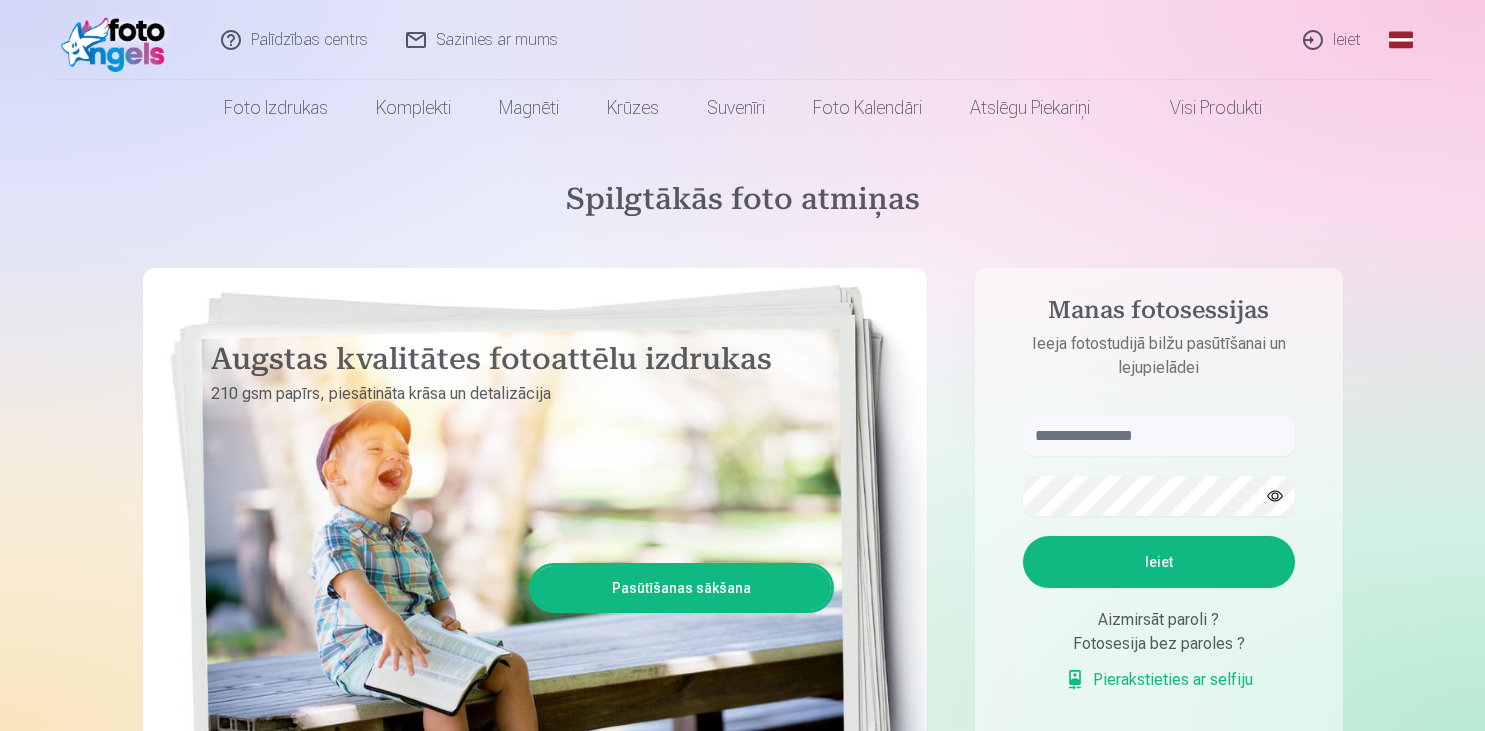 scroll, scrollTop: 0, scrollLeft: 0, axis: both 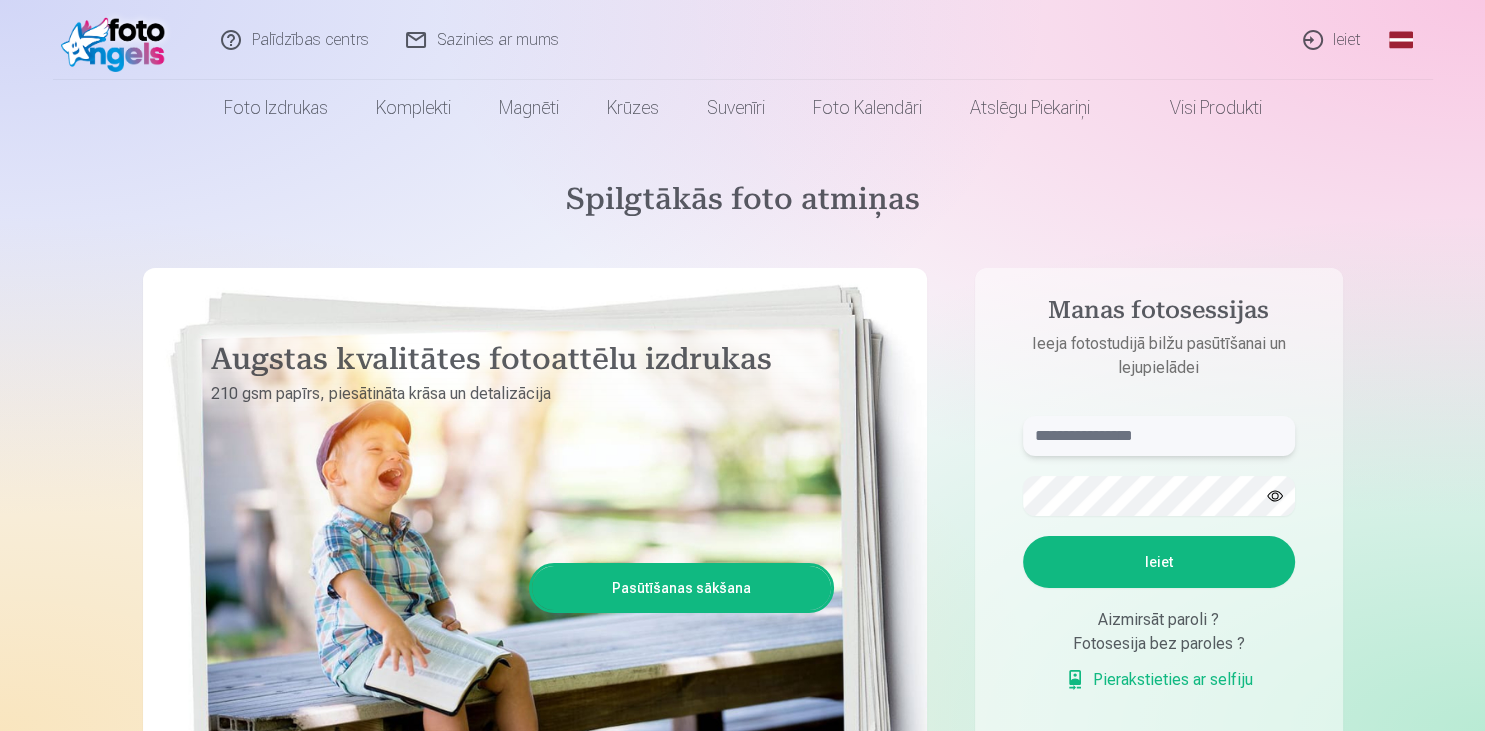 click at bounding box center (1159, 436) 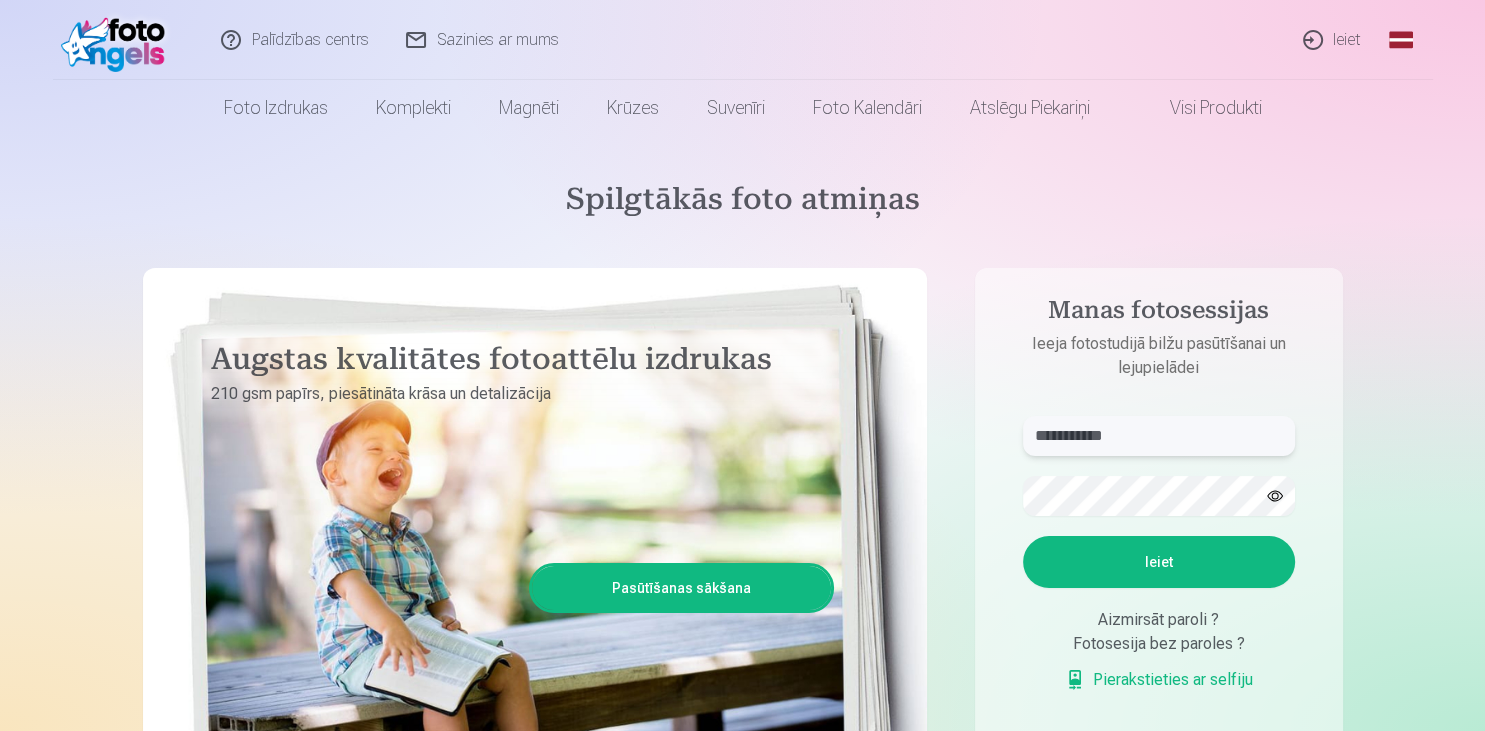type on "**********" 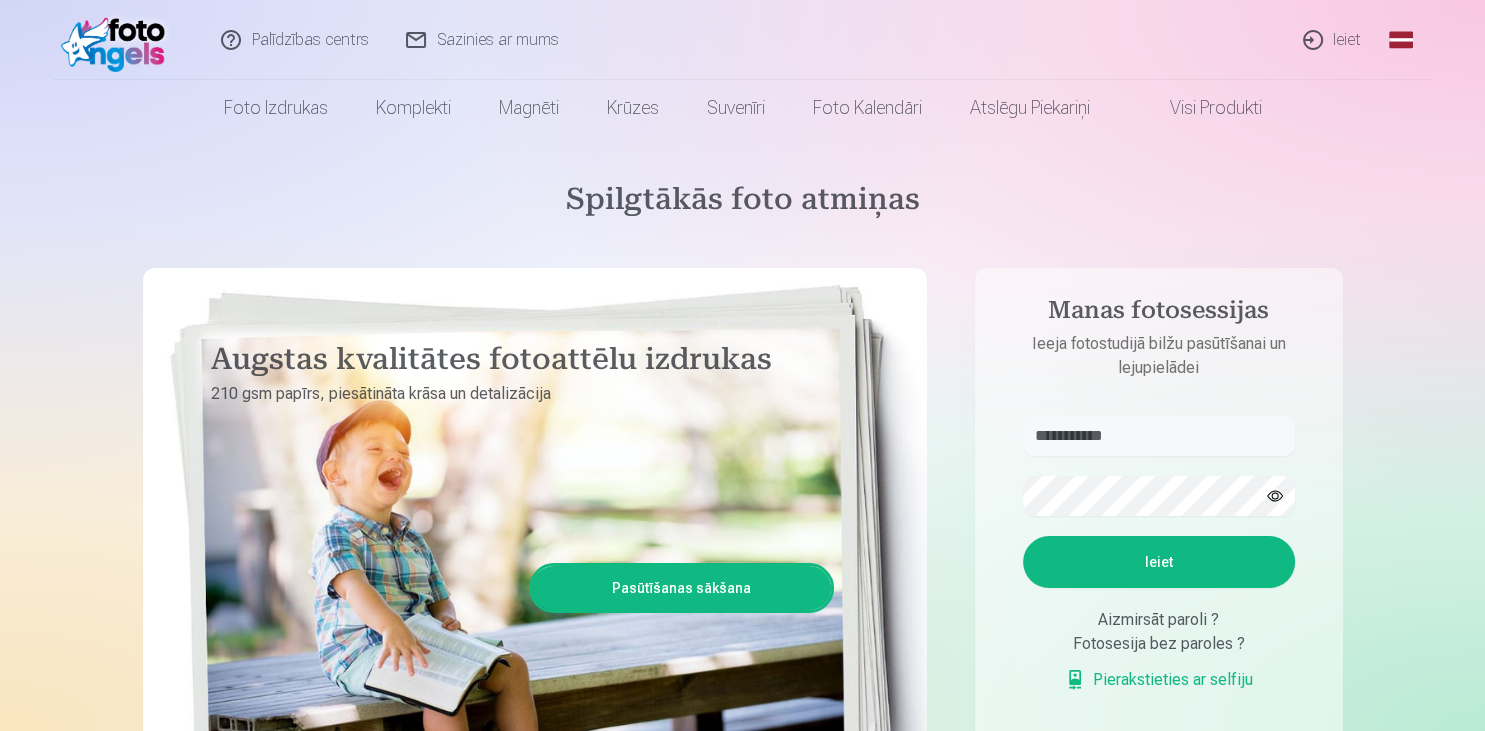 click on "Ieiet" at bounding box center [1159, 562] 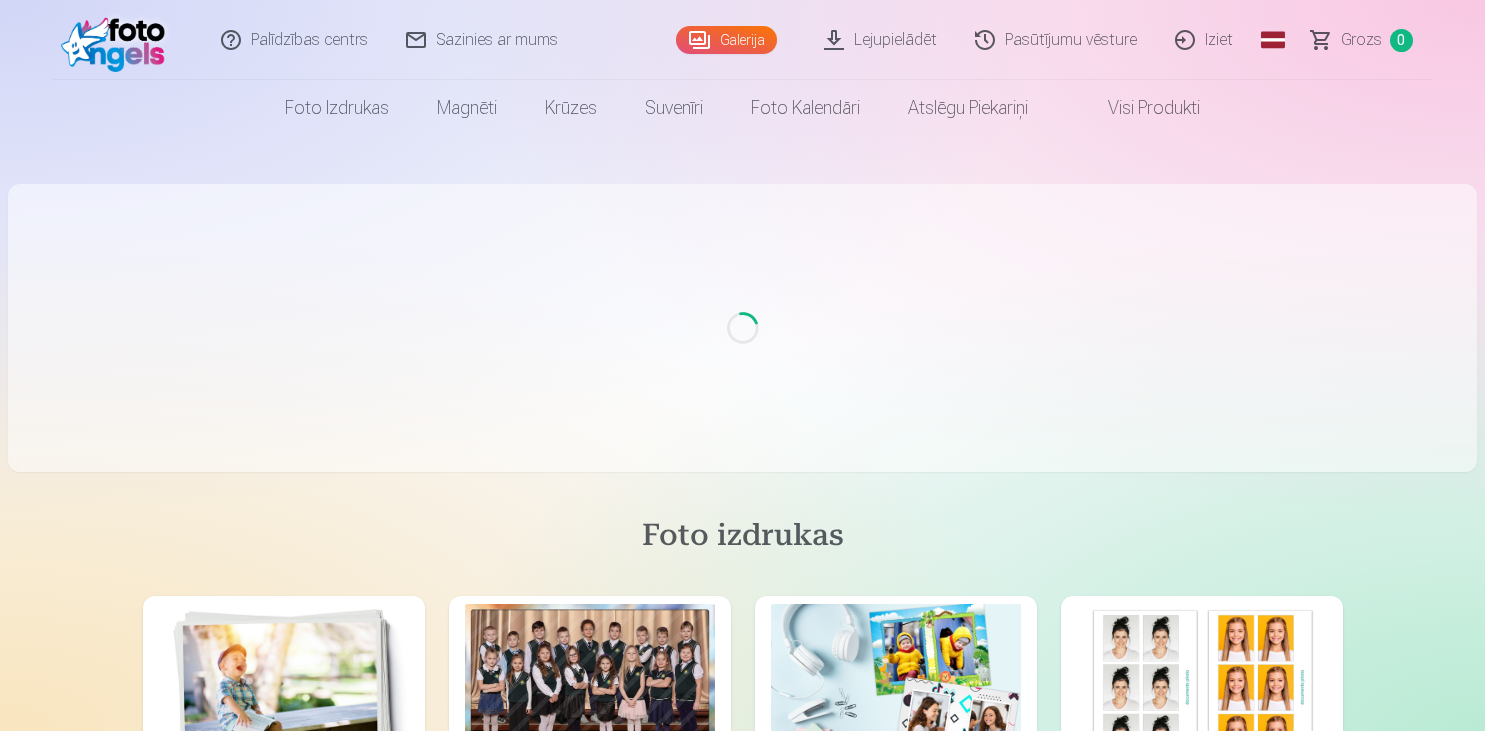 scroll, scrollTop: 0, scrollLeft: 0, axis: both 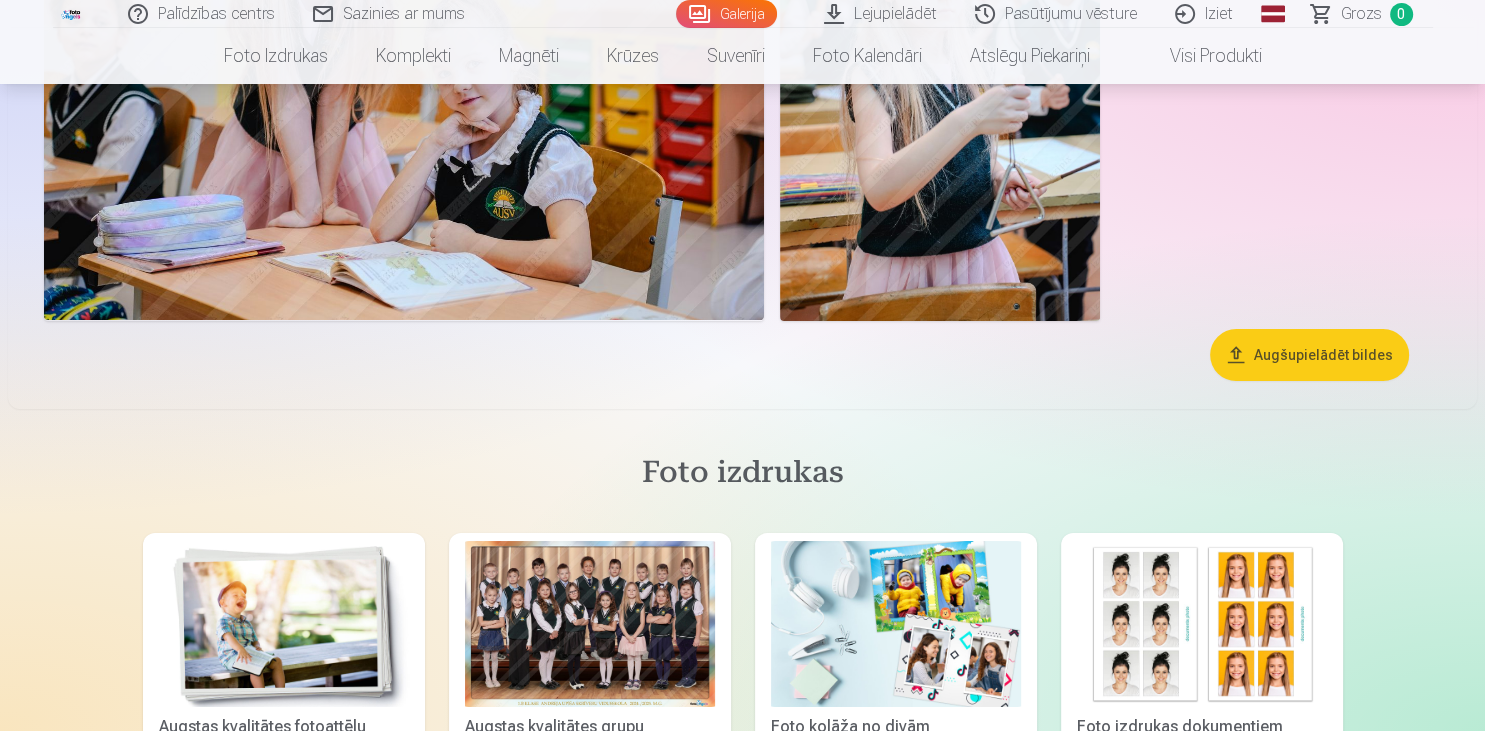click on "Augšupielādēt bildes" at bounding box center [1309, 355] 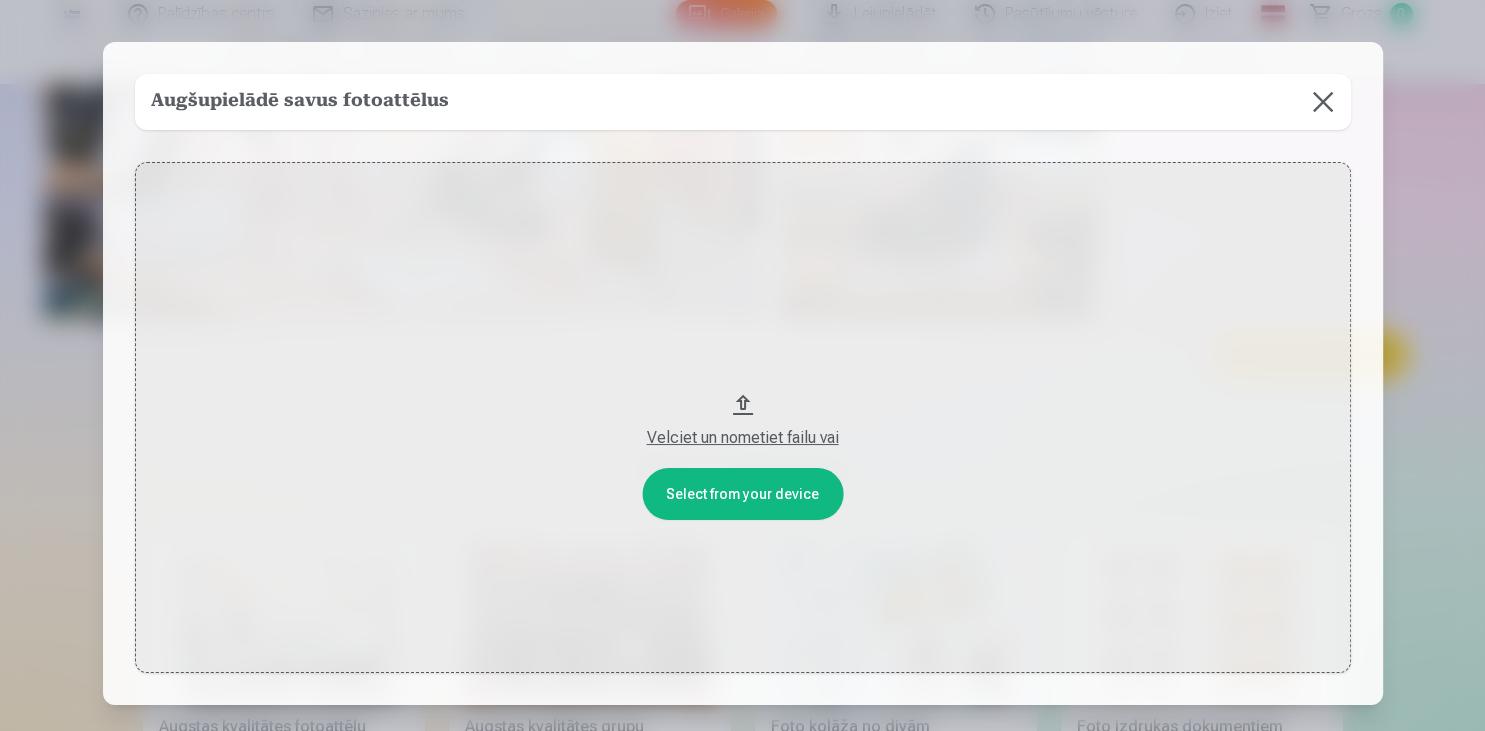 click at bounding box center [1323, 102] 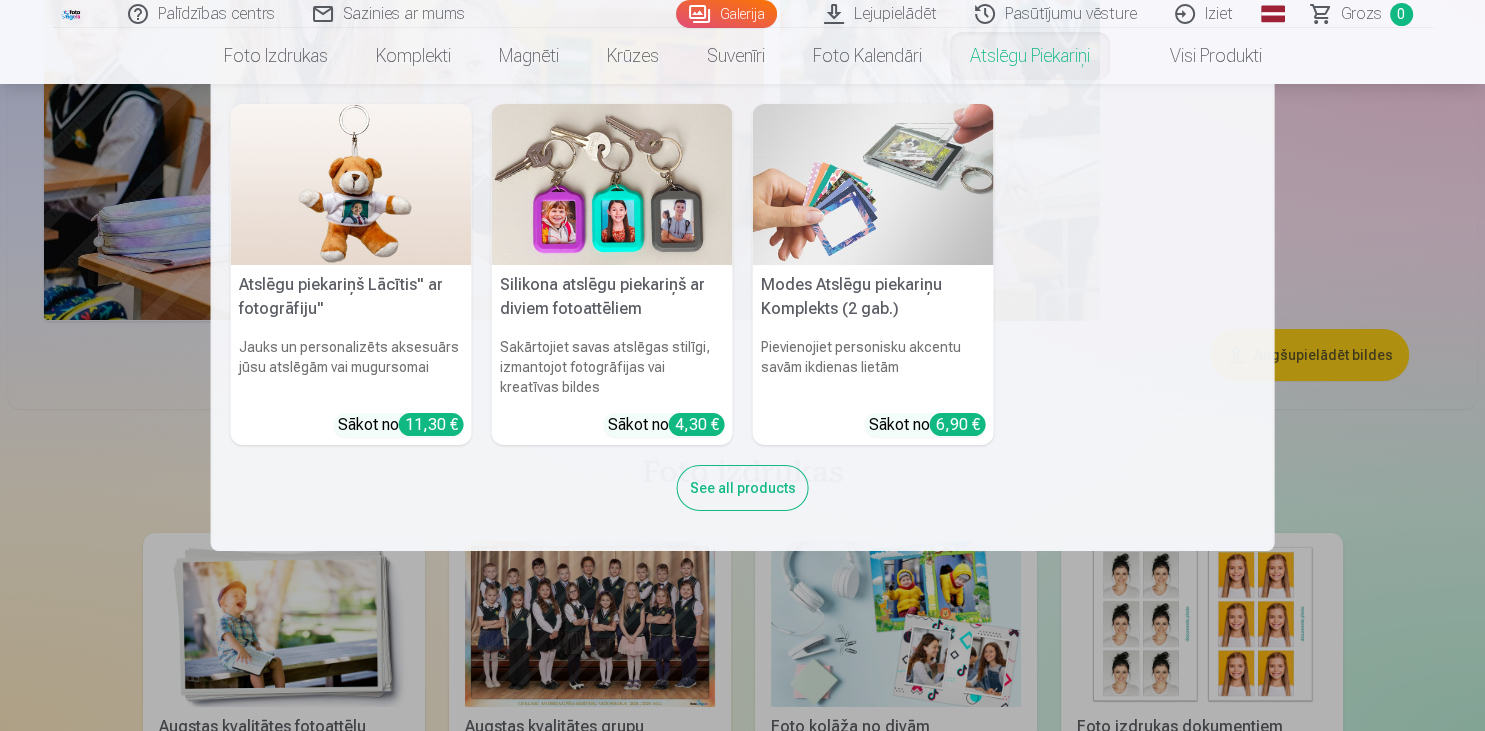 drag, startPoint x: 766, startPoint y: 159, endPoint x: 746, endPoint y: 296, distance: 138.45216 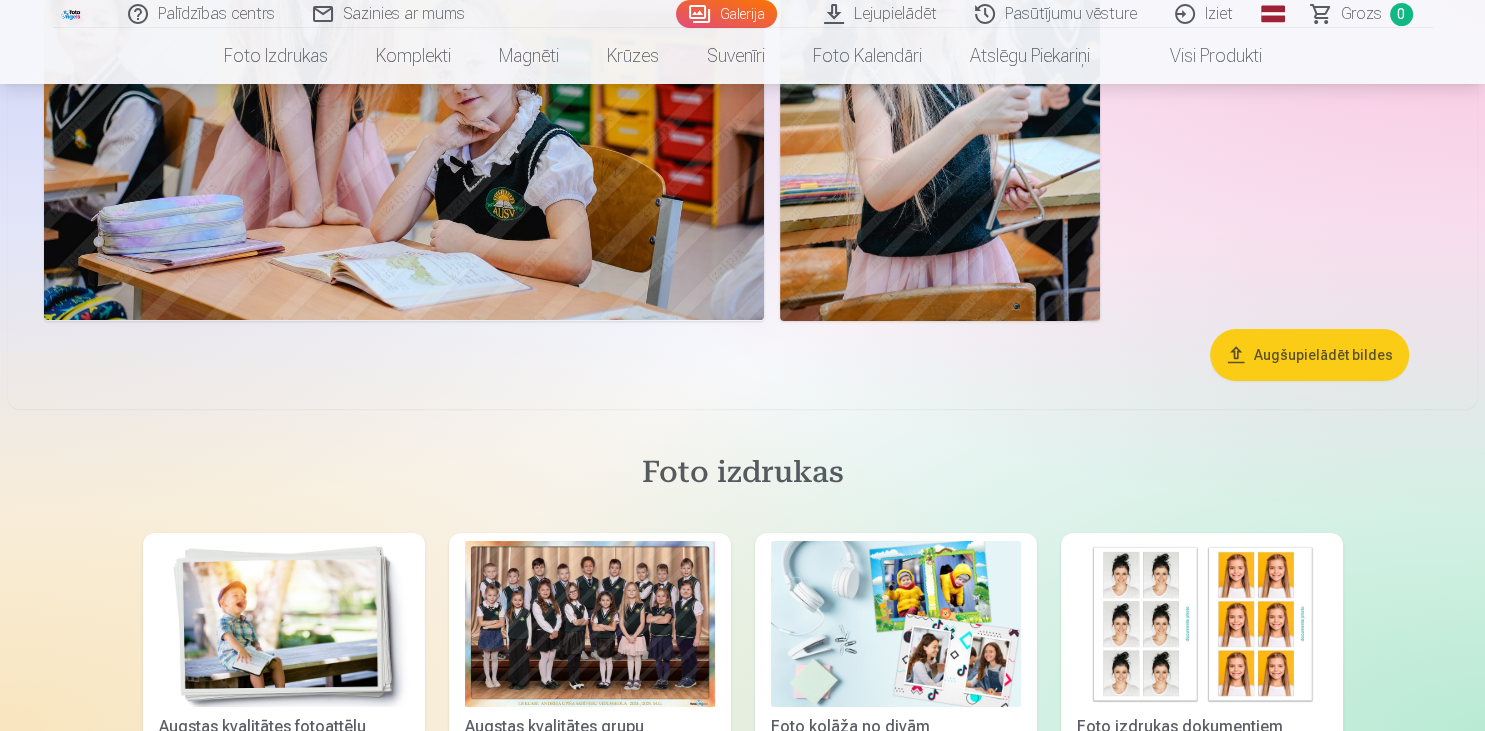 click on "Foto izdrukas" at bounding box center [743, 475] 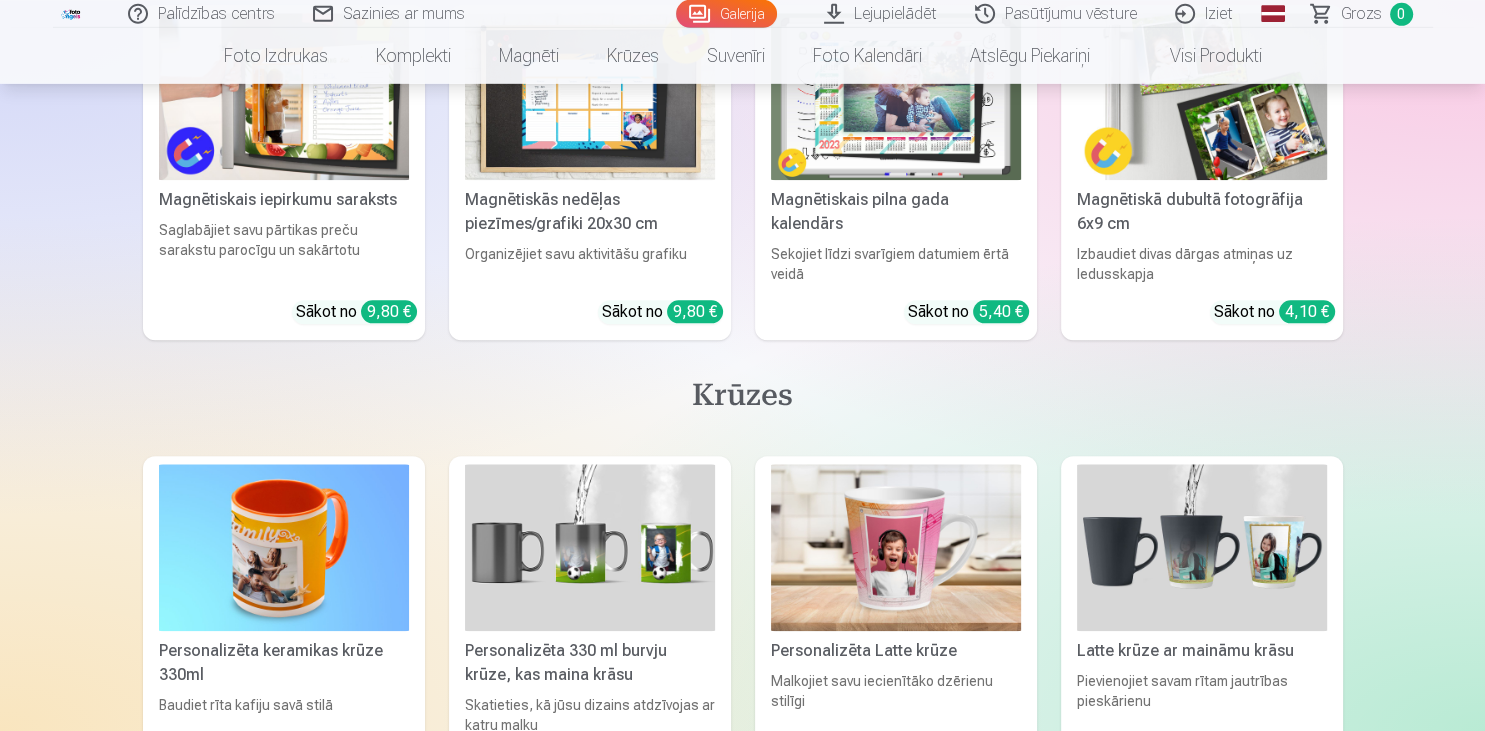 scroll, scrollTop: 16790, scrollLeft: 0, axis: vertical 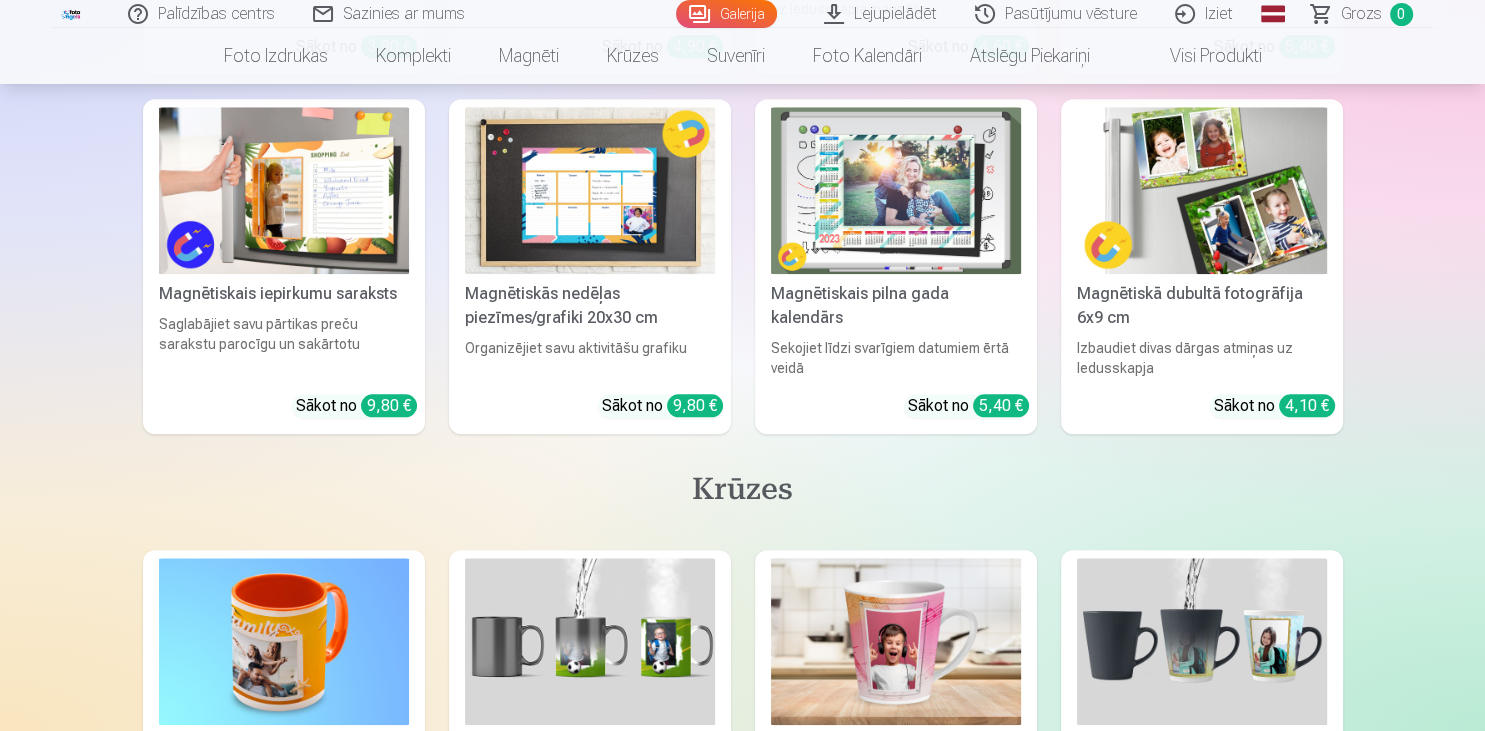click at bounding box center [590, 190] 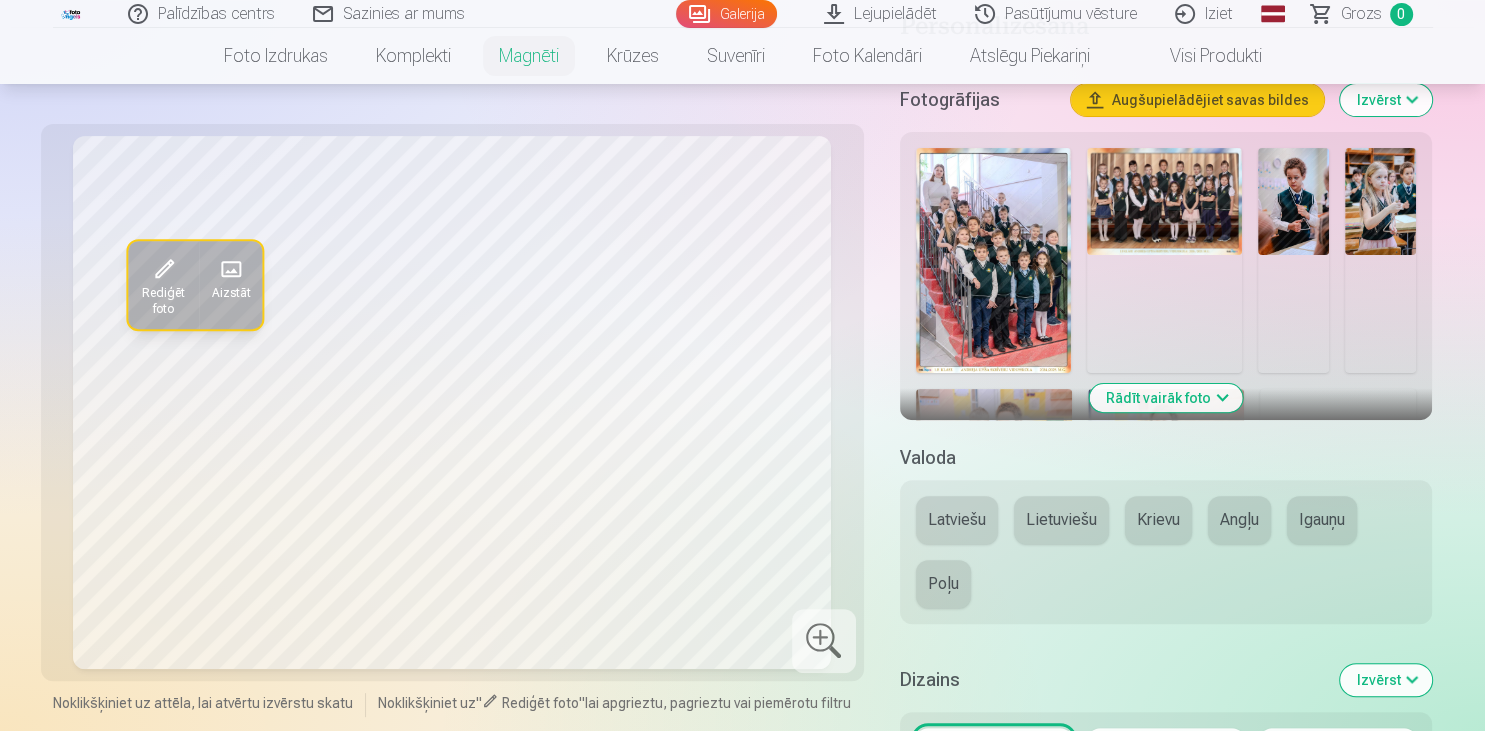 scroll, scrollTop: 633, scrollLeft: 0, axis: vertical 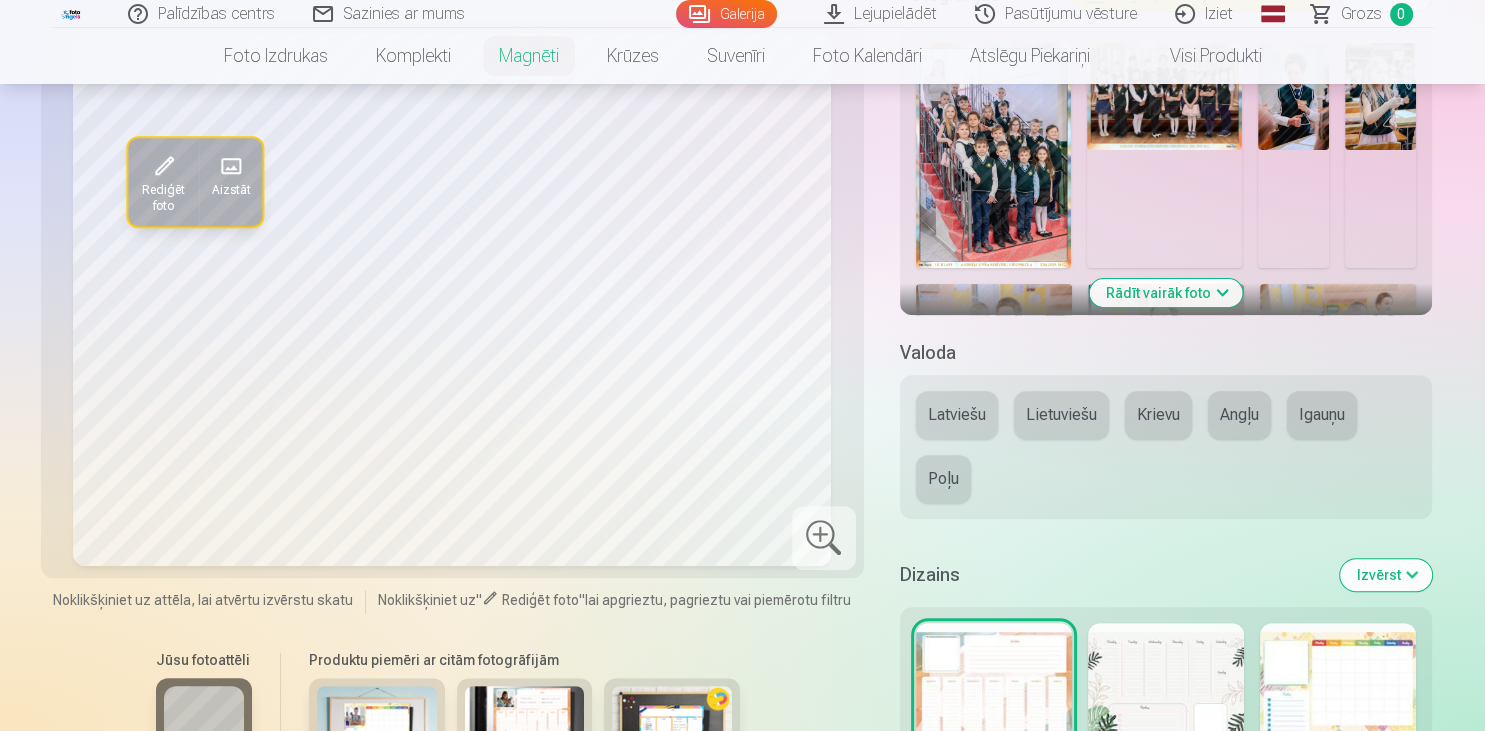 click on "Rādīt vairāk foto" at bounding box center [1166, 293] 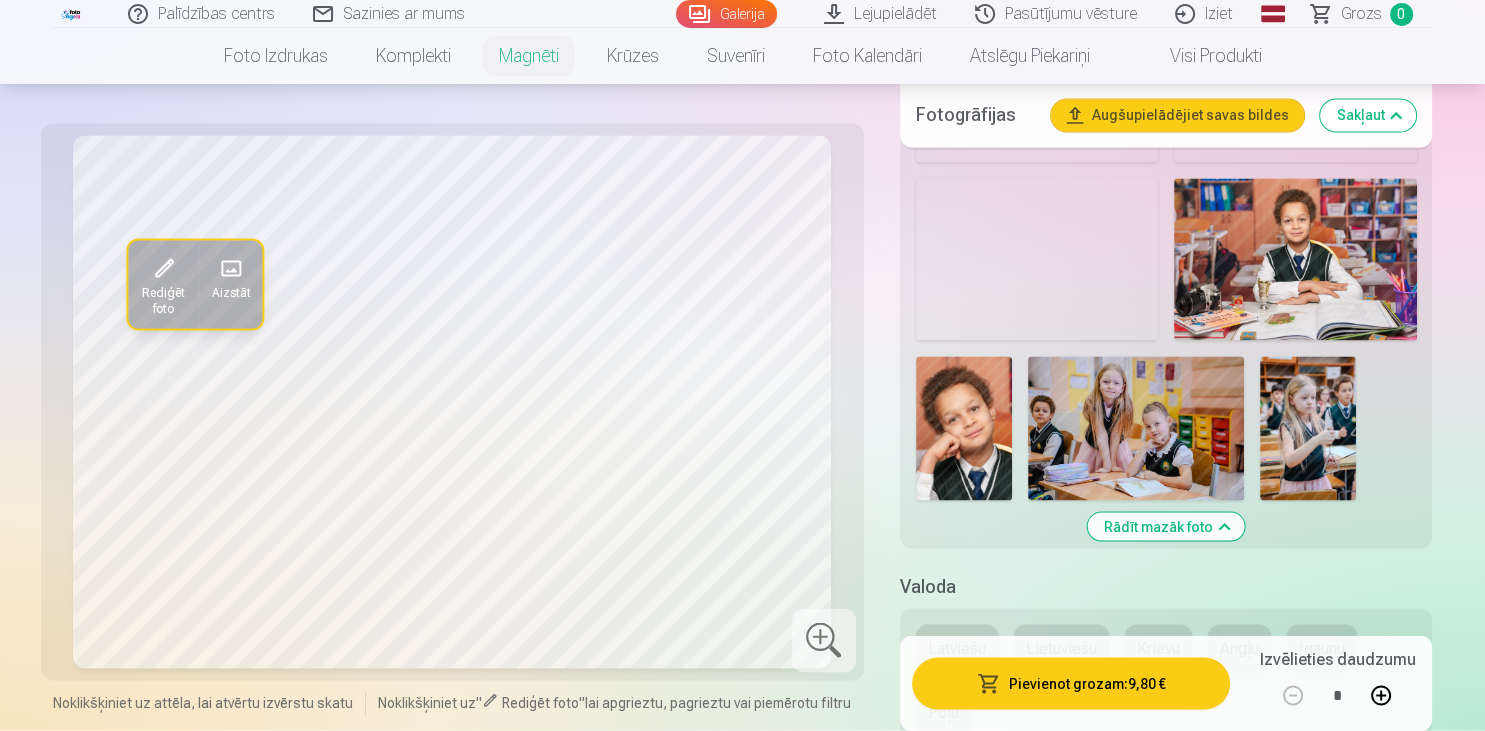 scroll, scrollTop: 3273, scrollLeft: 0, axis: vertical 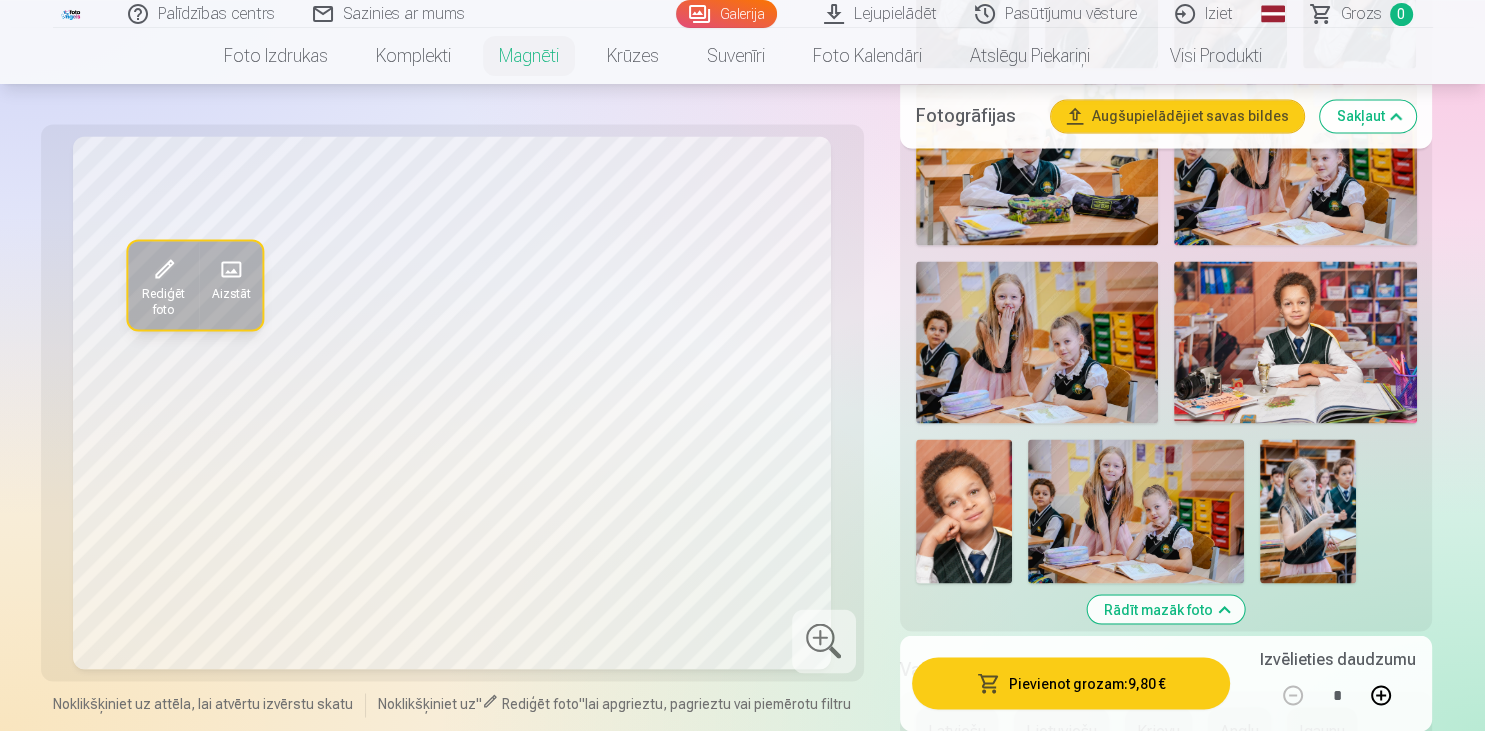 click at bounding box center [964, 511] 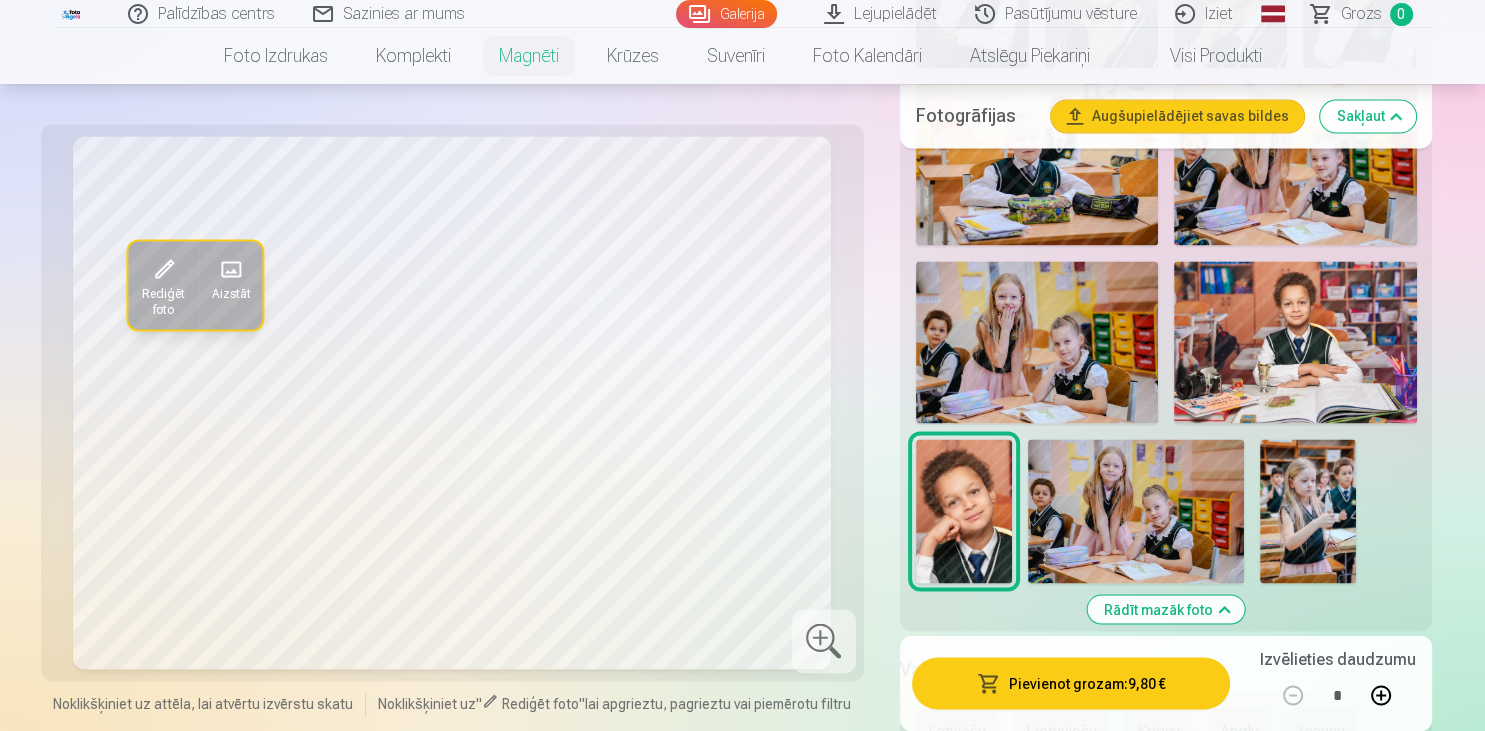 click at bounding box center [1295, 342] 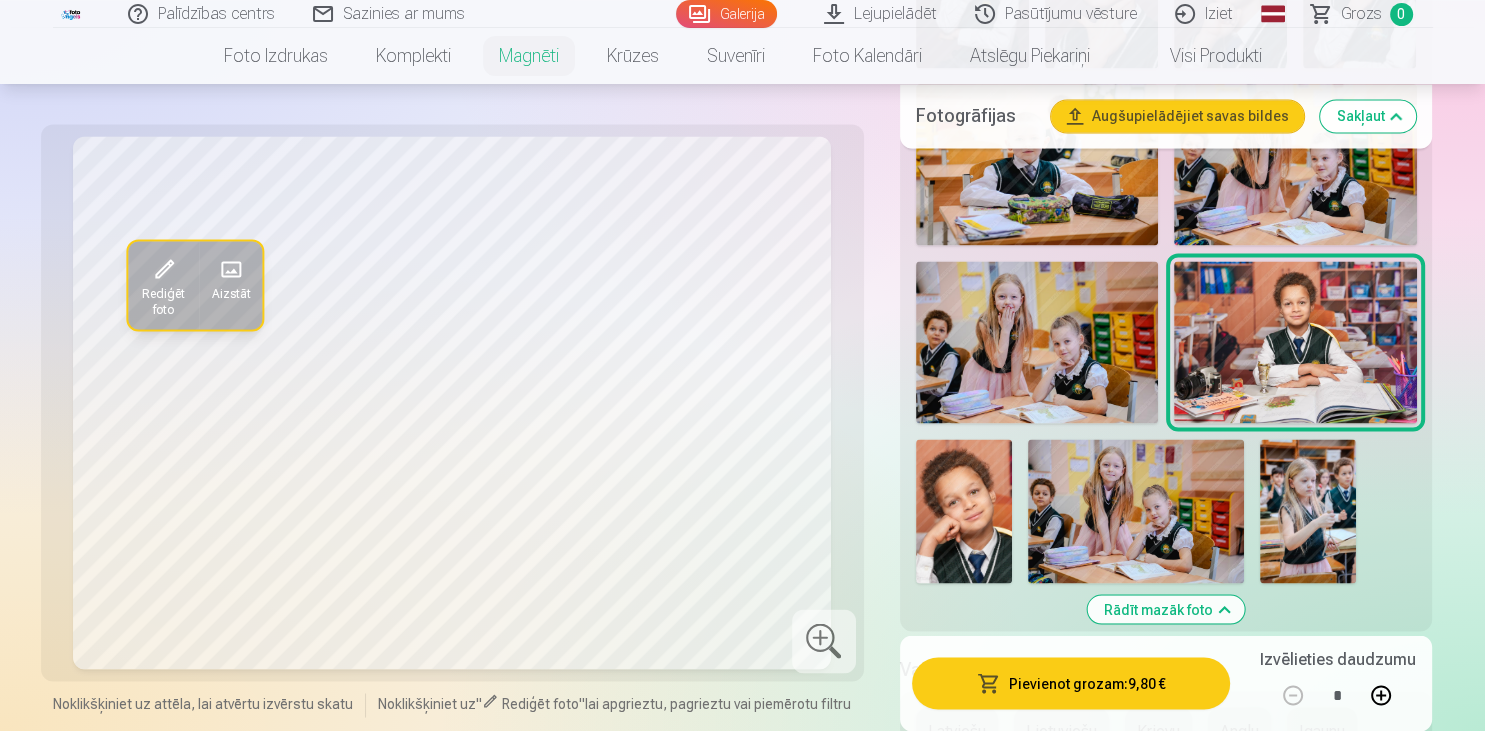 click on "Rediģēt foto" at bounding box center [163, 301] 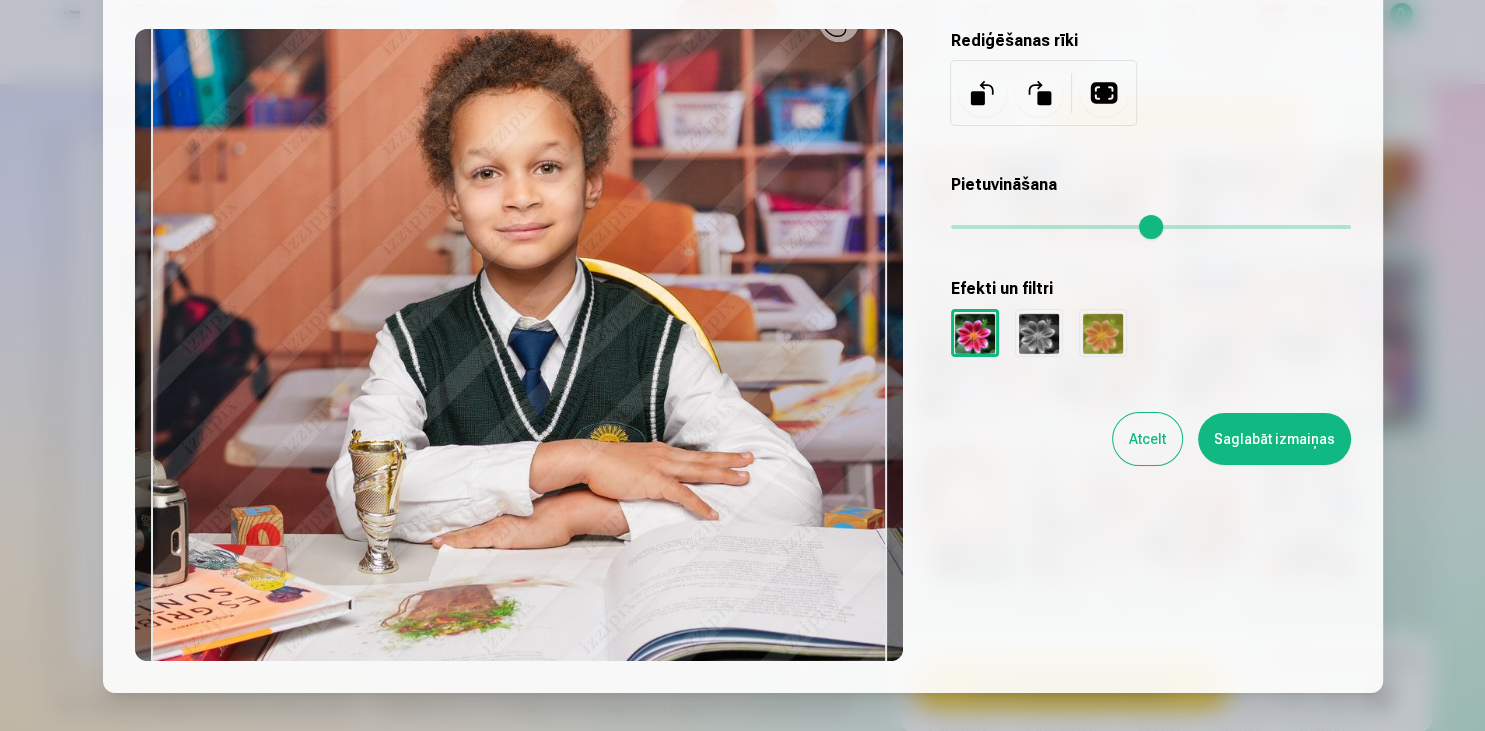 scroll, scrollTop: 158, scrollLeft: 0, axis: vertical 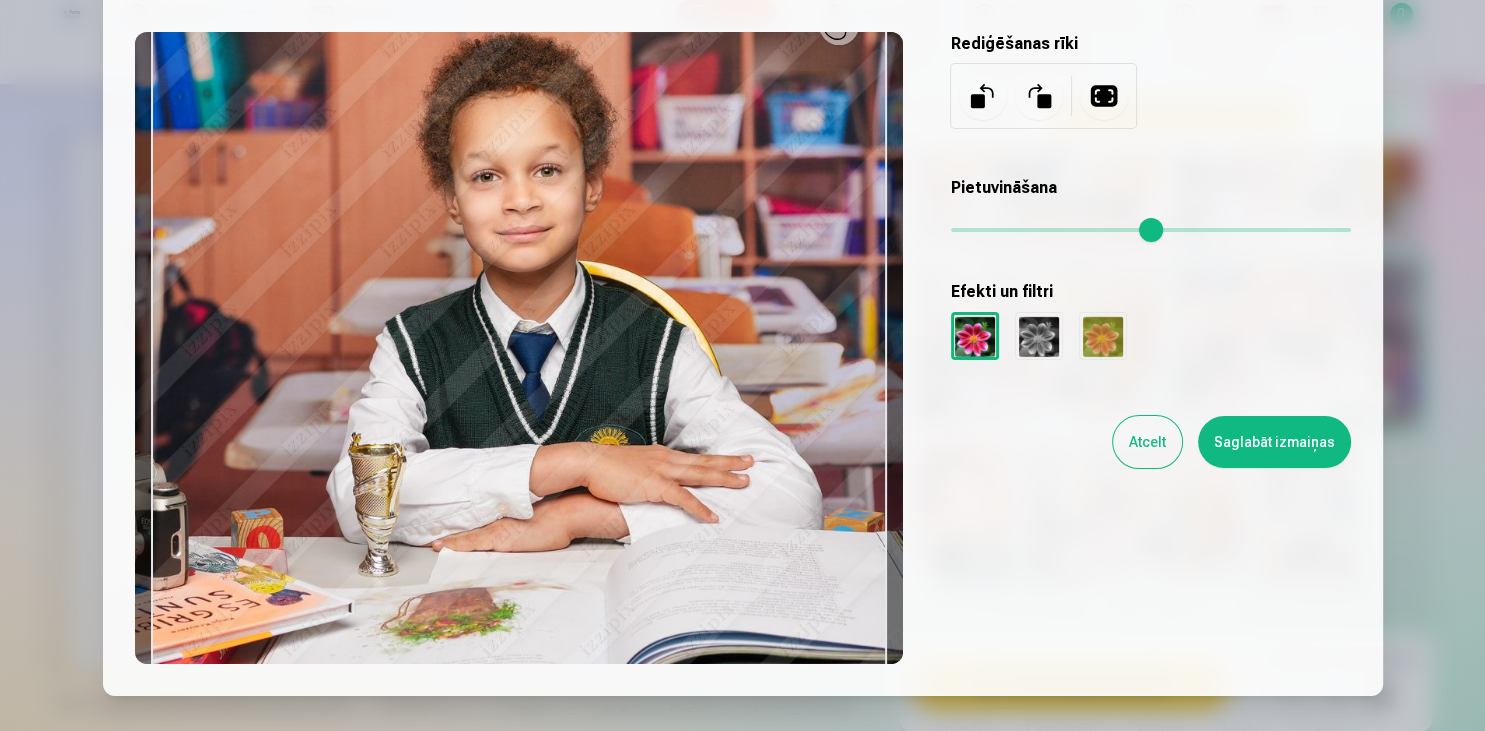 click on "Saglabāt izmaiņas" at bounding box center (1274, 442) 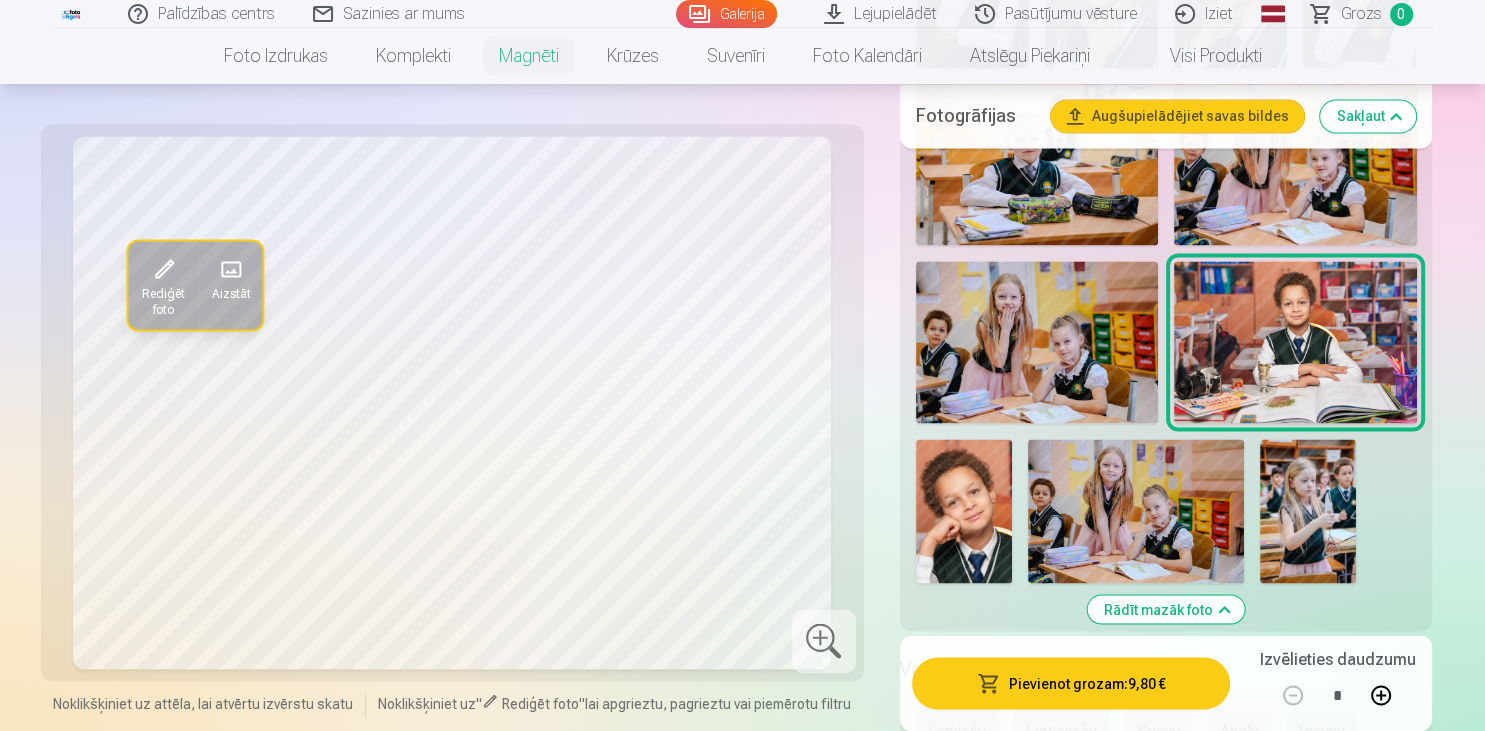 click at bounding box center (163, 269) 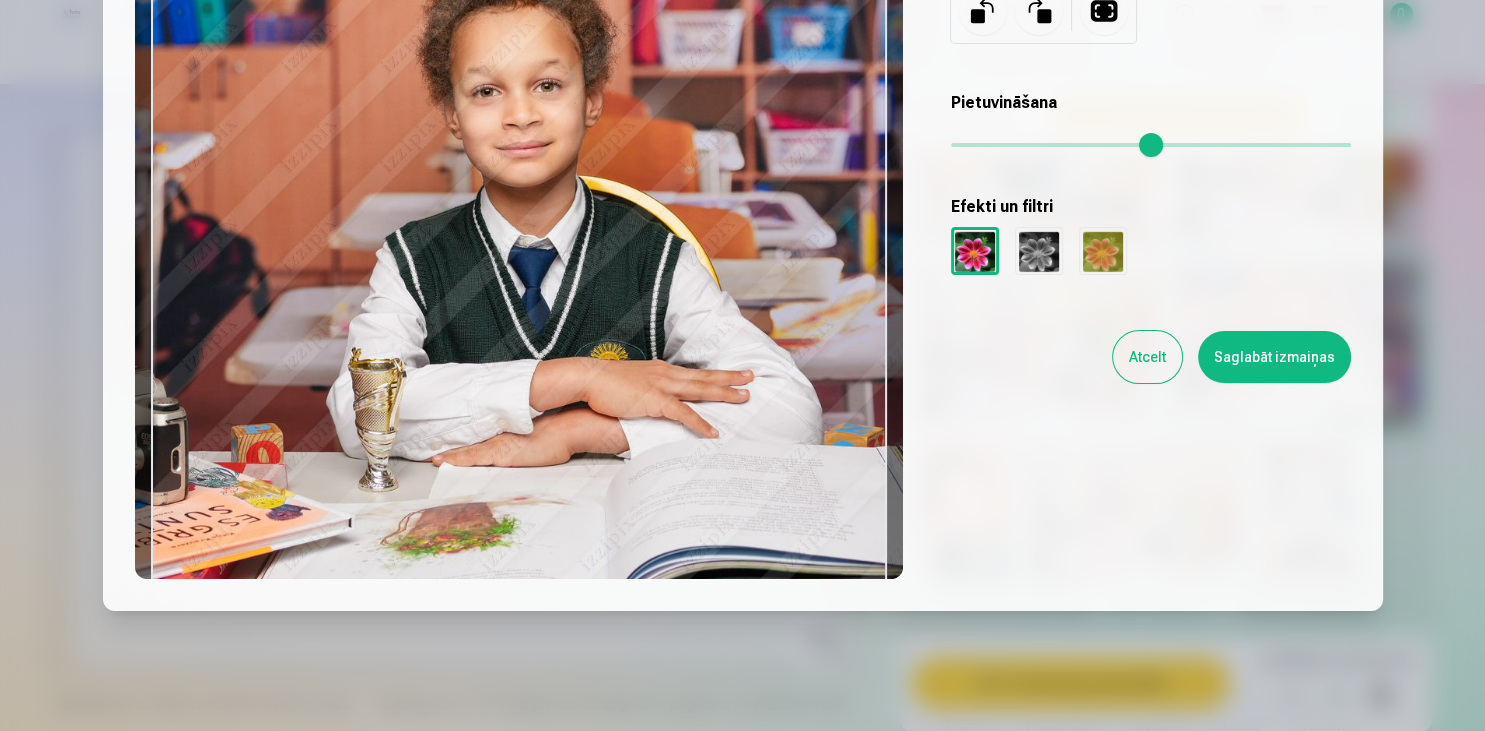 scroll, scrollTop: 250, scrollLeft: 0, axis: vertical 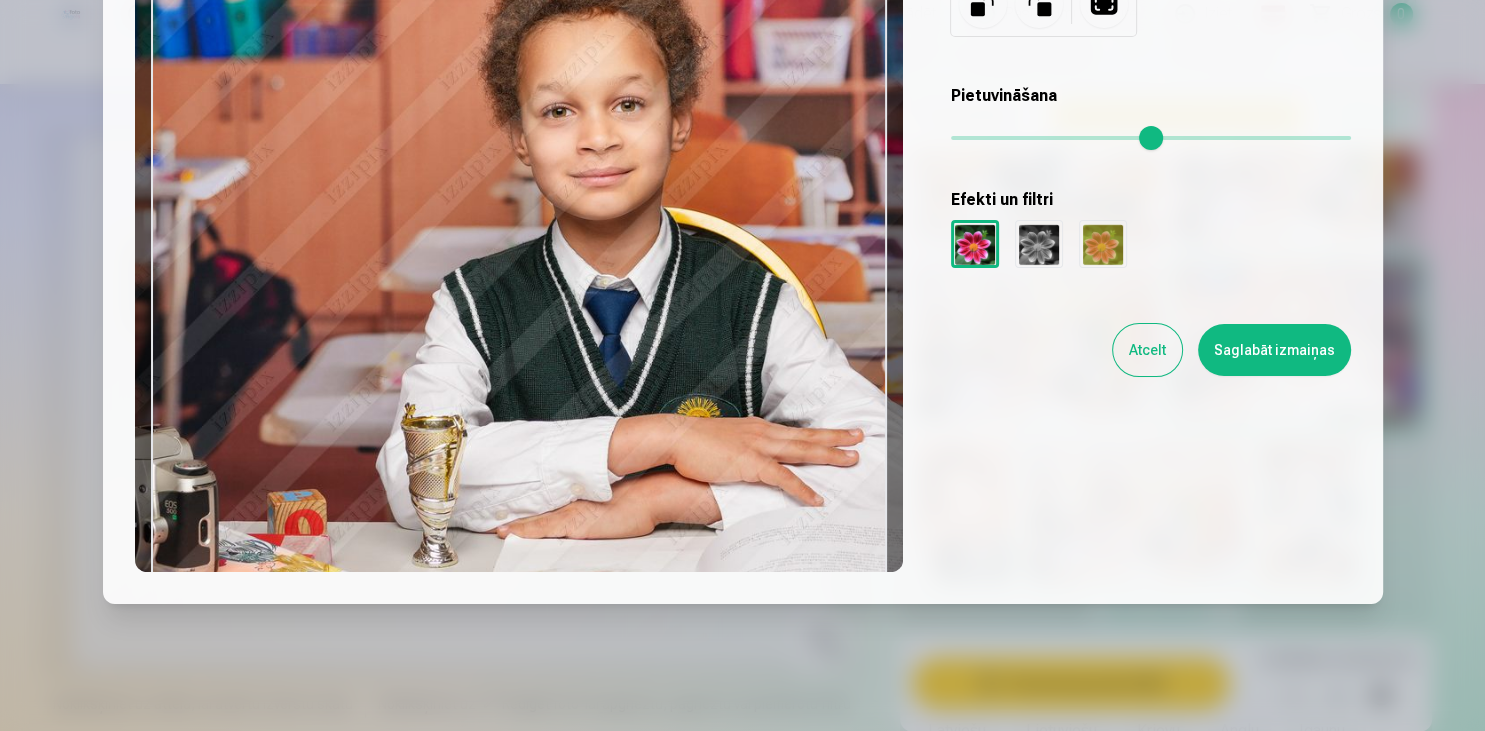 drag, startPoint x: 961, startPoint y: 142, endPoint x: 980, endPoint y: 142, distance: 19 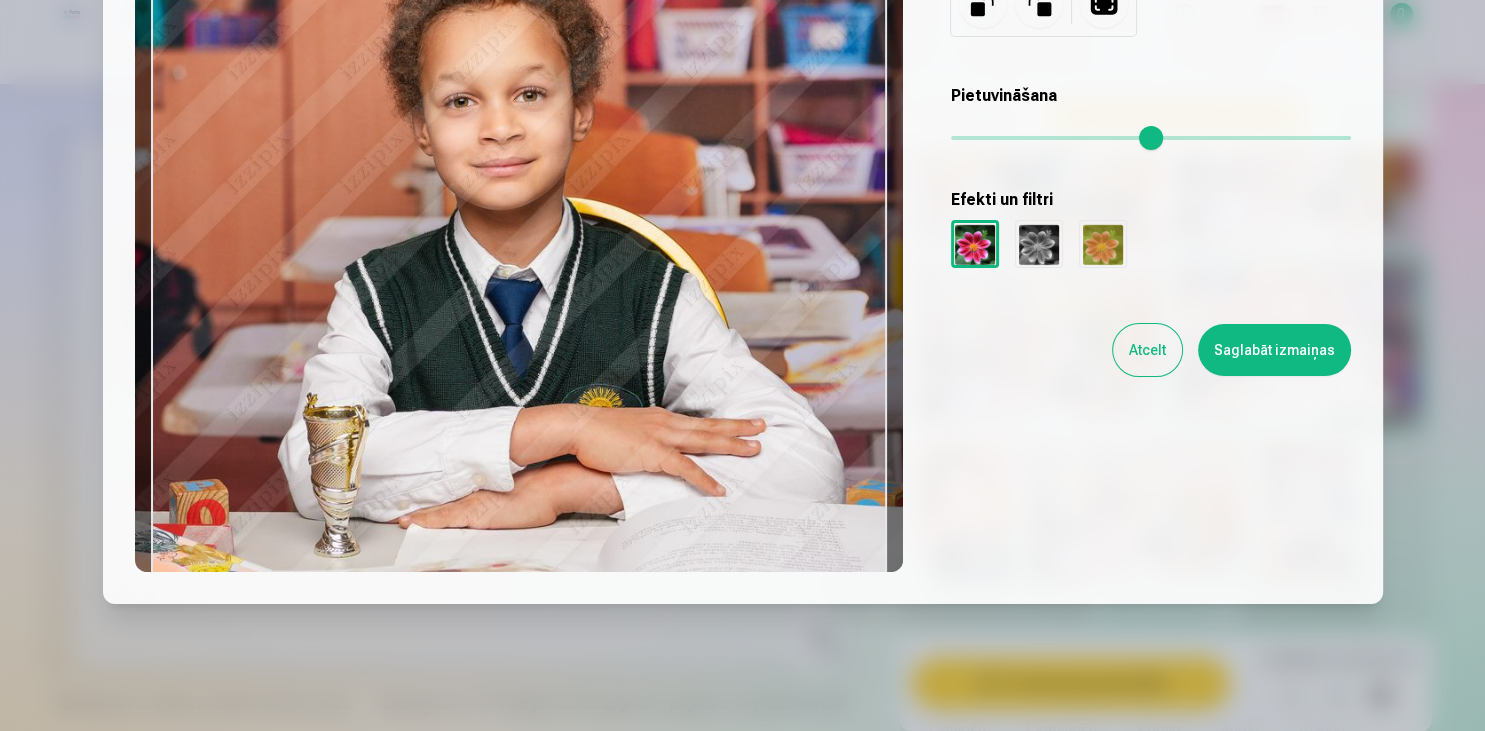 type on "****" 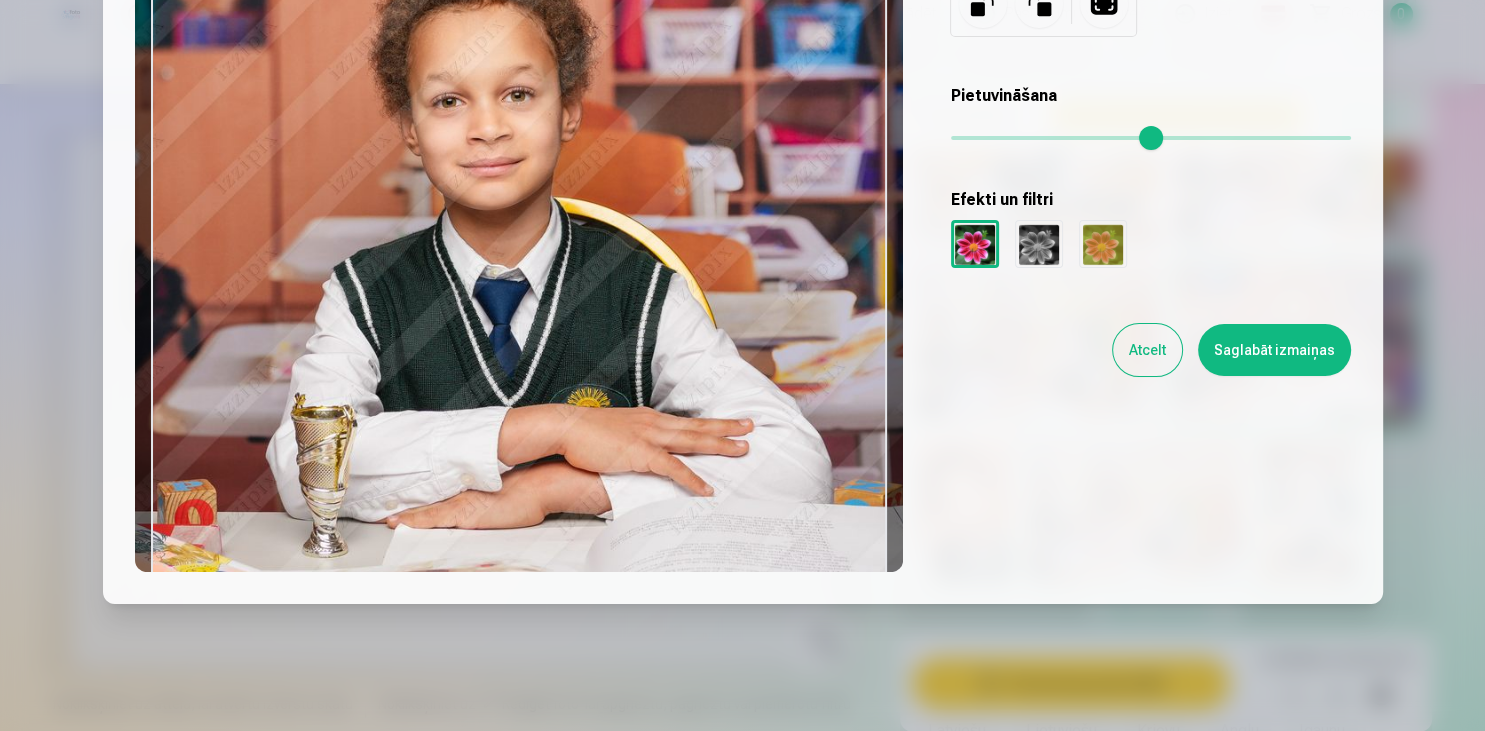 drag, startPoint x: 776, startPoint y: 238, endPoint x: 666, endPoint y: 229, distance: 110.36757 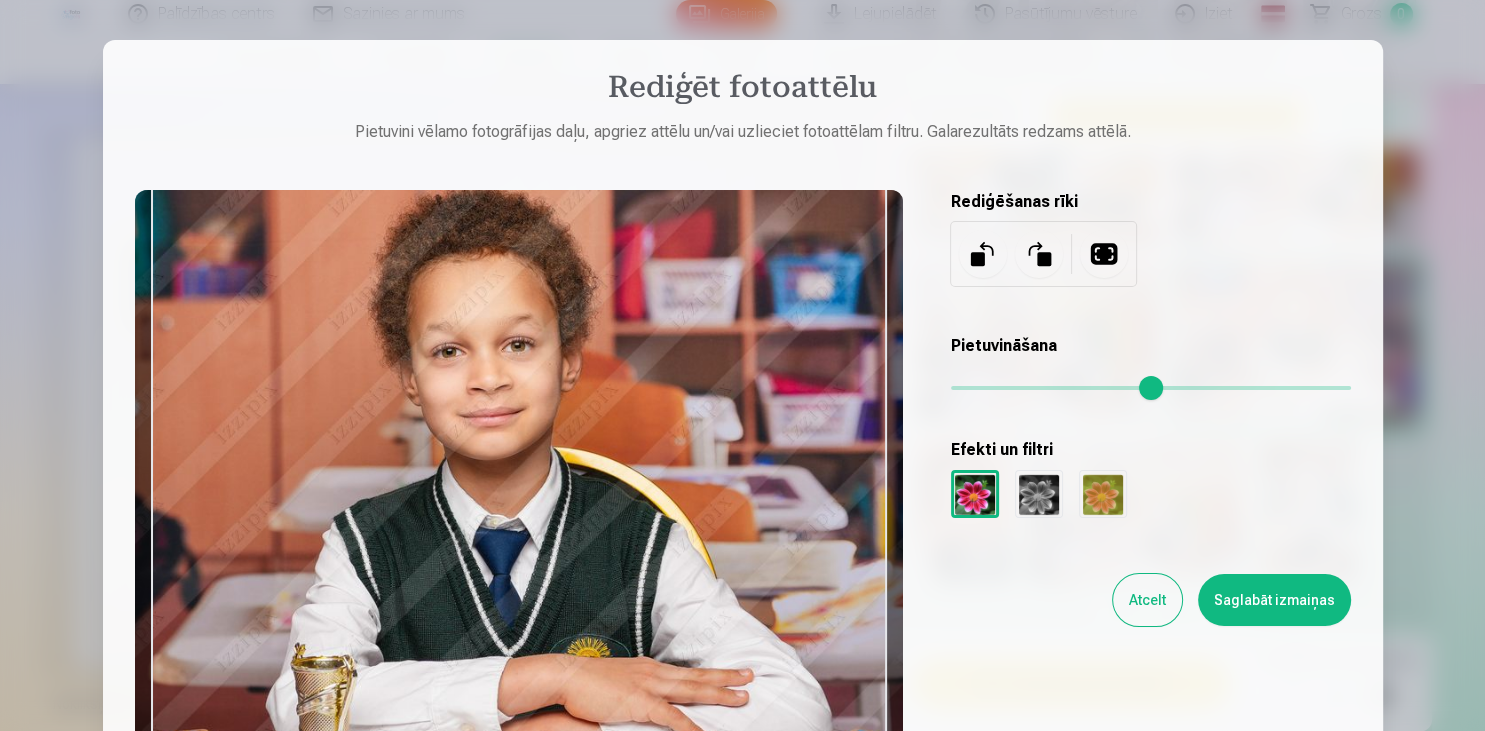 click on "Atcelt" at bounding box center [1147, 600] 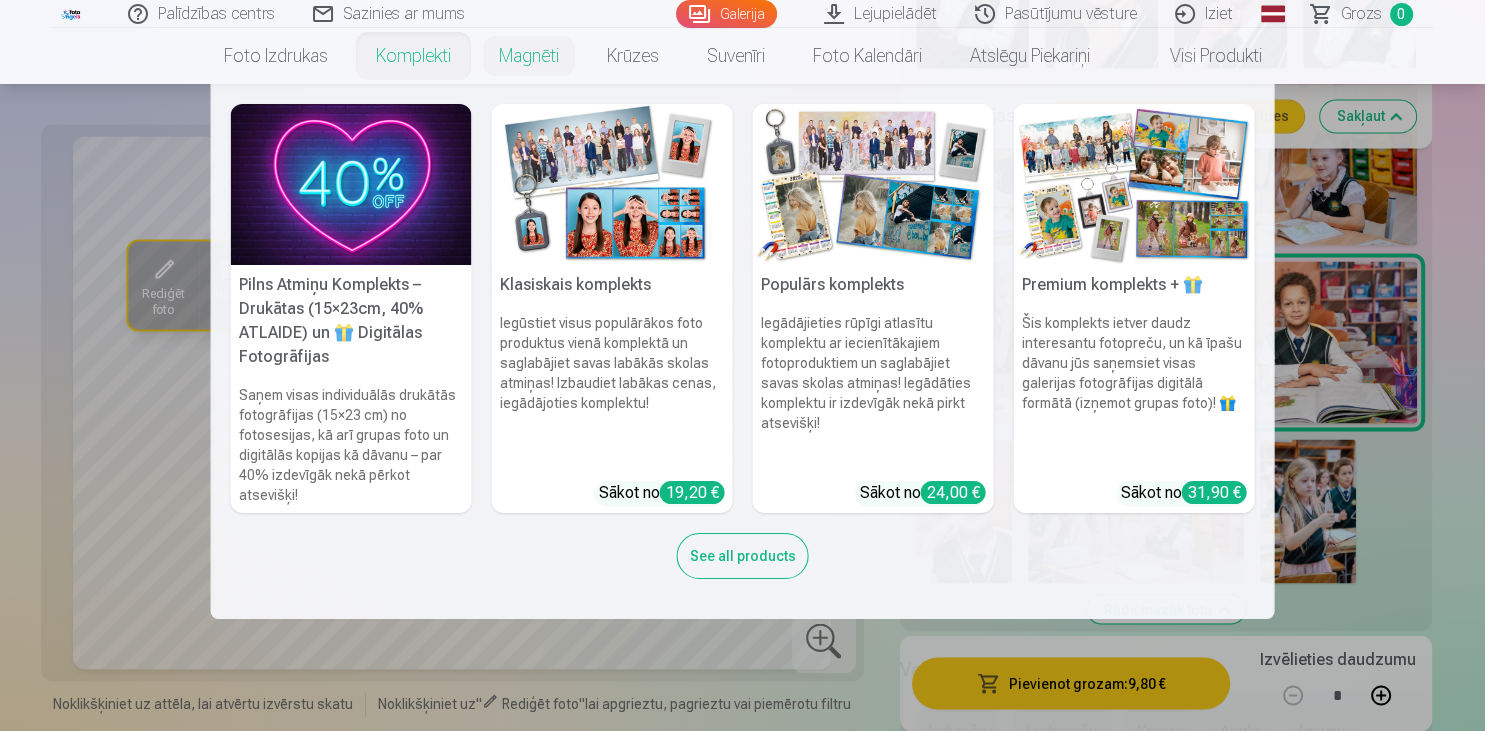 click at bounding box center [351, 184] 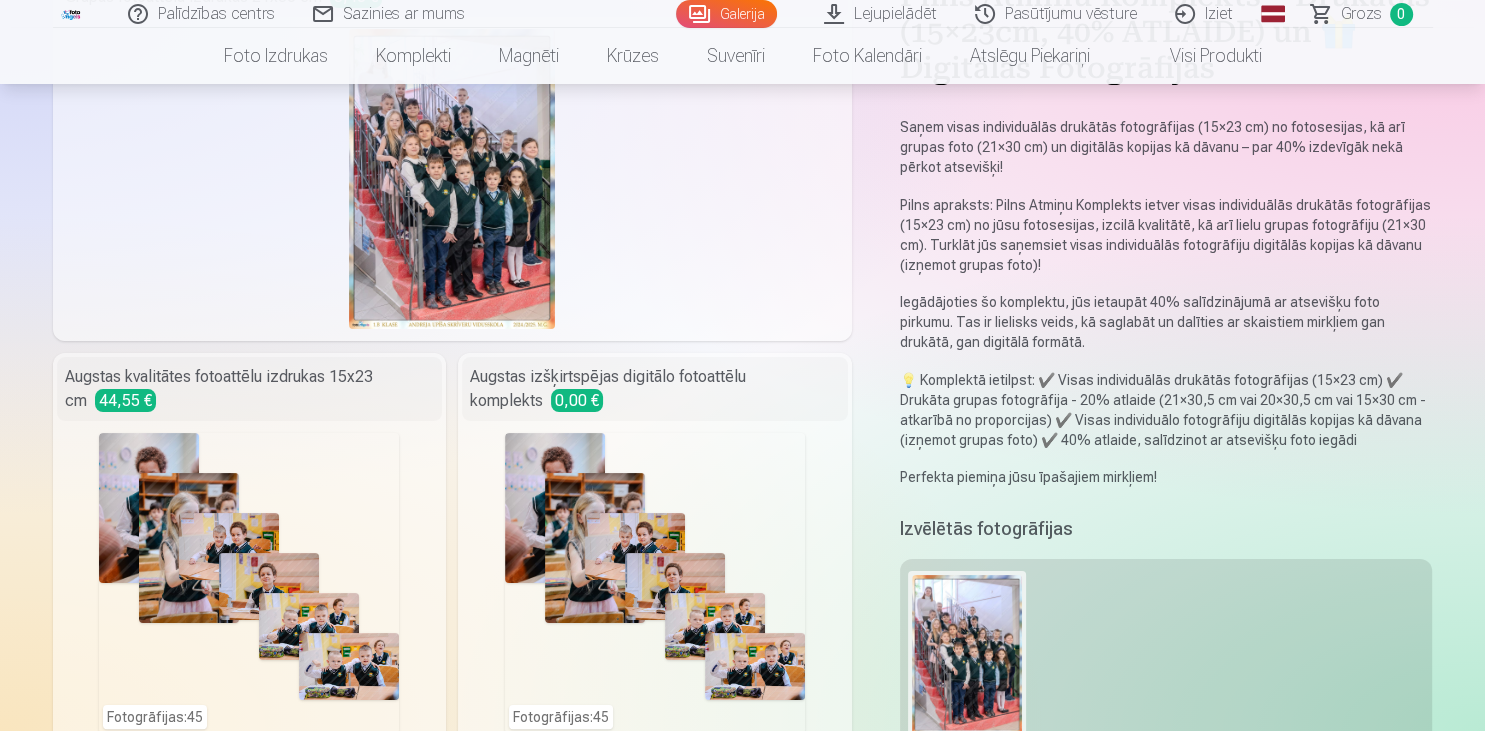 scroll, scrollTop: 316, scrollLeft: 0, axis: vertical 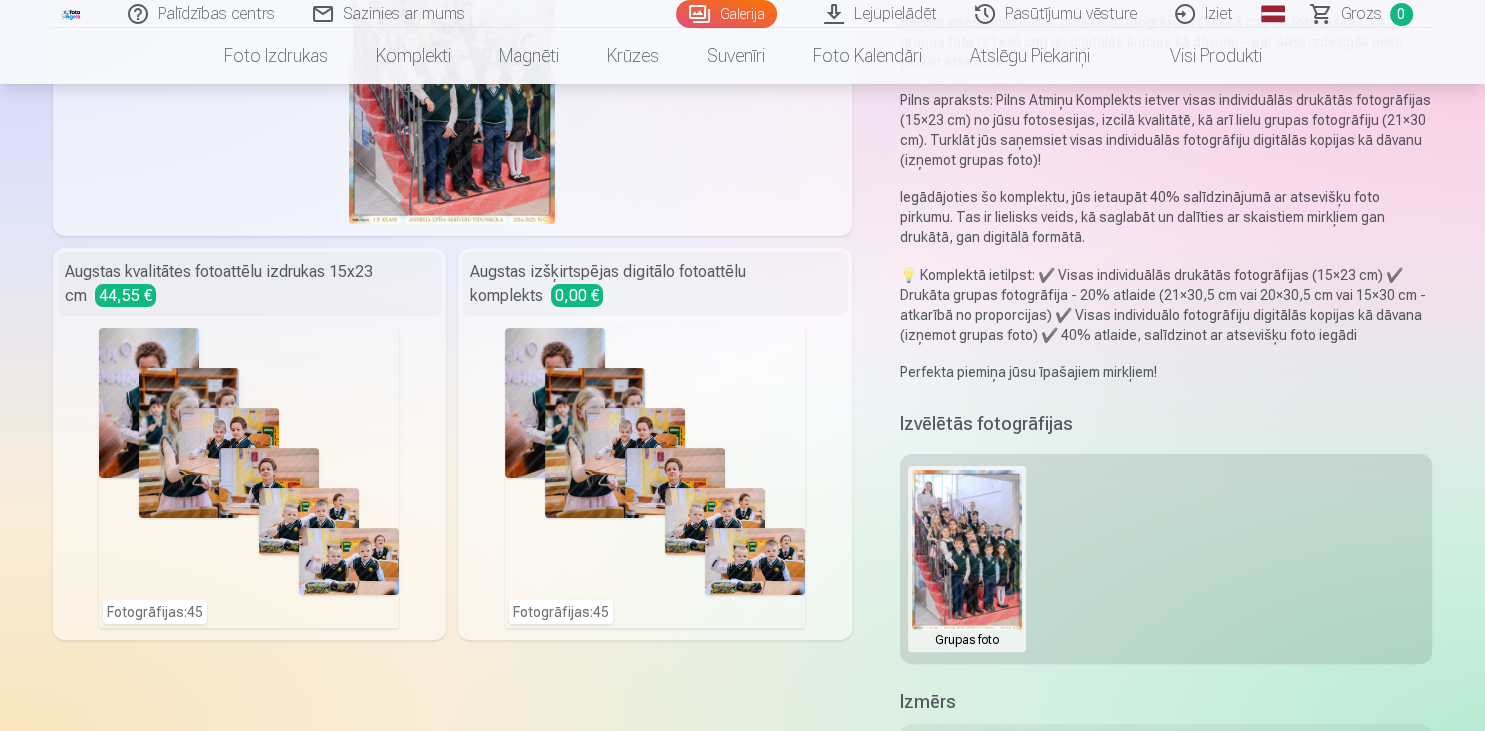 click on "Fotogrāfijas :  [NUMBER]" at bounding box center [249, 478] 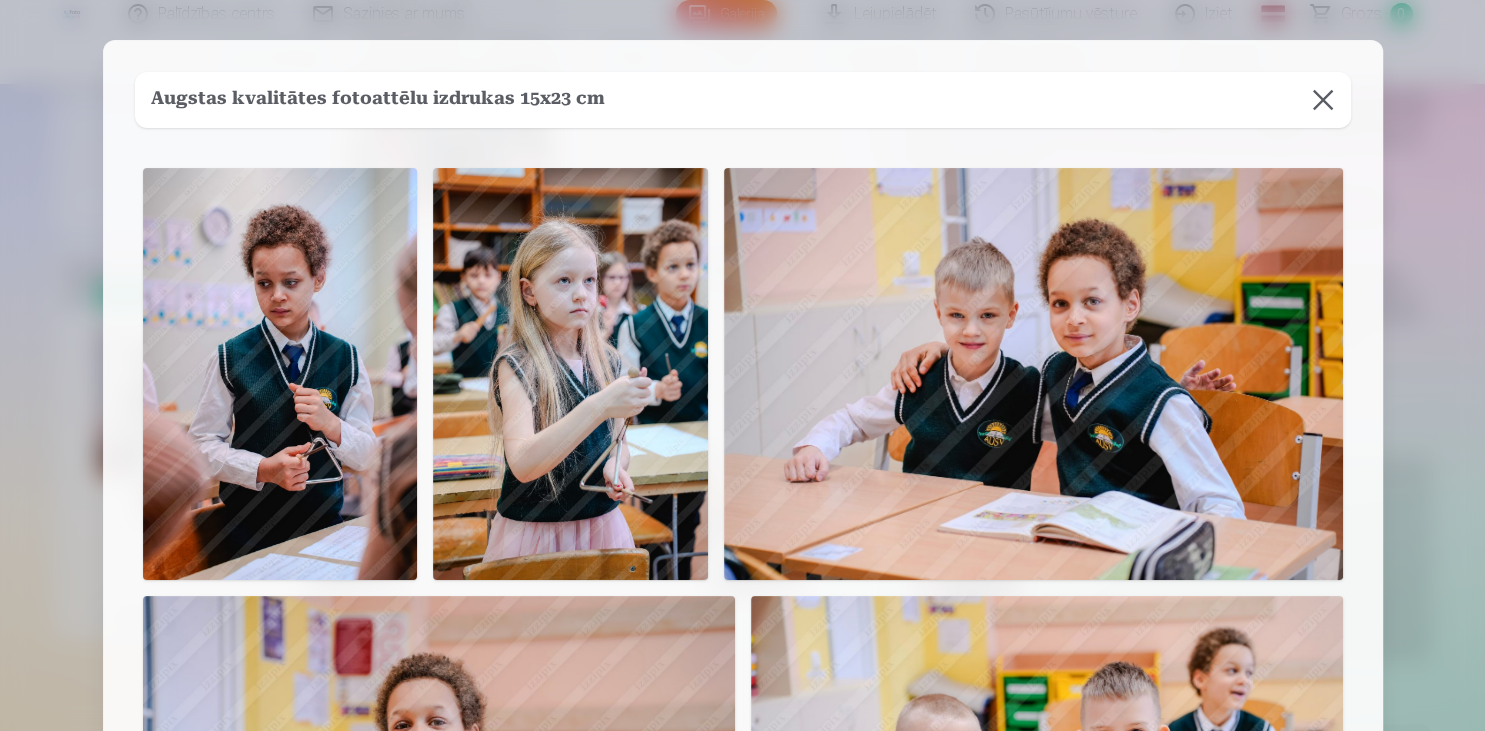 click at bounding box center (280, 374) 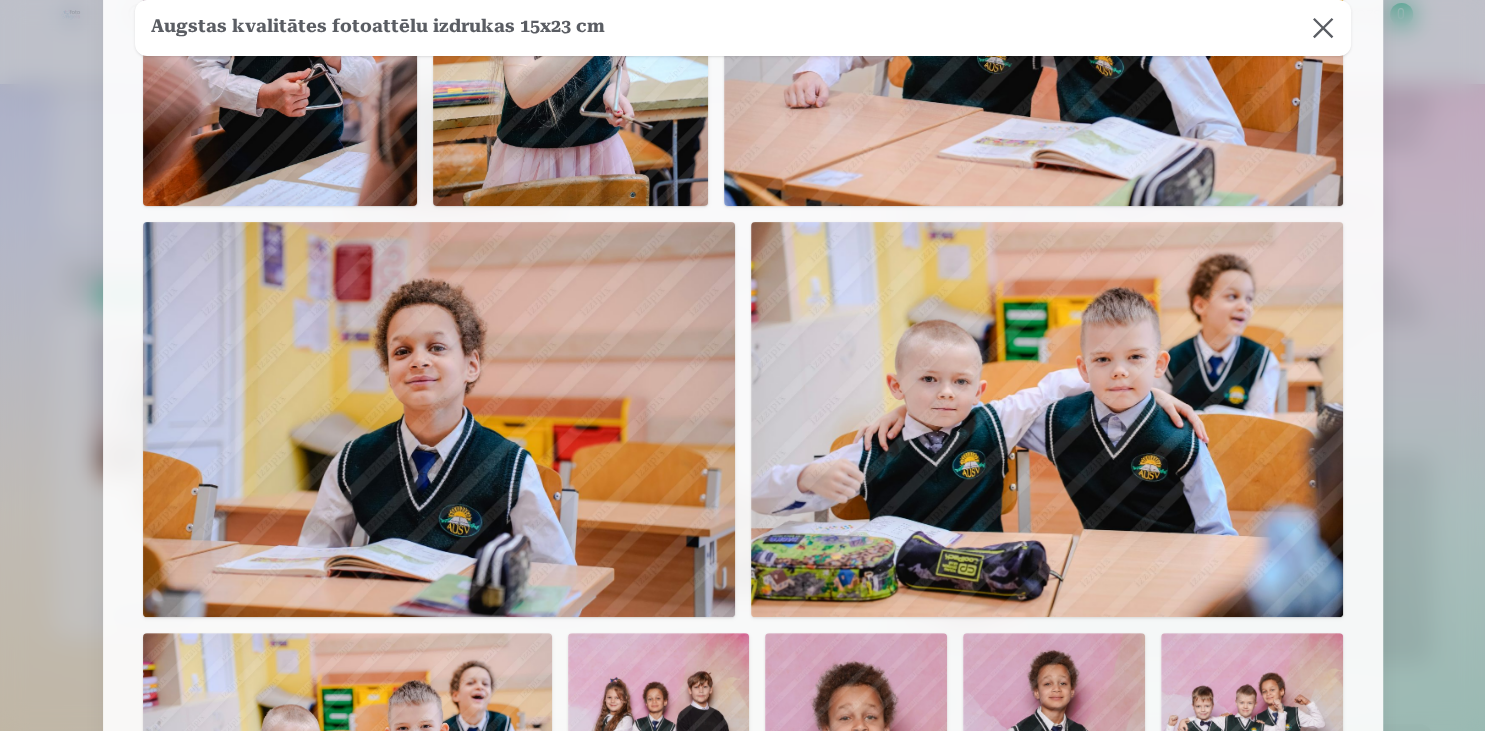 scroll, scrollTop: 0, scrollLeft: 0, axis: both 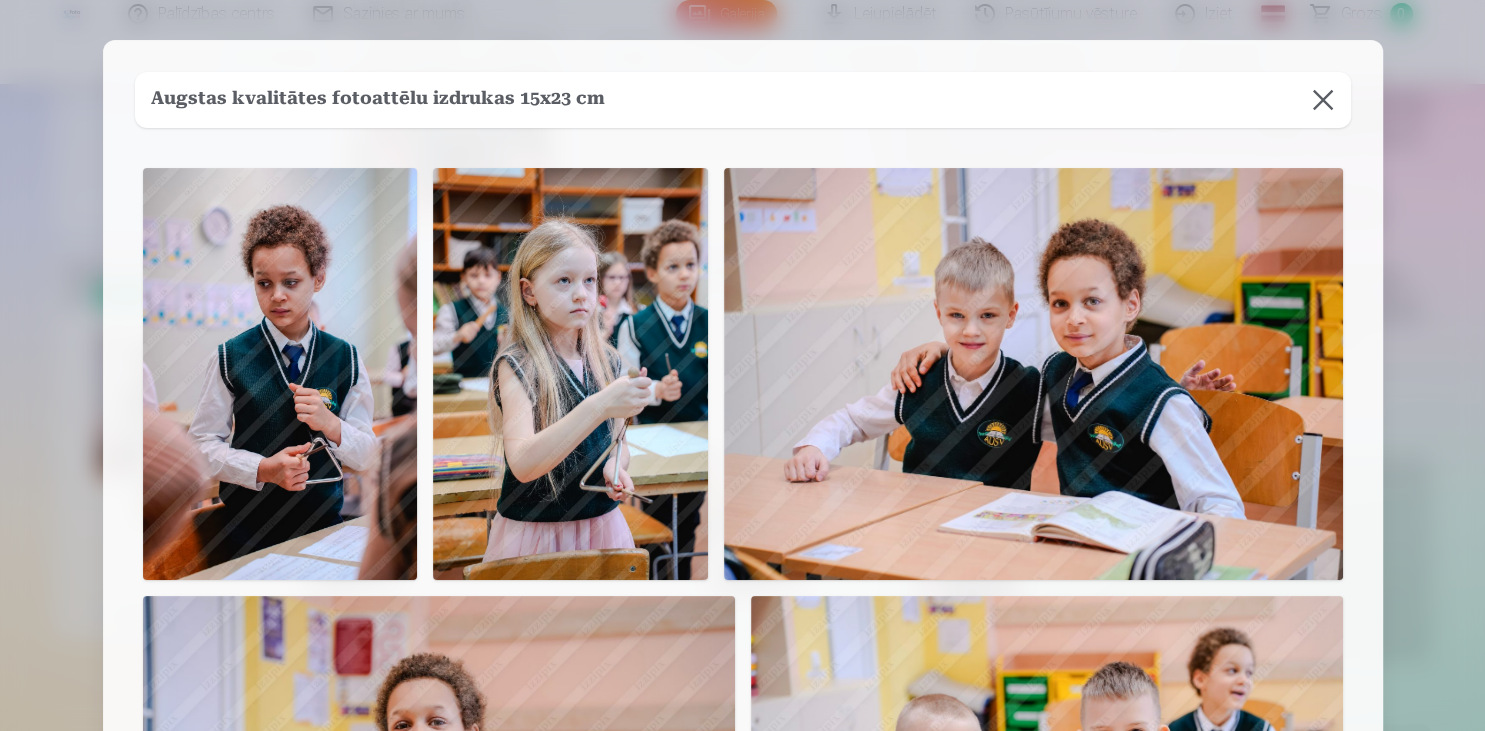 click at bounding box center (1323, 100) 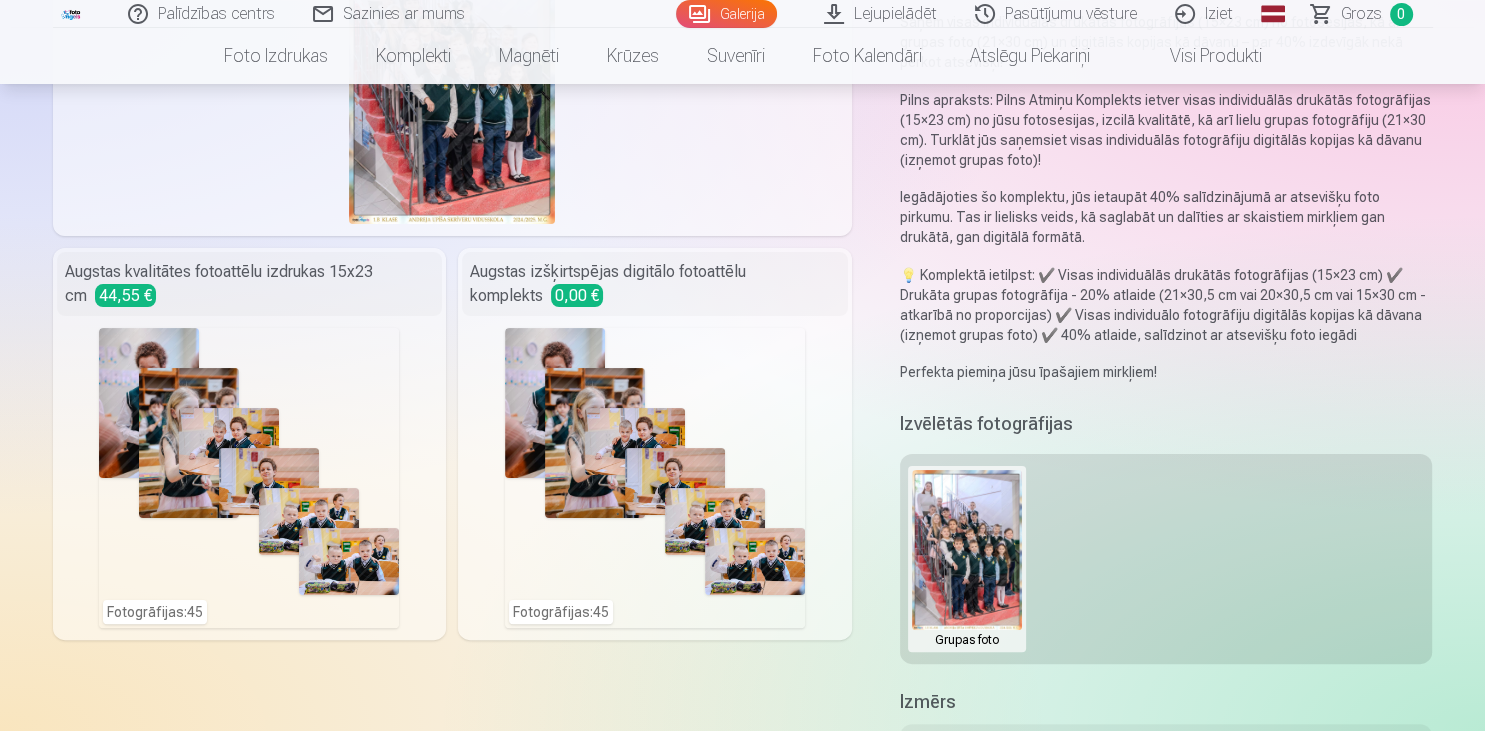 scroll, scrollTop: 0, scrollLeft: 0, axis: both 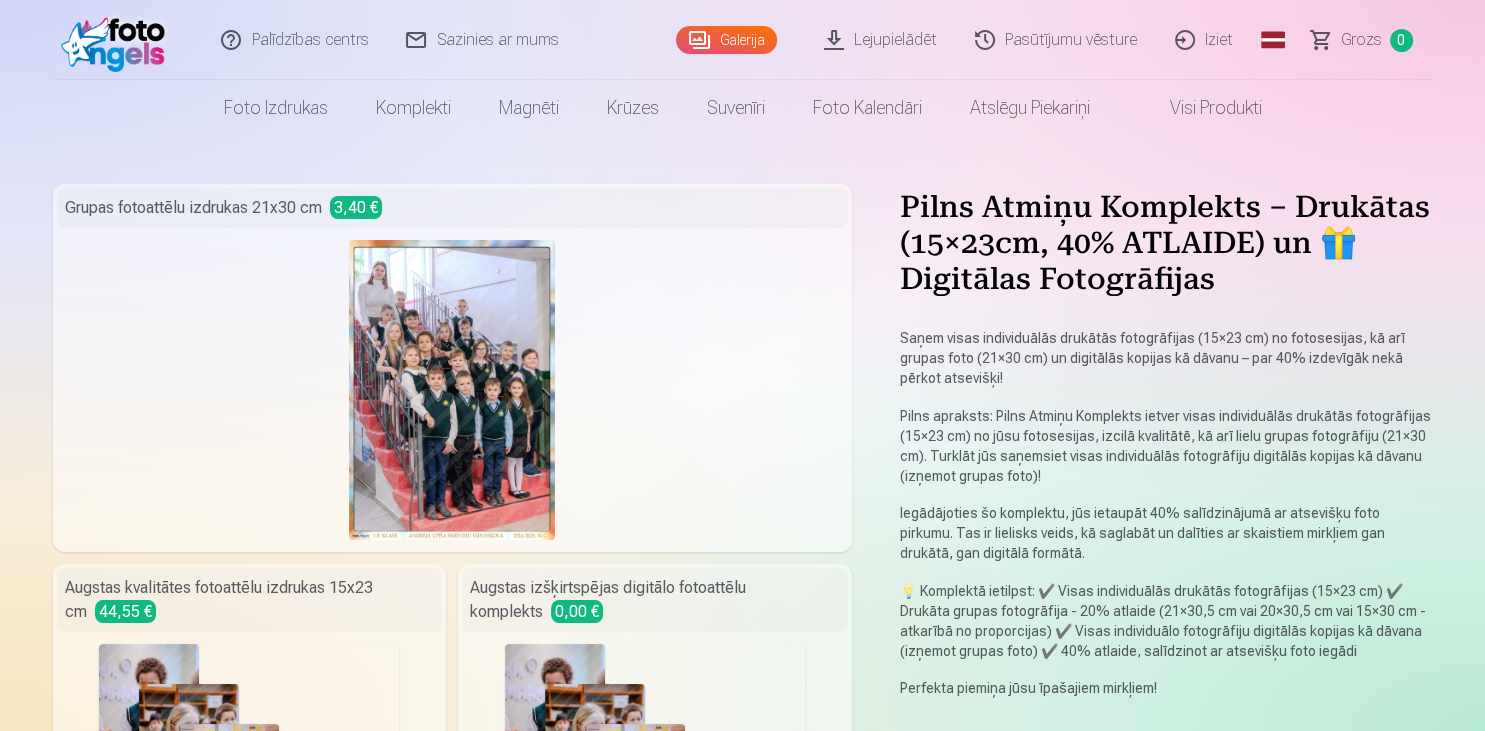 click on "Lejupielādēt" at bounding box center [881, 40] 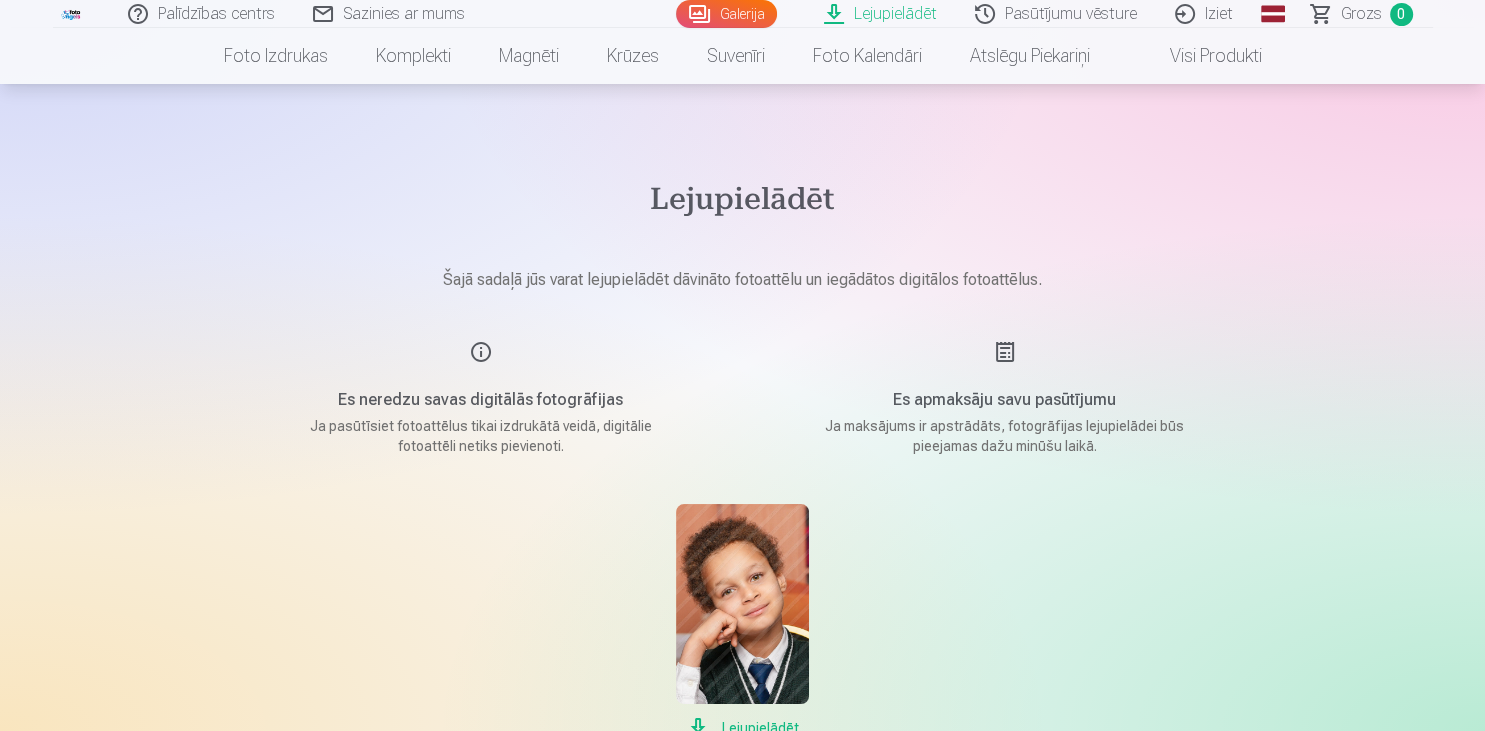 scroll, scrollTop: 316, scrollLeft: 0, axis: vertical 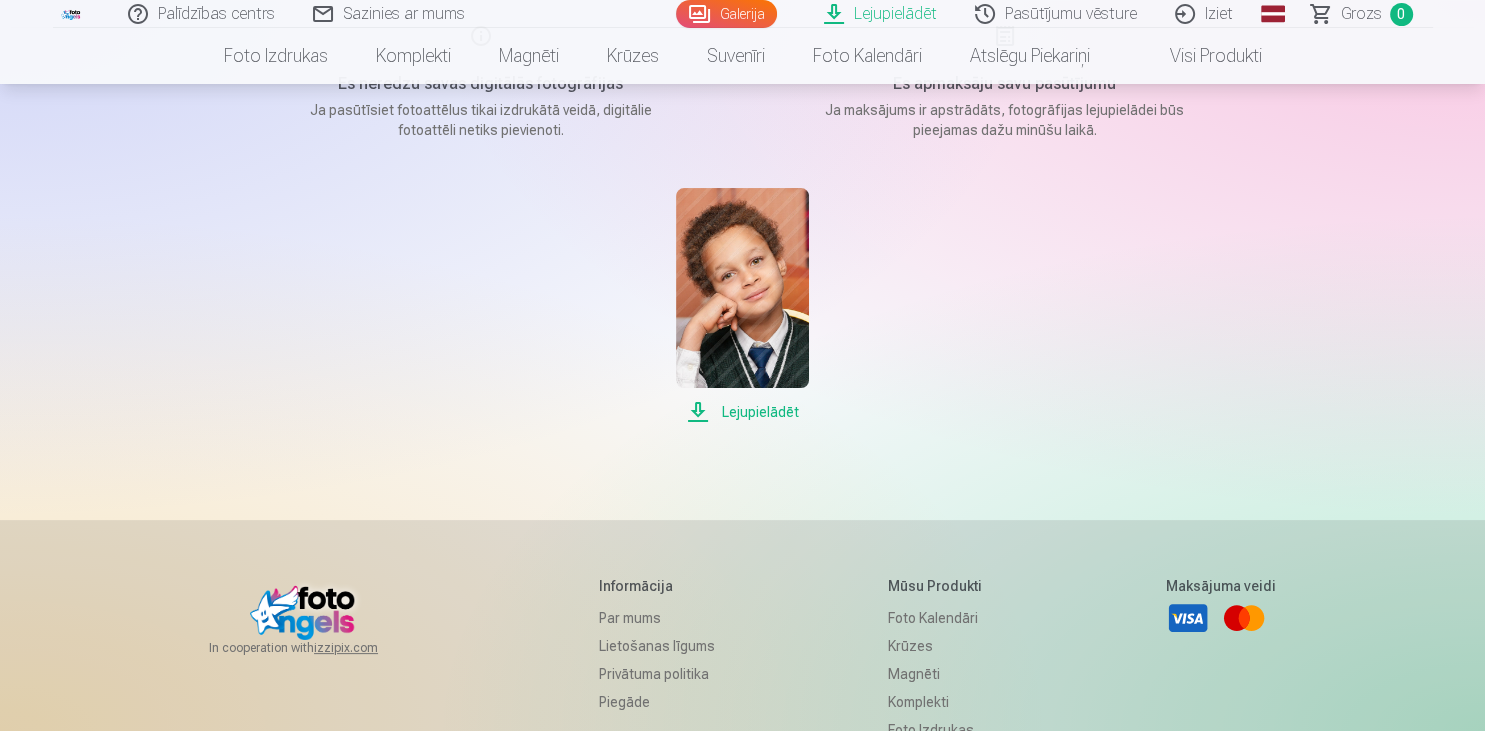click on "Lejupielādēt" at bounding box center [742, 412] 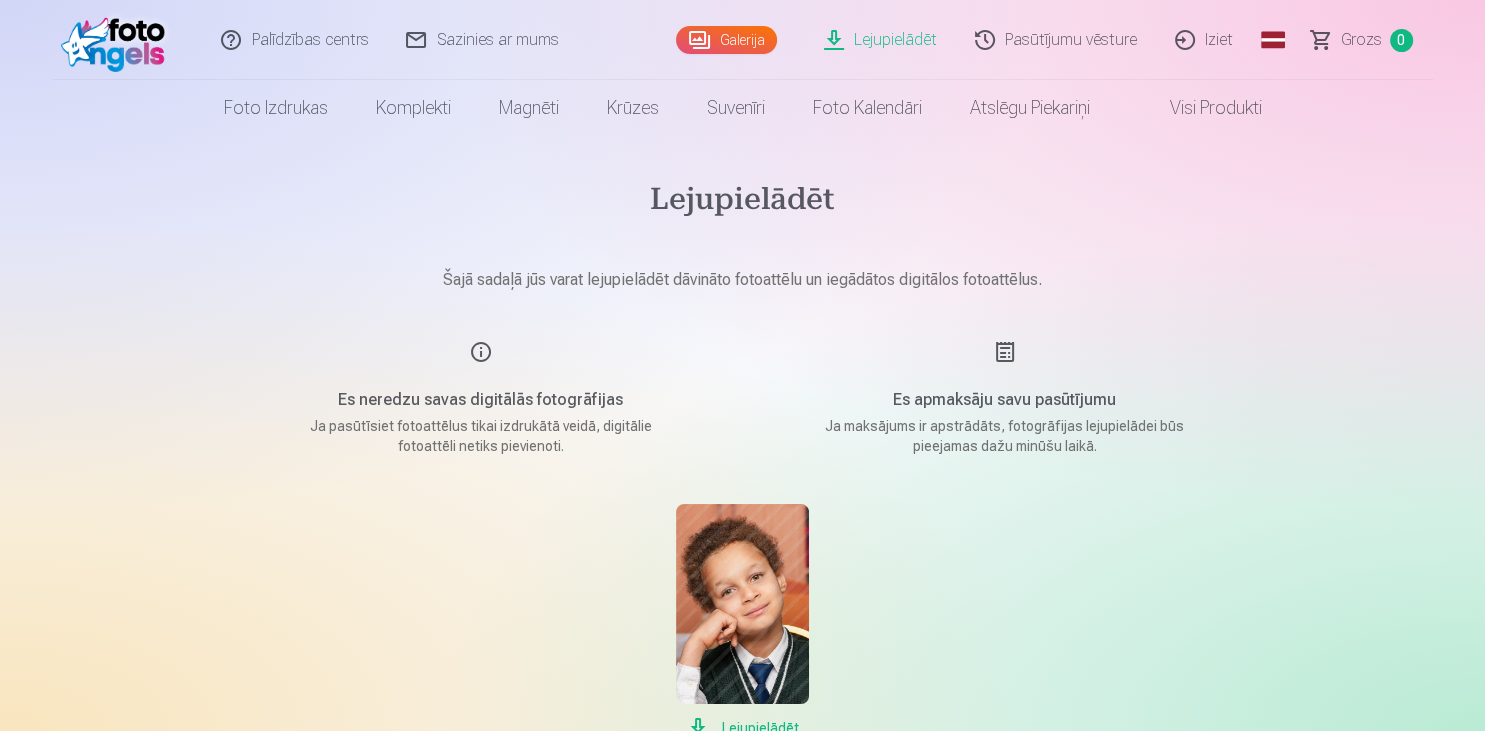 click on "Visi produkti" at bounding box center (1200, 108) 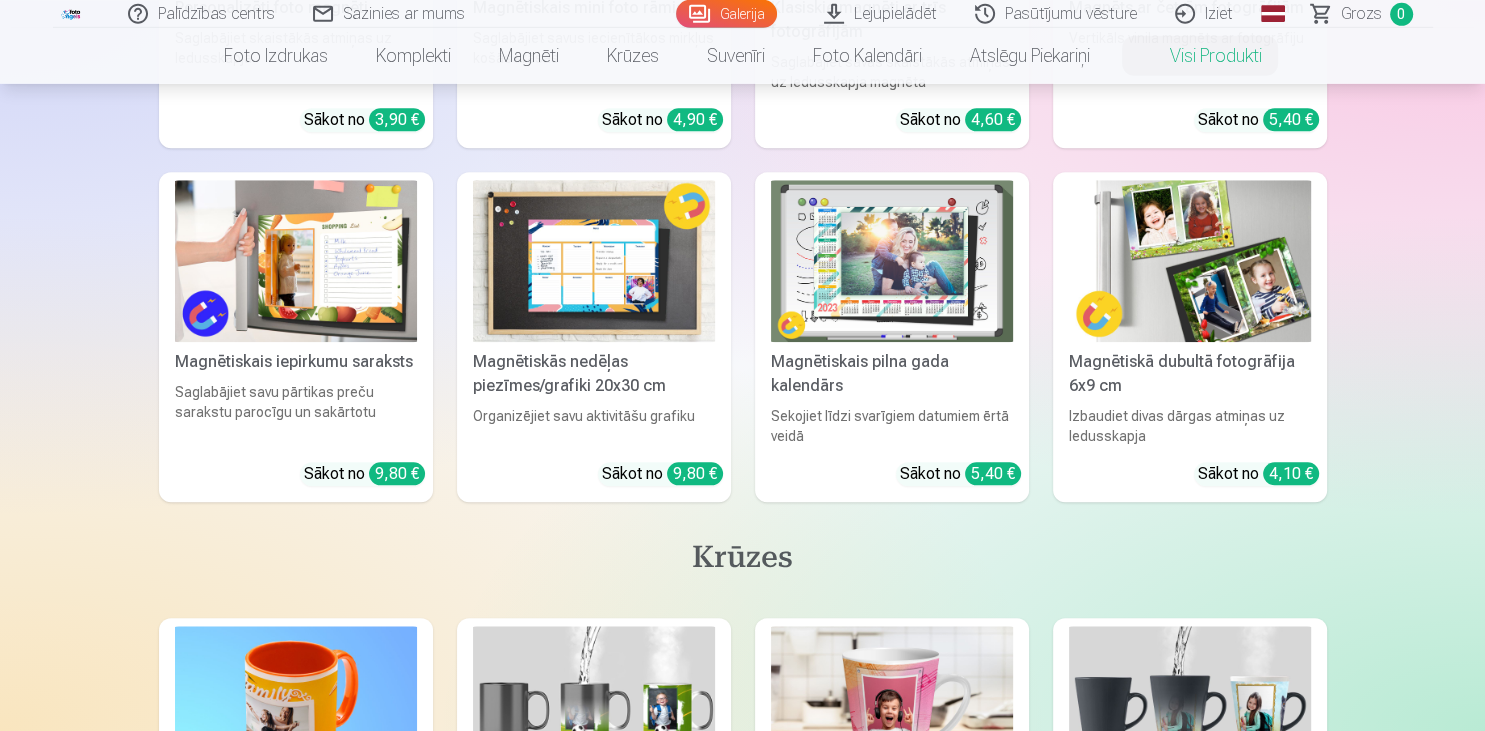 scroll, scrollTop: 1689, scrollLeft: 0, axis: vertical 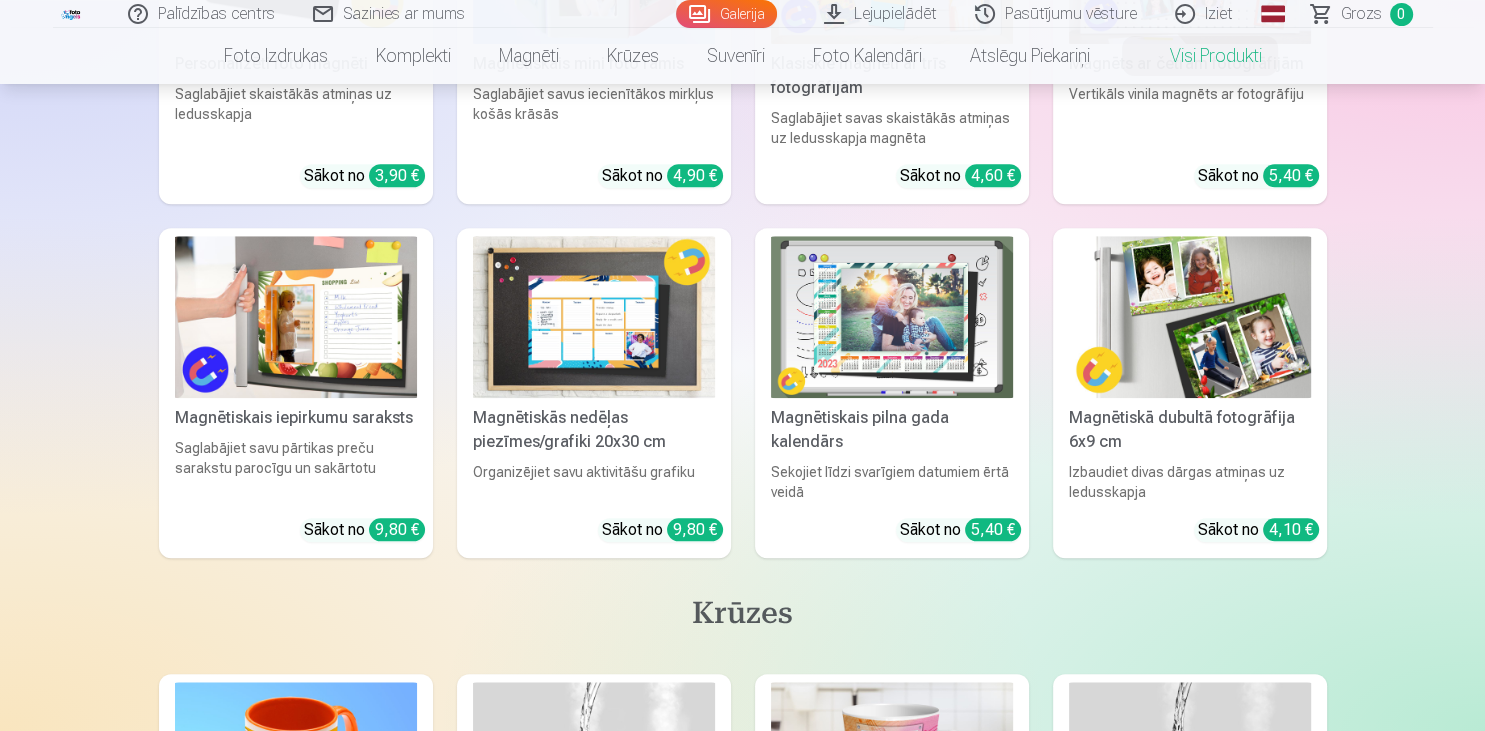 click on "Galerija" at bounding box center [726, 14] 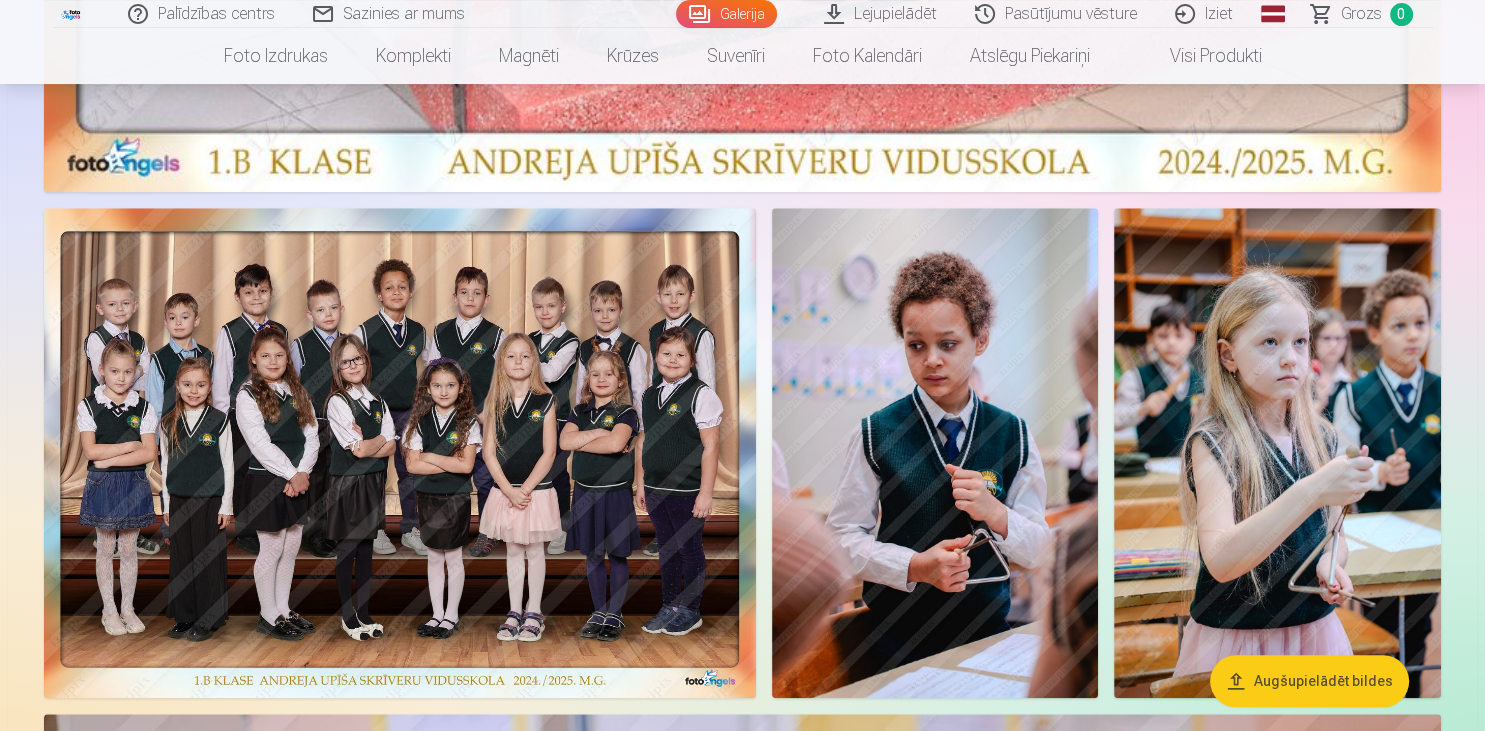 scroll, scrollTop: 2112, scrollLeft: 0, axis: vertical 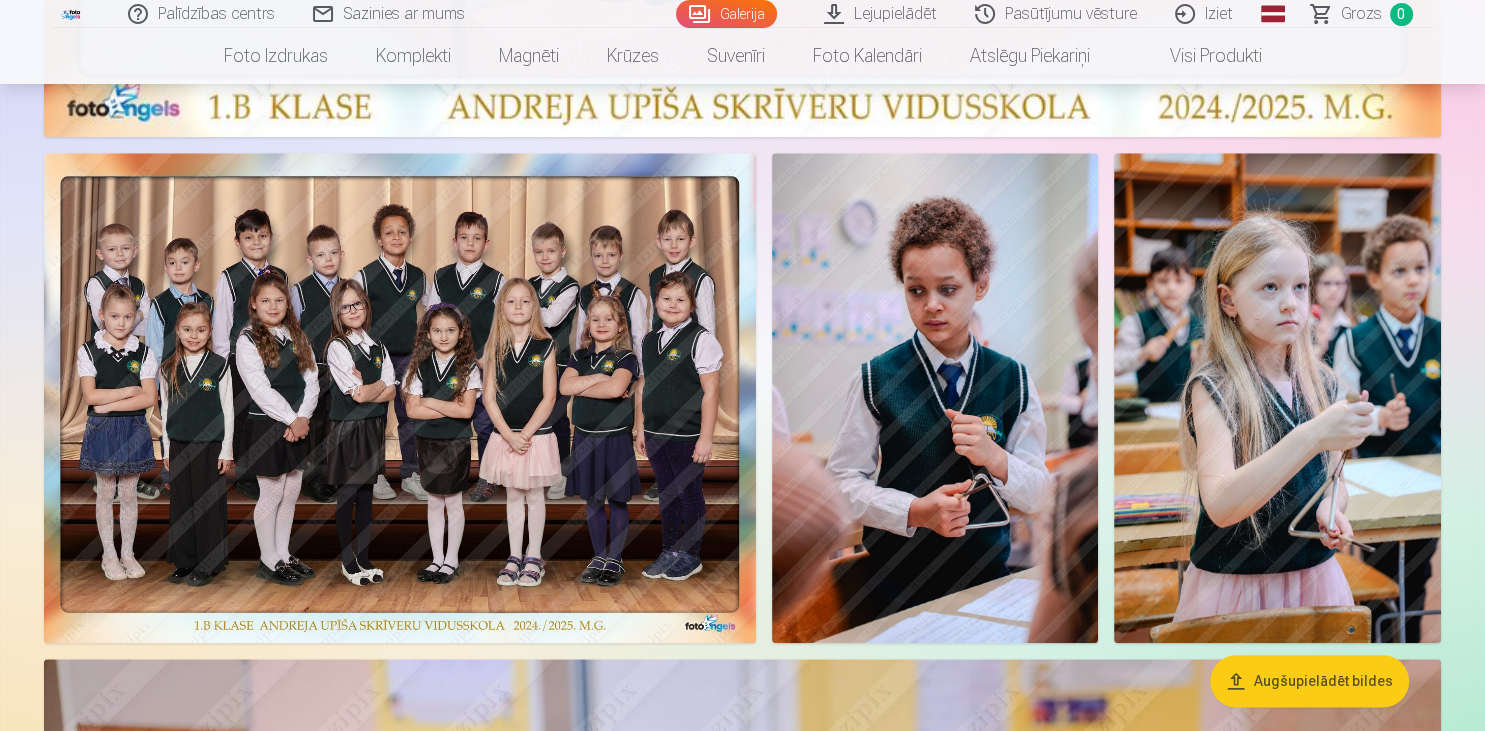 click at bounding box center [935, 398] 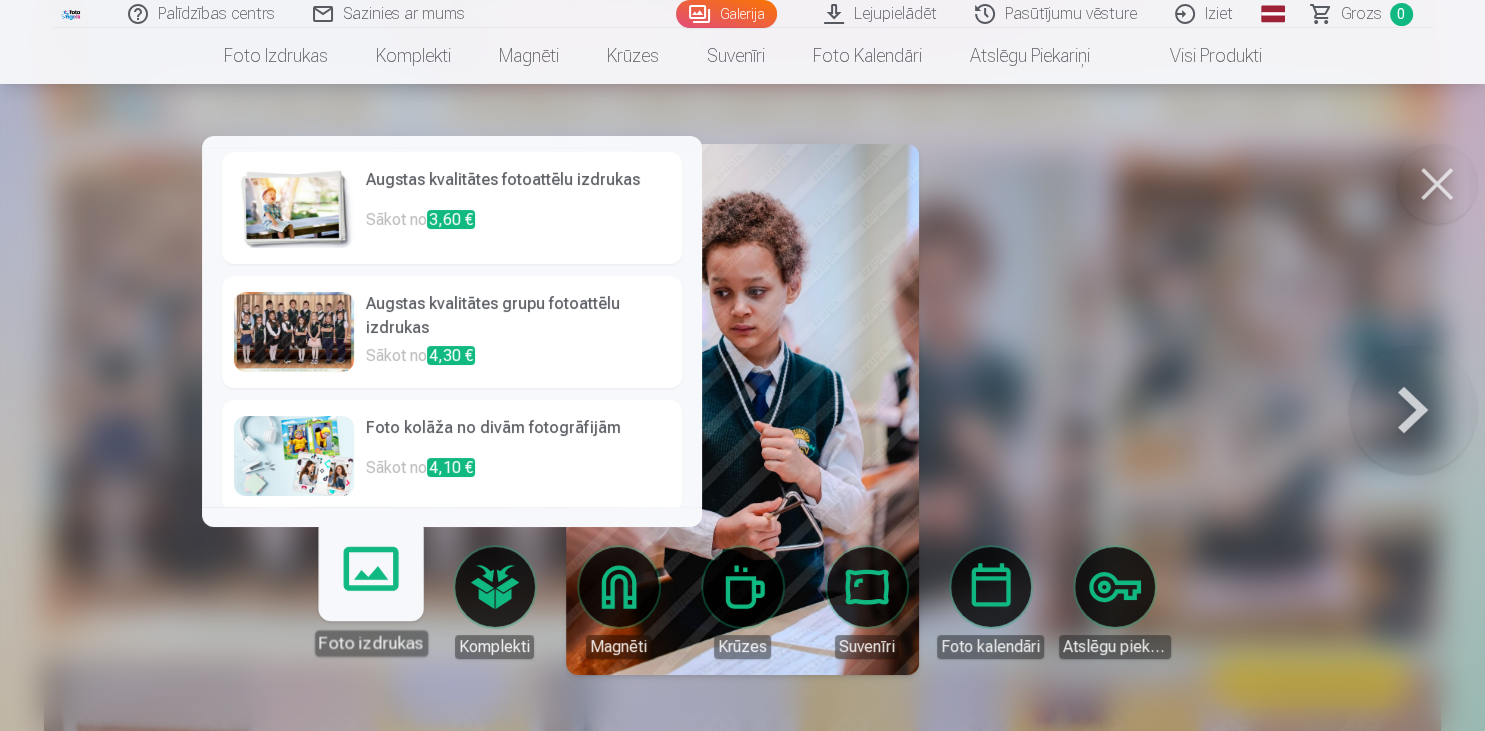 click at bounding box center [742, 365] 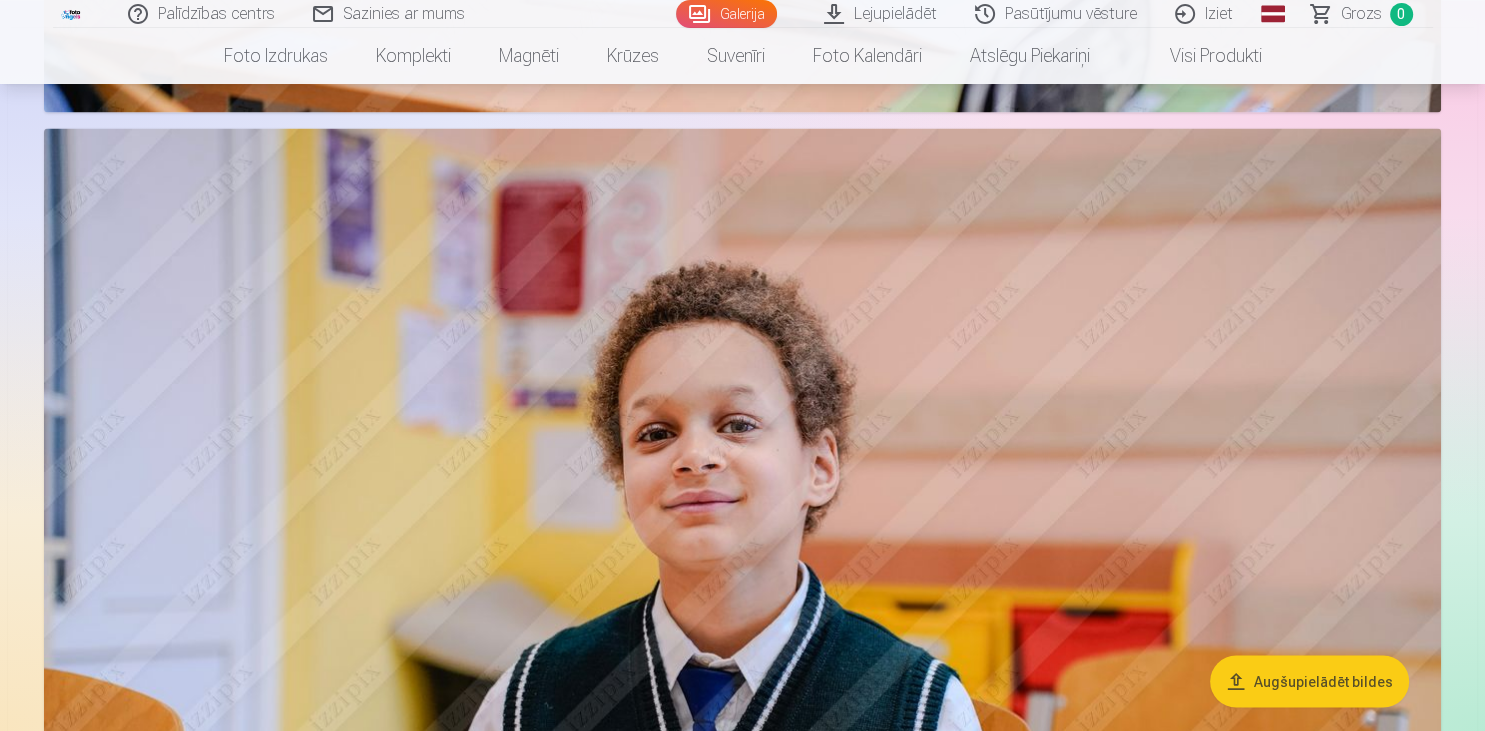 scroll, scrollTop: 3062, scrollLeft: 0, axis: vertical 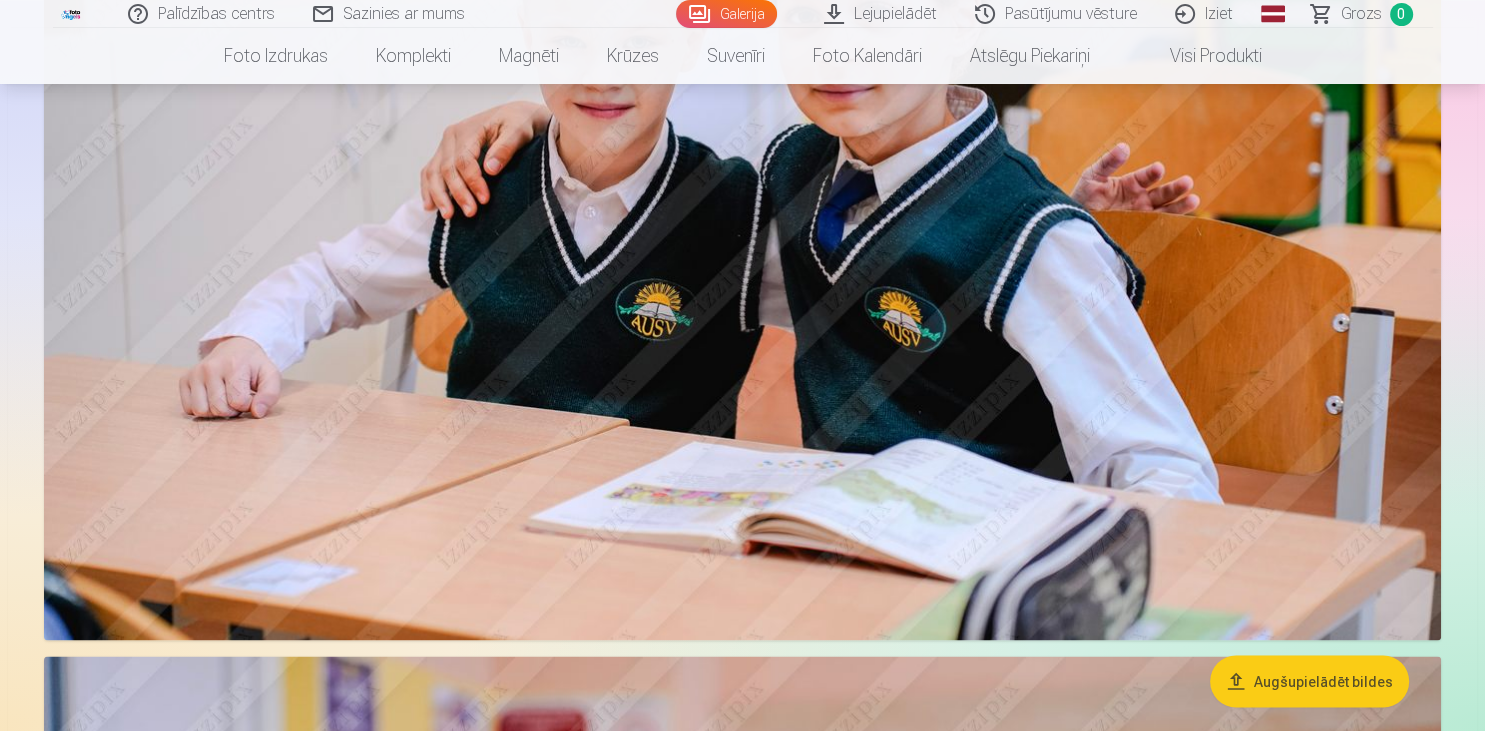 click at bounding box center [742, 174] 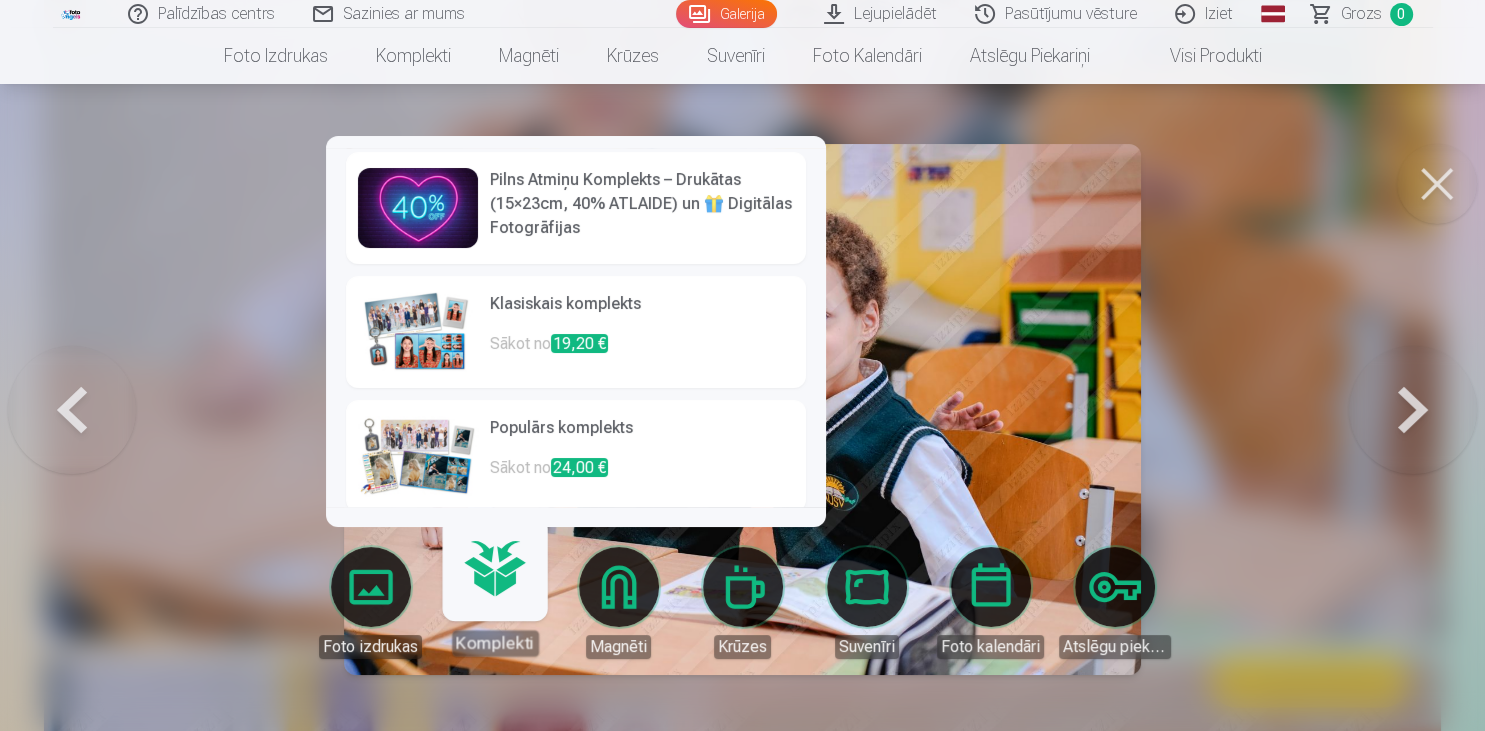 click on "Komplekti" at bounding box center [494, 594] 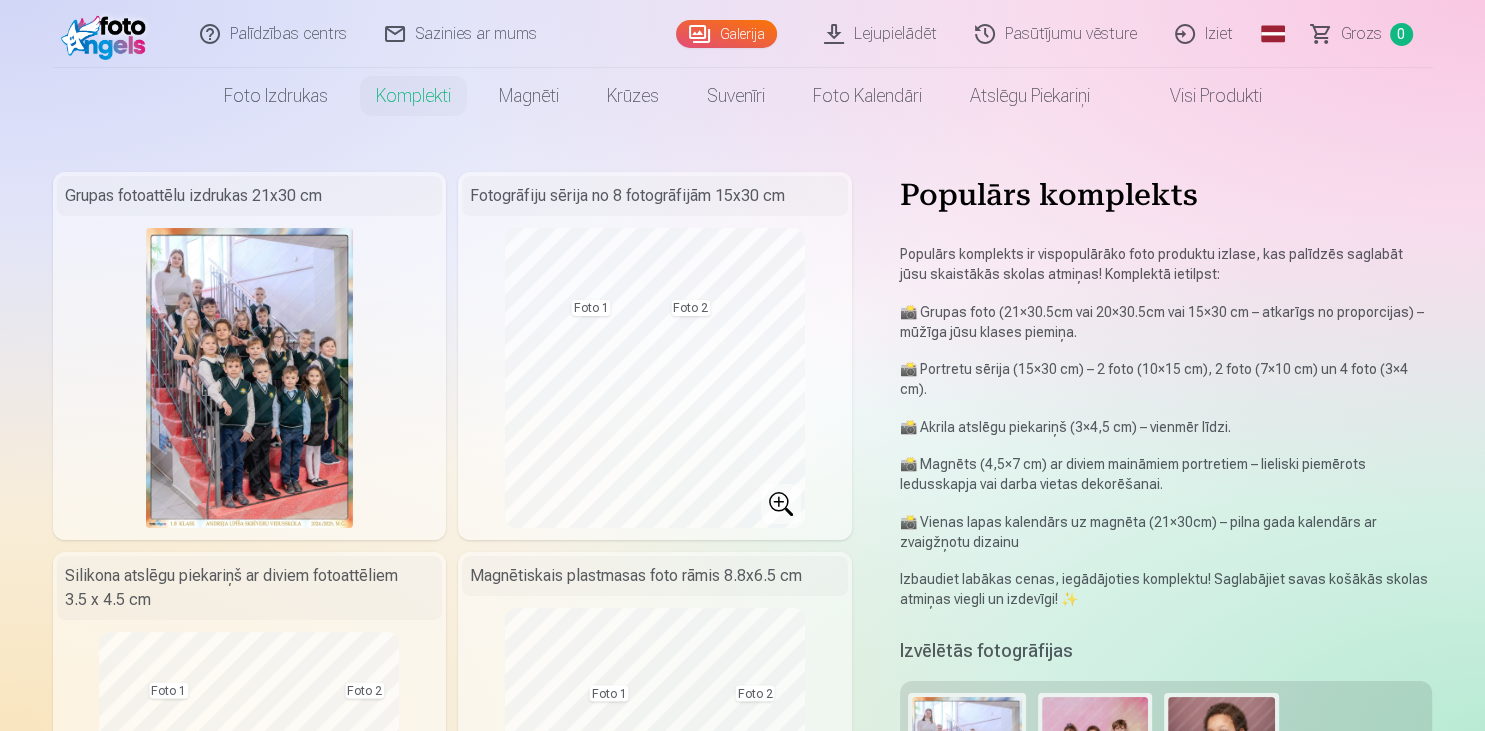 scroll, scrollTop: 0, scrollLeft: 0, axis: both 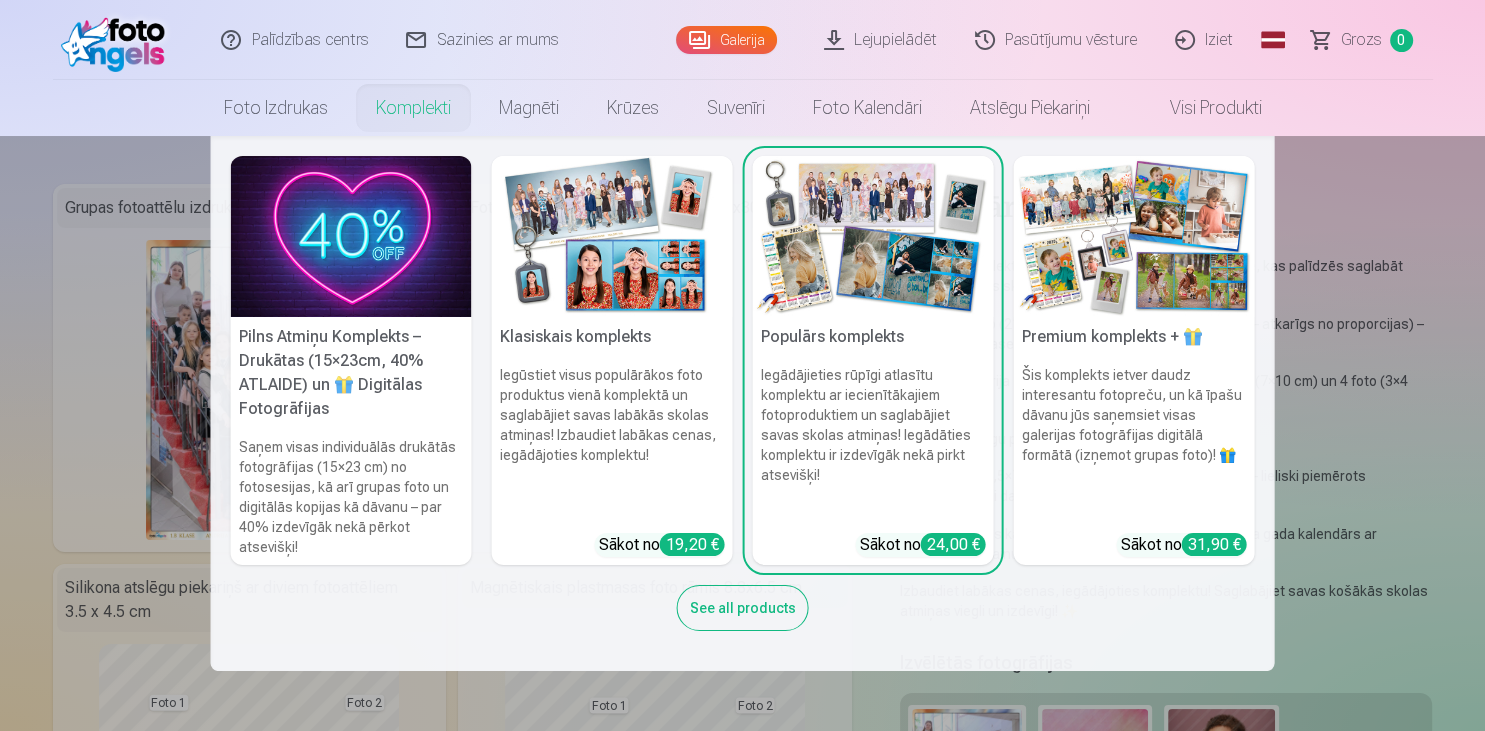 click on "Komplekti" at bounding box center [413, 108] 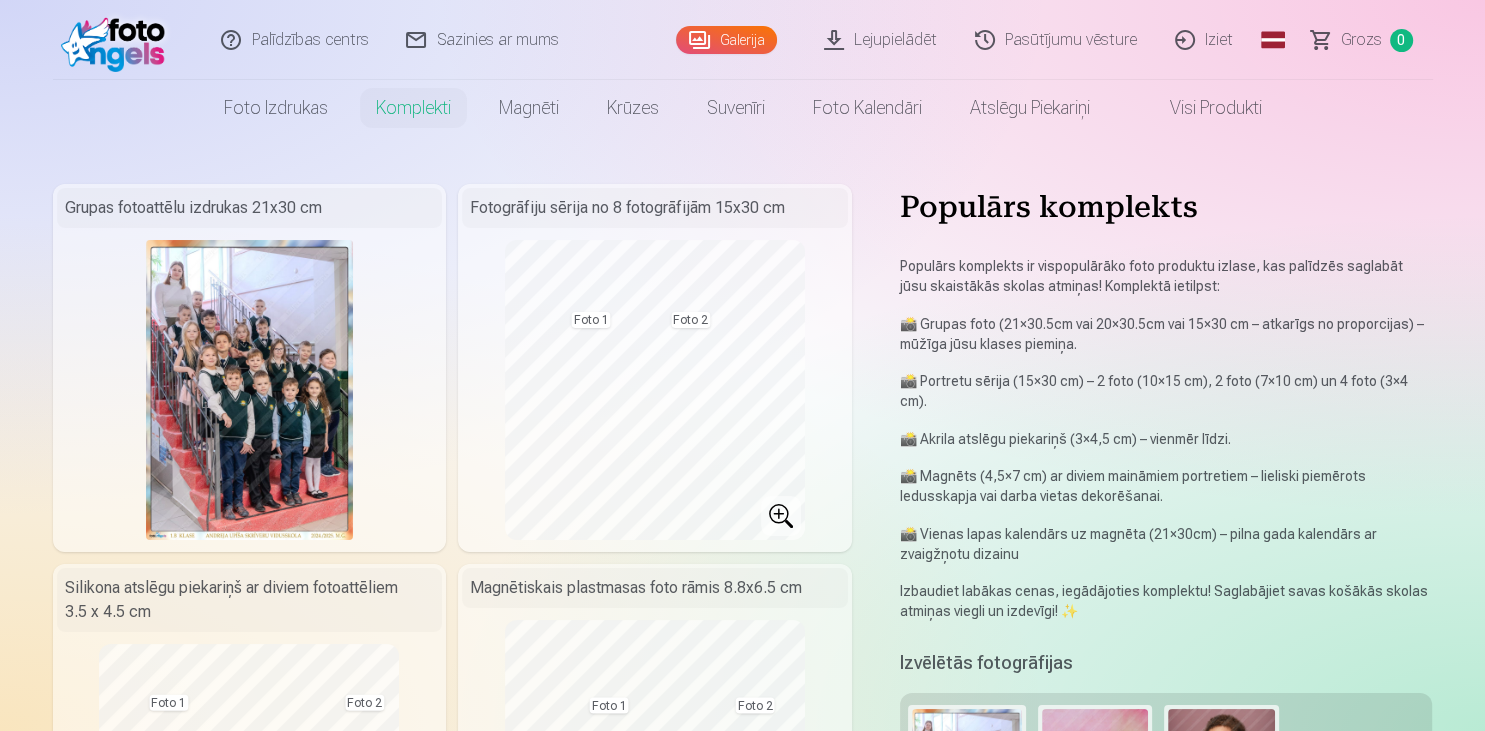 click on "Komplekti" at bounding box center [413, 108] 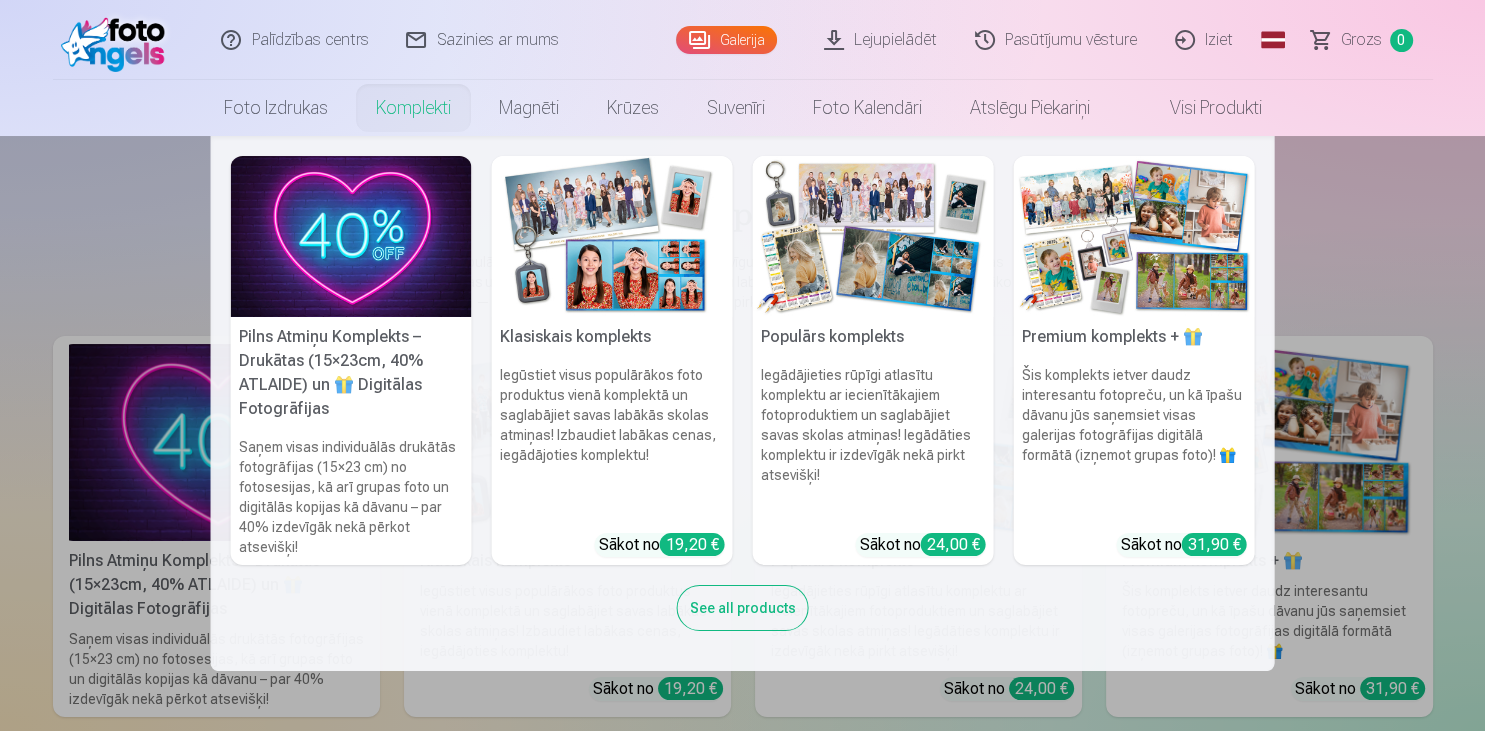 click on "Premium komplekts + 🎁" at bounding box center (1134, 337) 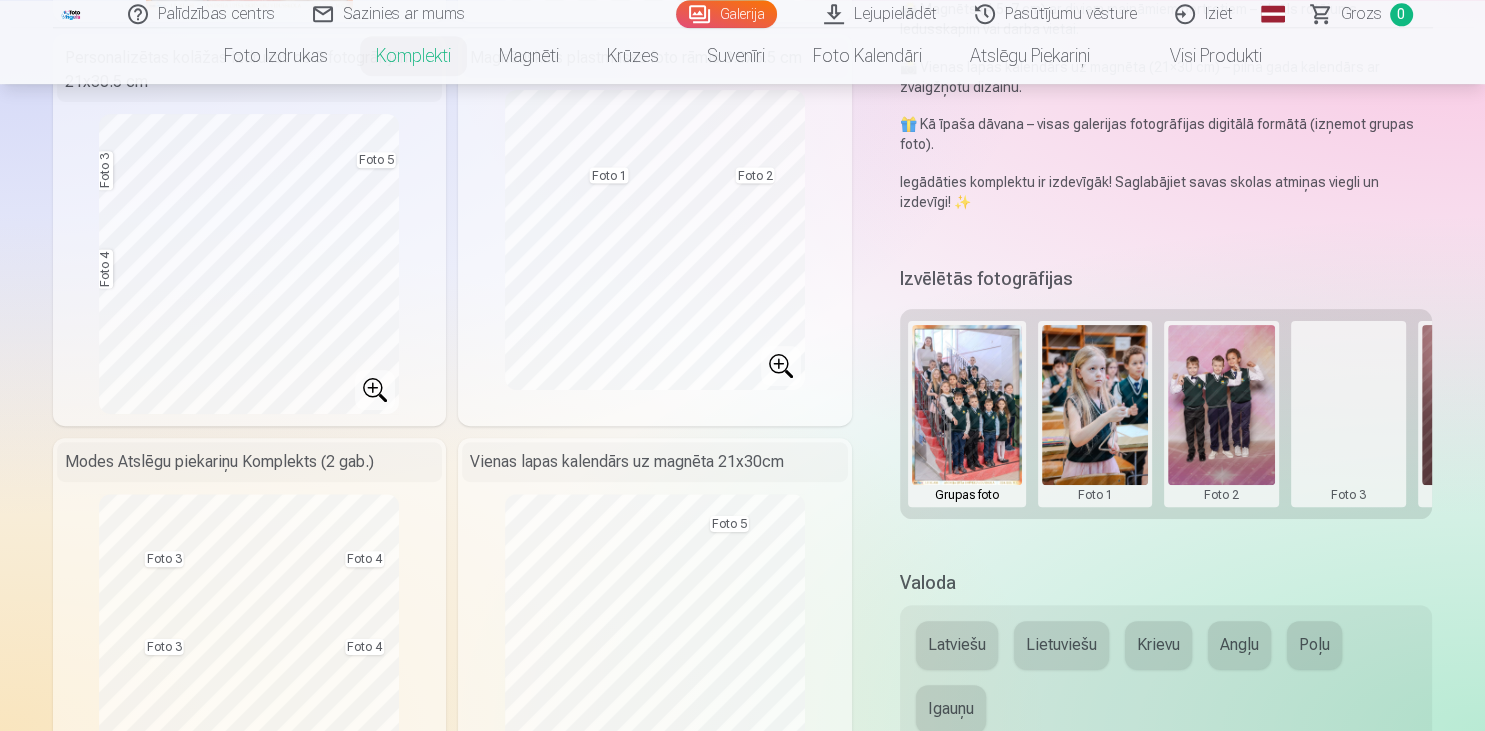 scroll, scrollTop: 528, scrollLeft: 0, axis: vertical 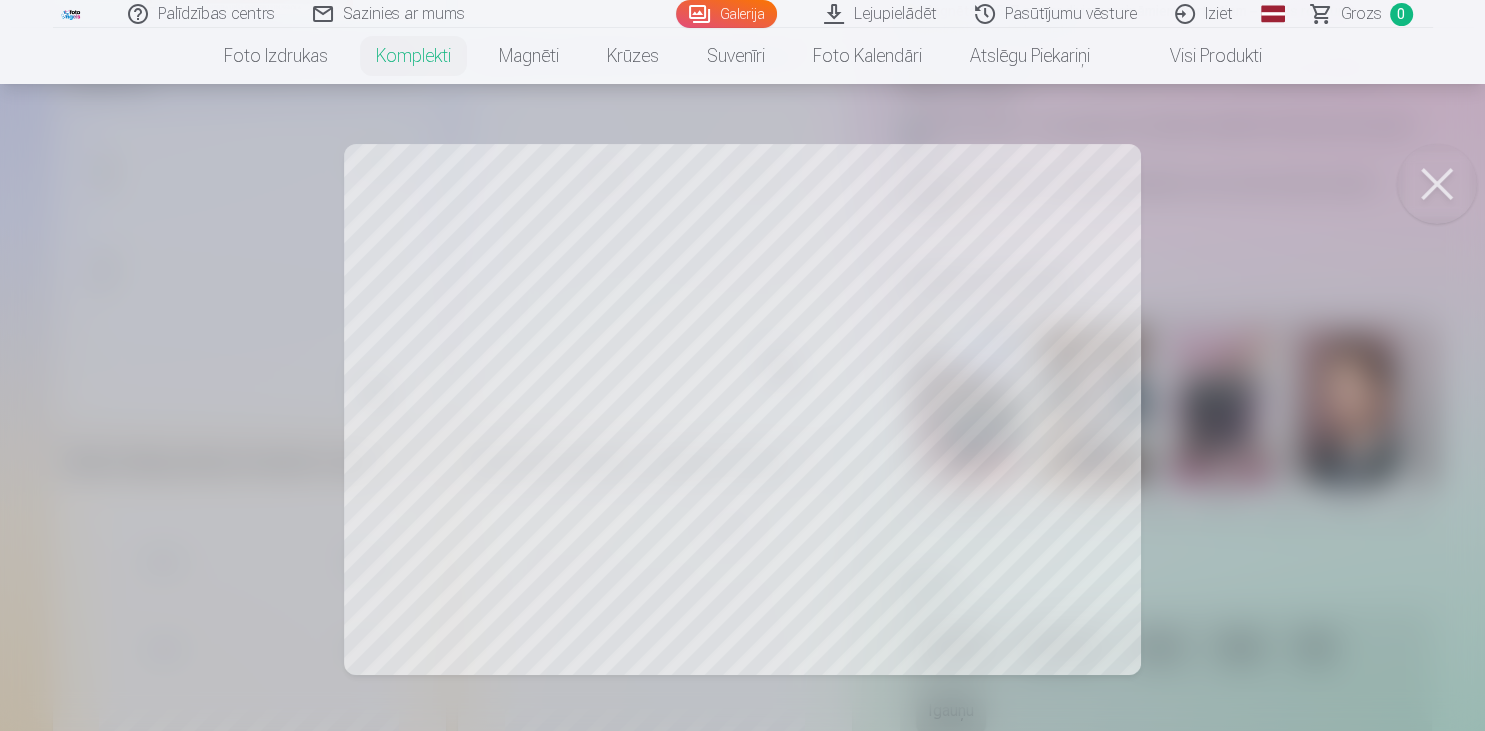 click at bounding box center (742, 365) 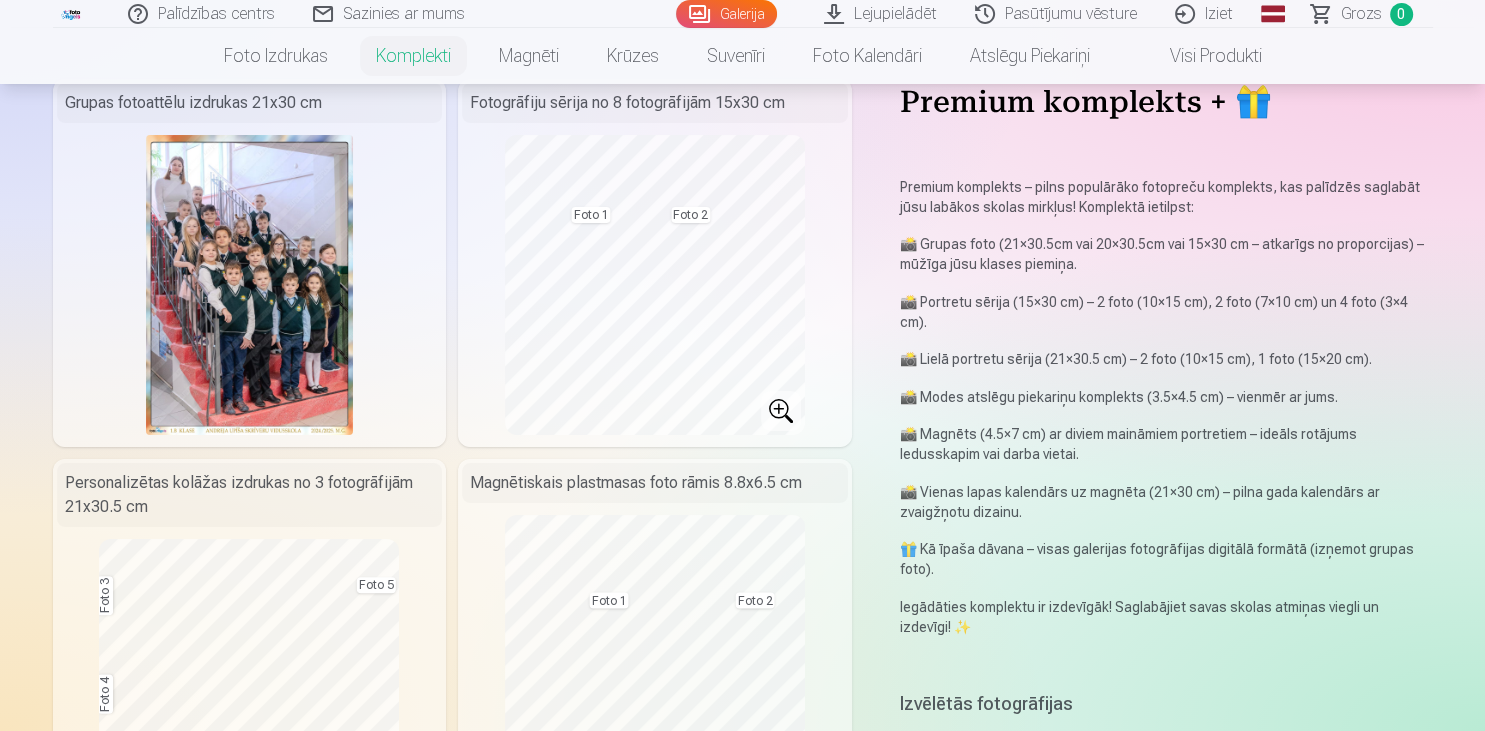 scroll, scrollTop: 0, scrollLeft: 0, axis: both 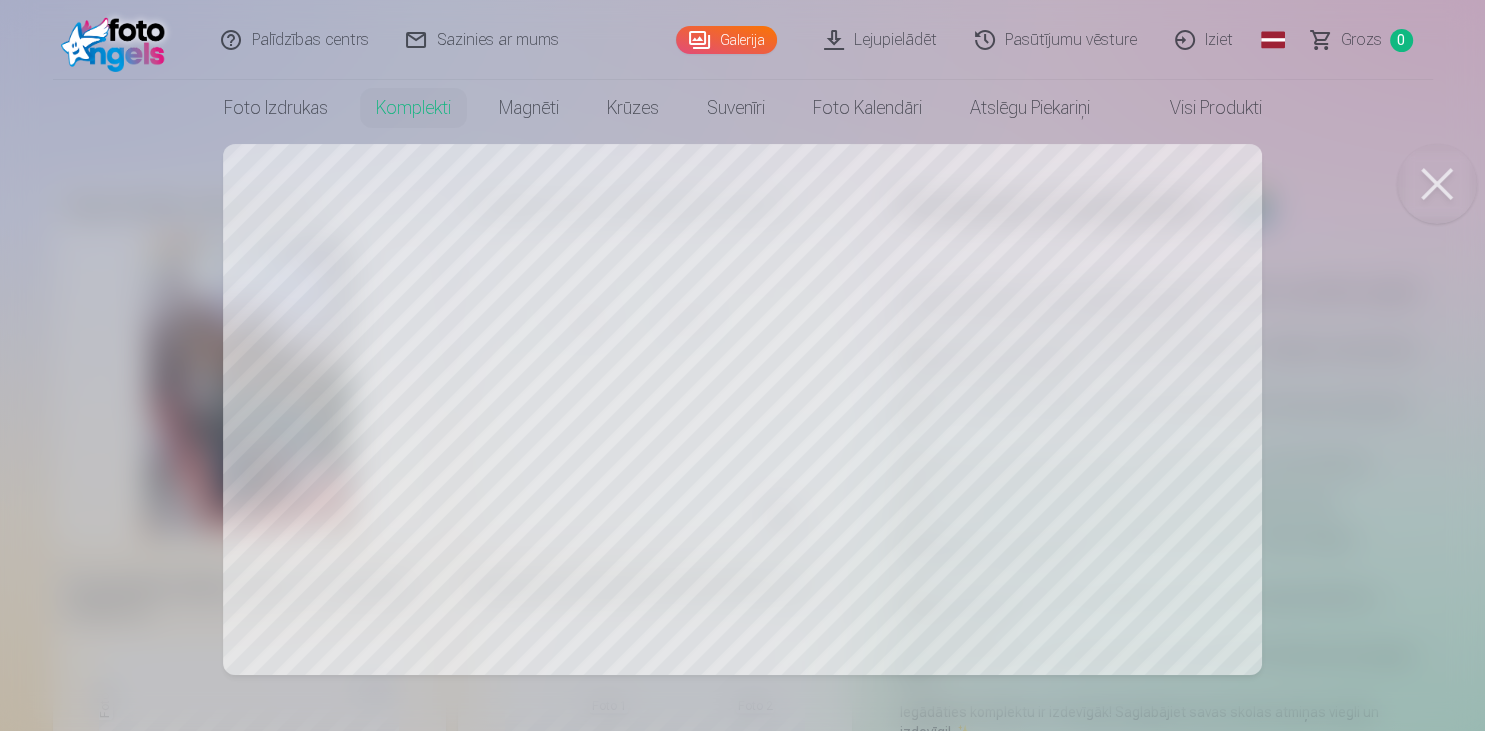 click at bounding box center (742, 365) 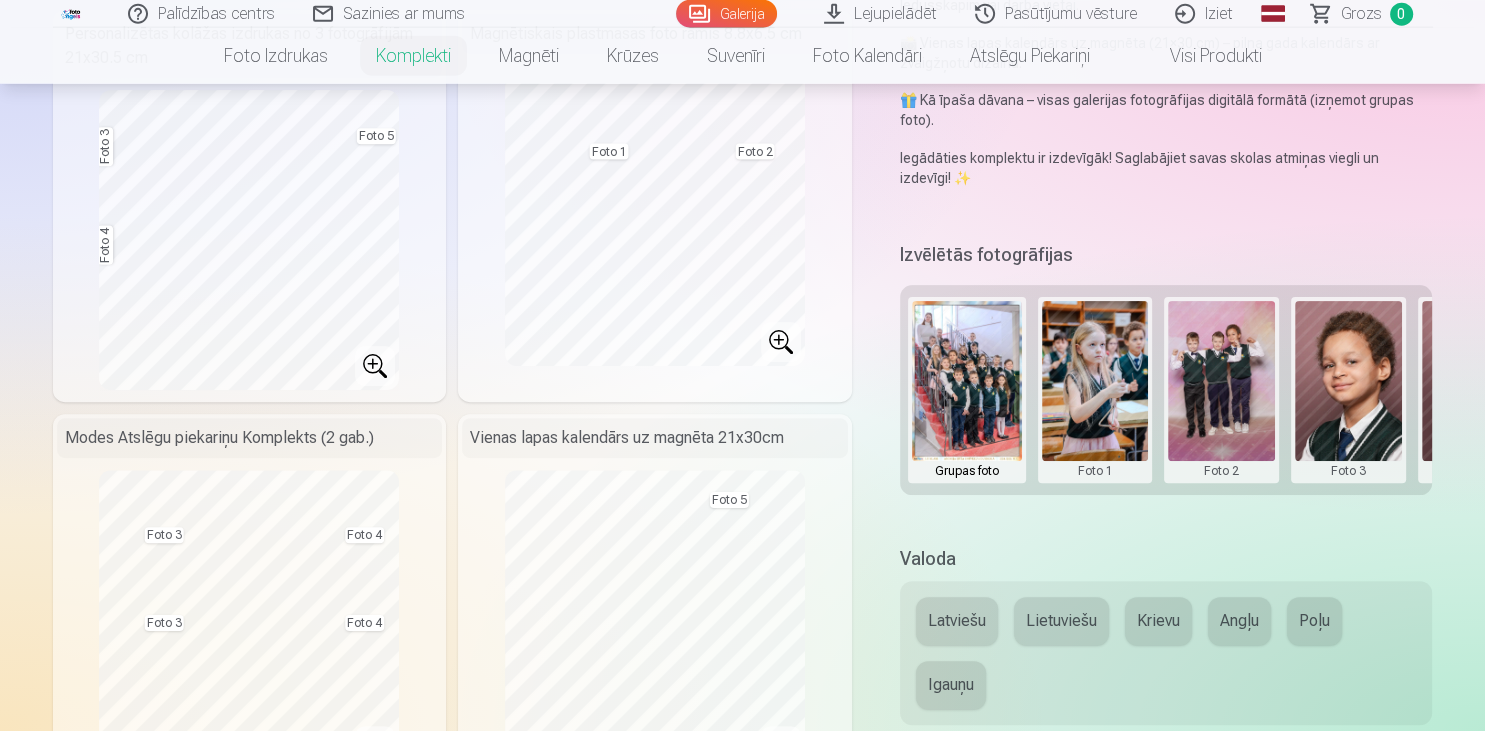 scroll, scrollTop: 633, scrollLeft: 0, axis: vertical 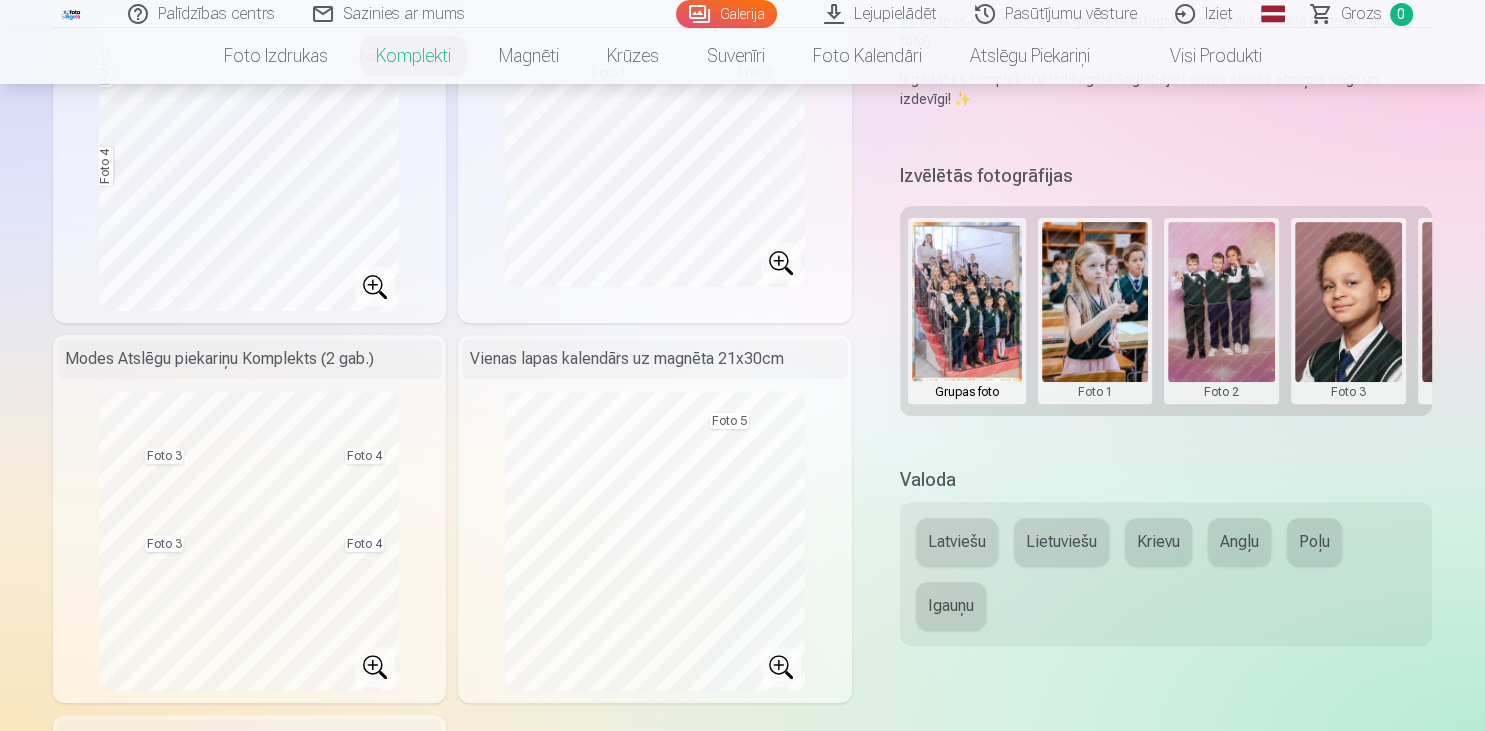 click at bounding box center (1095, 311) 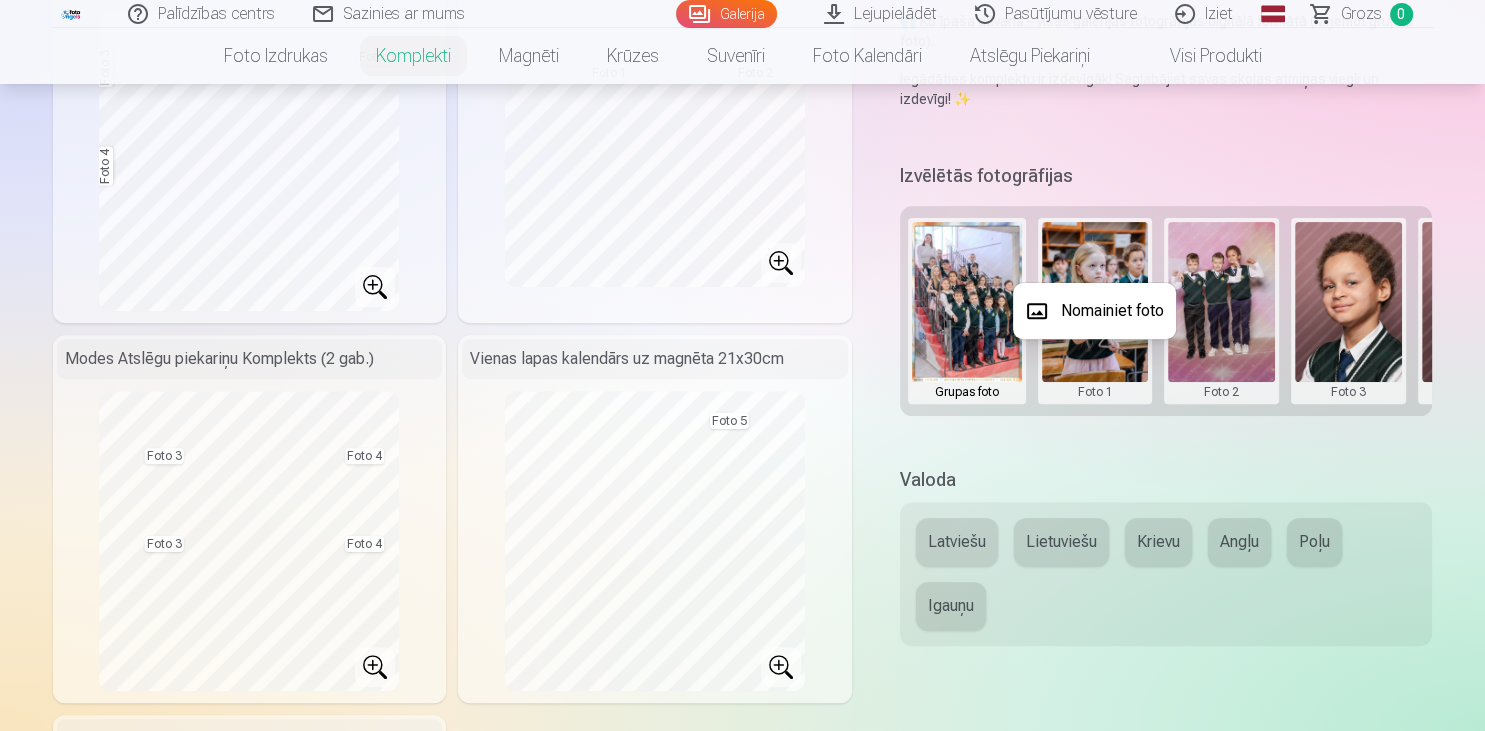 click on "Nomainiet foto" at bounding box center (1094, 311) 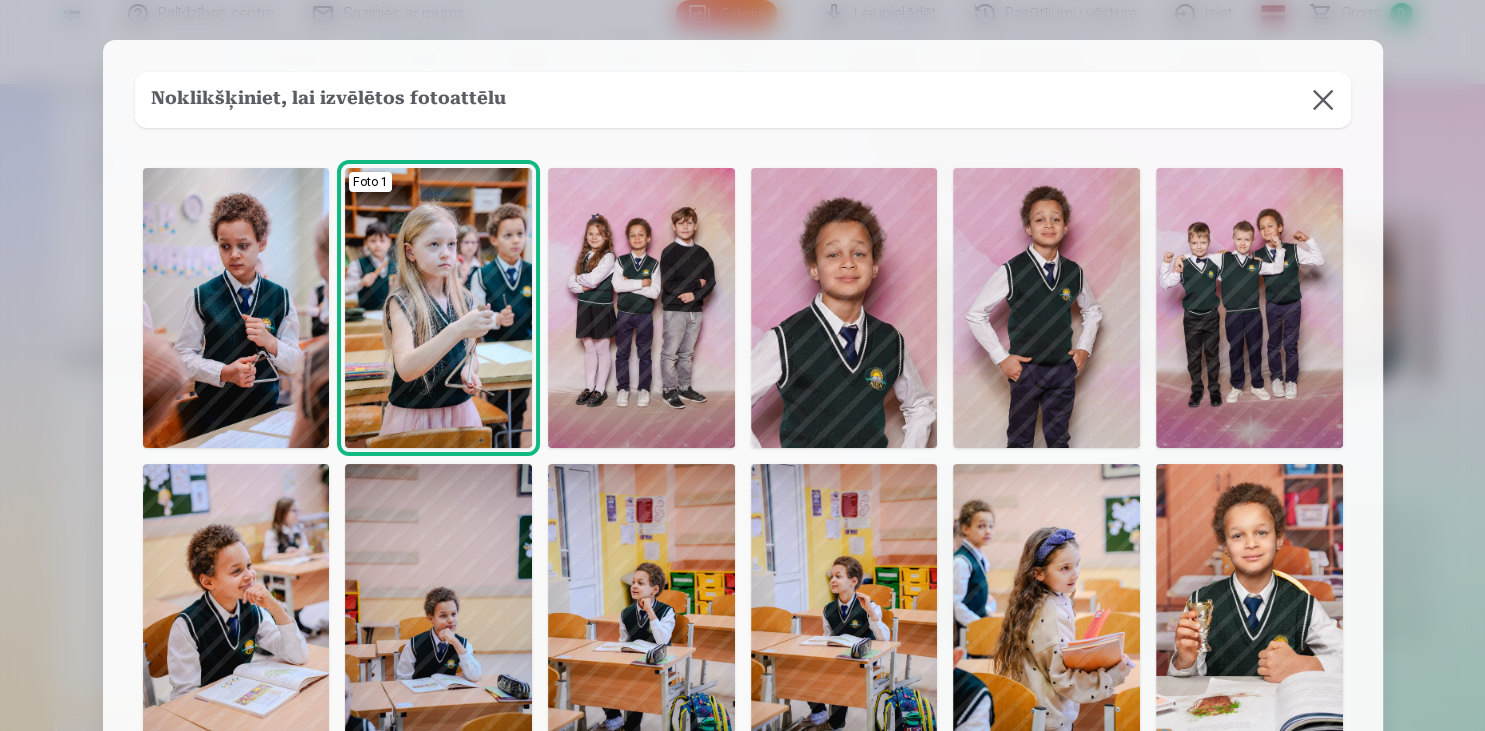 click at bounding box center [1046, 308] 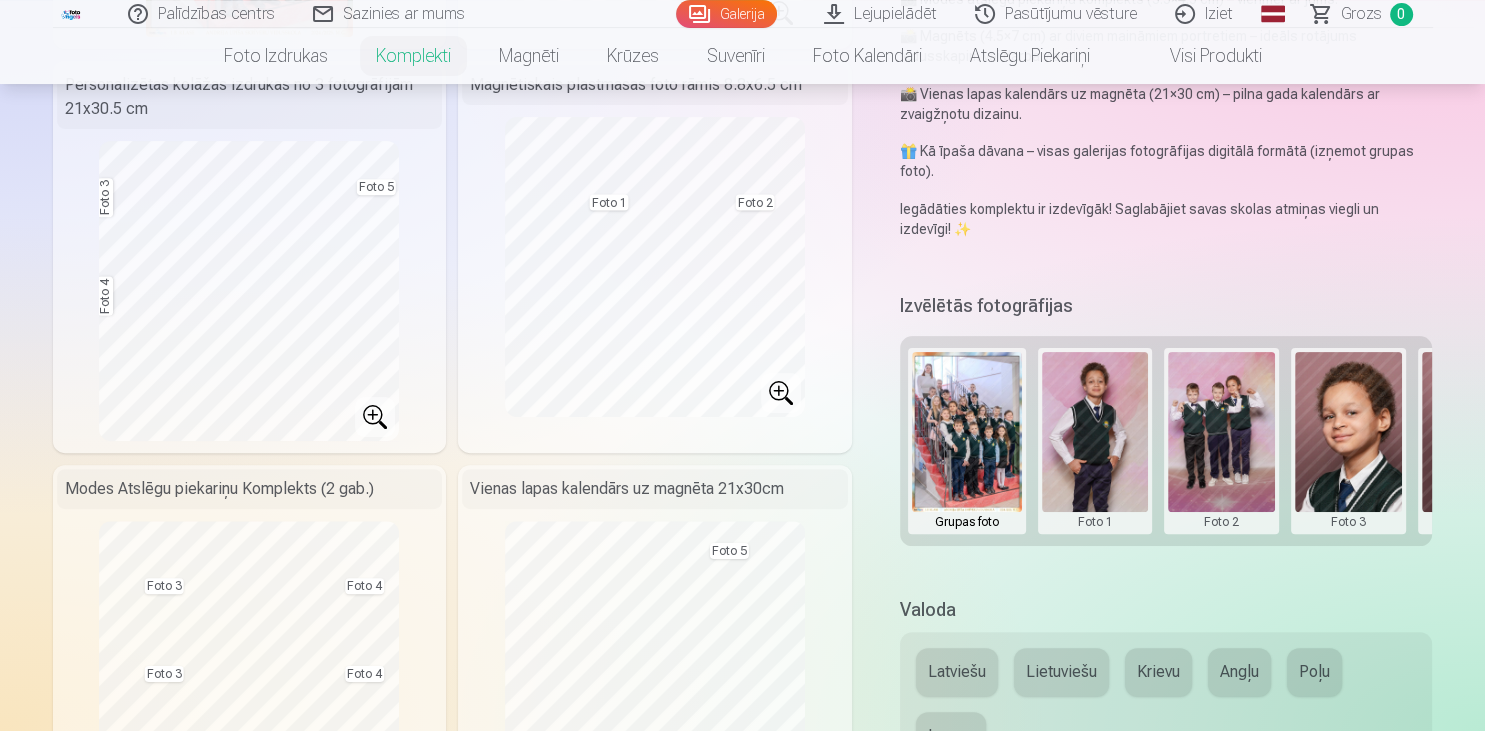 scroll, scrollTop: 528, scrollLeft: 0, axis: vertical 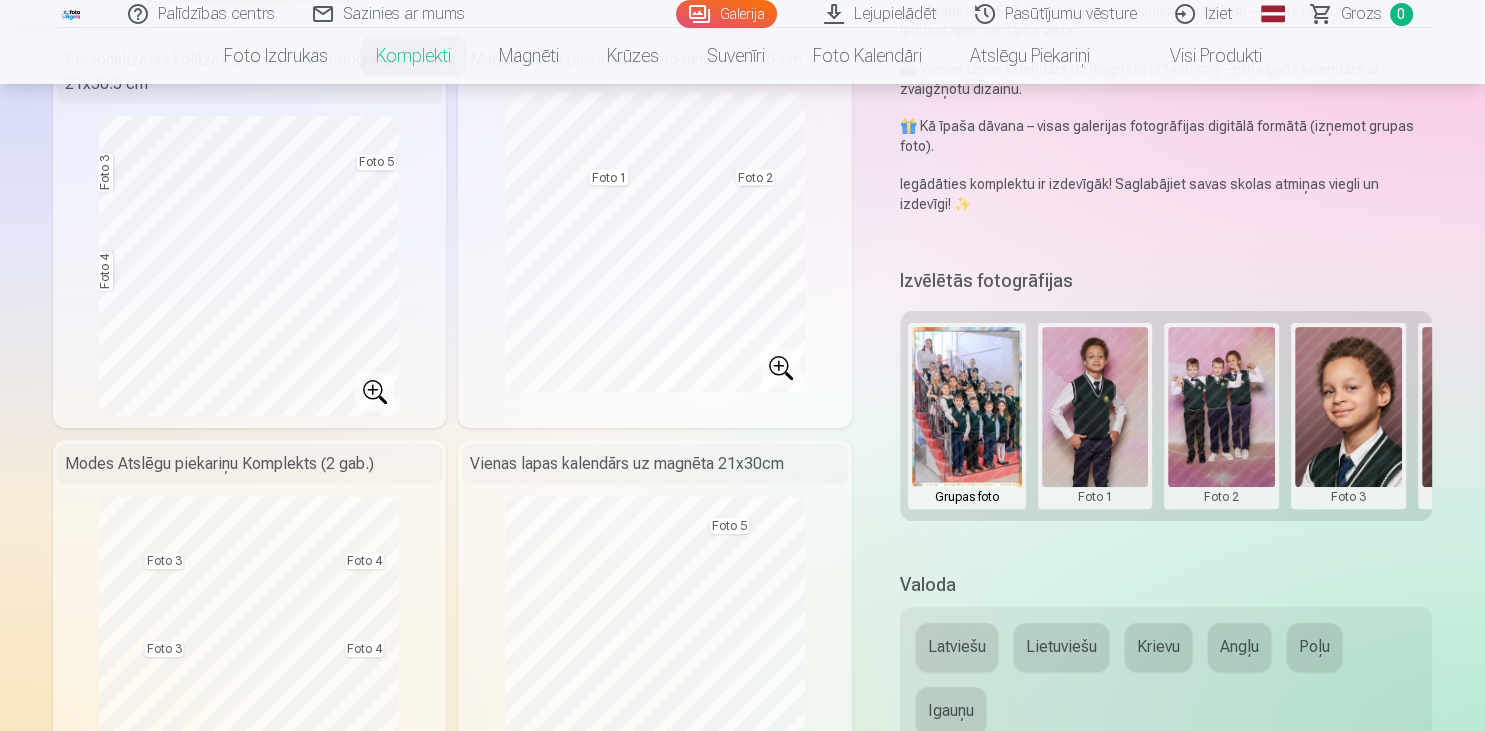 drag, startPoint x: 1343, startPoint y: 449, endPoint x: 1037, endPoint y: 433, distance: 306.41803 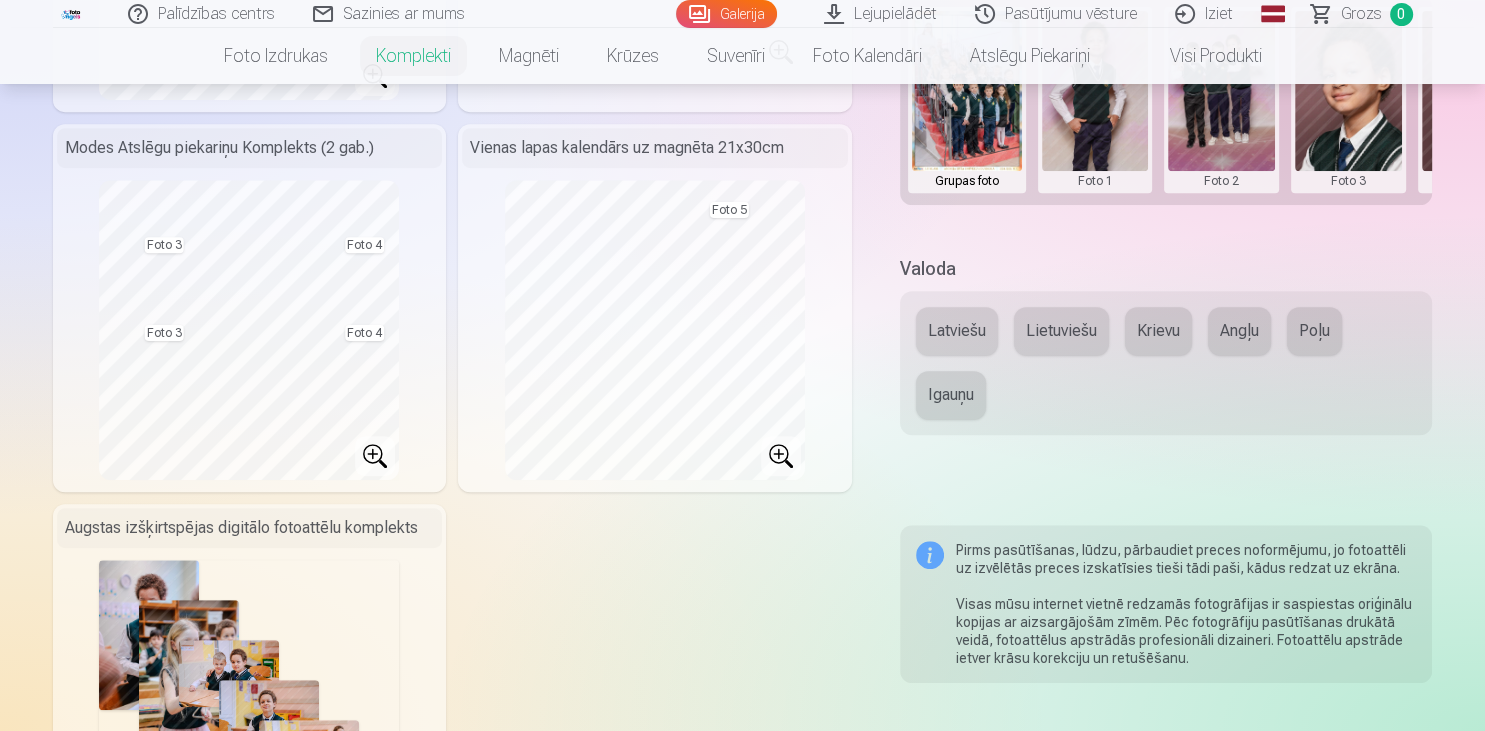 scroll, scrollTop: 422, scrollLeft: 0, axis: vertical 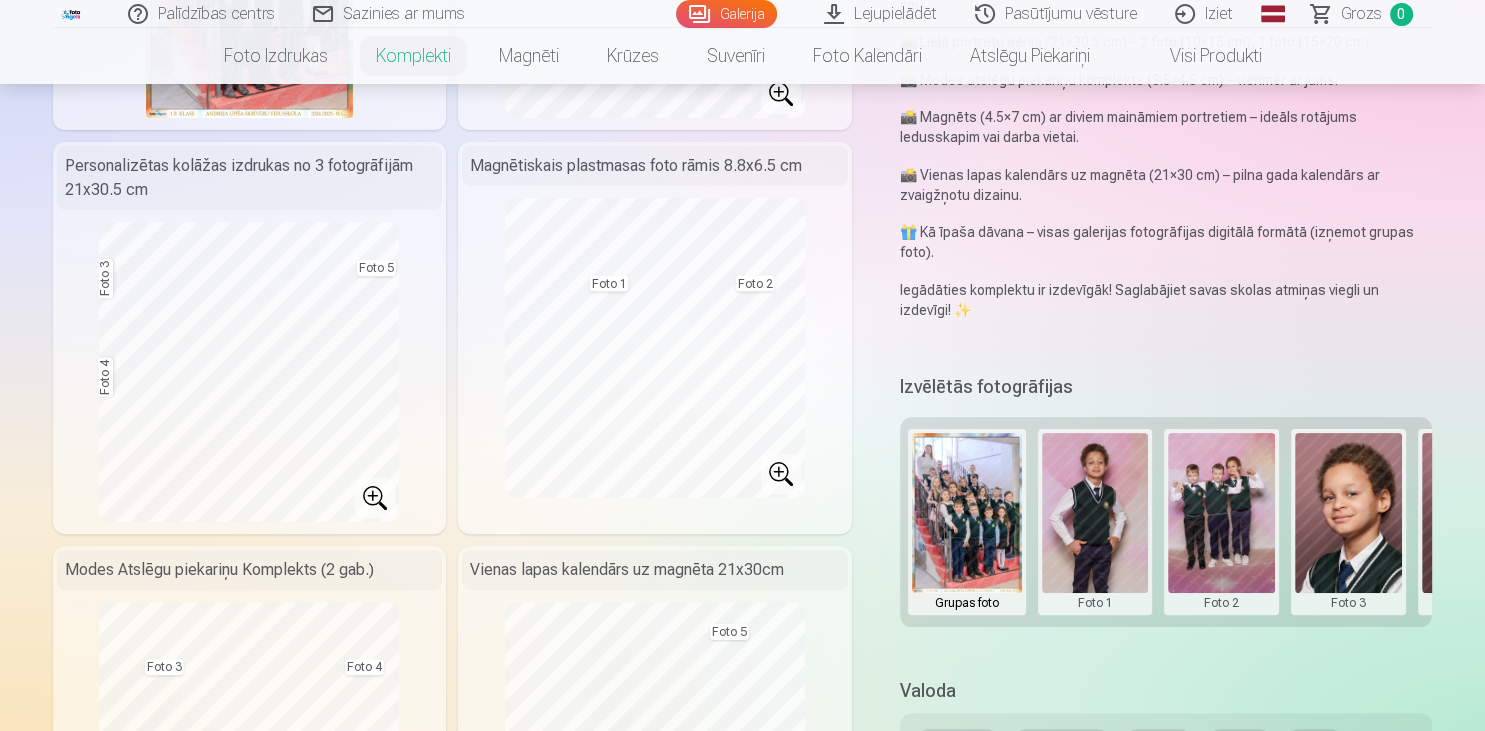 click on "Izvēlētās fotogrāfijas" at bounding box center (986, 387) 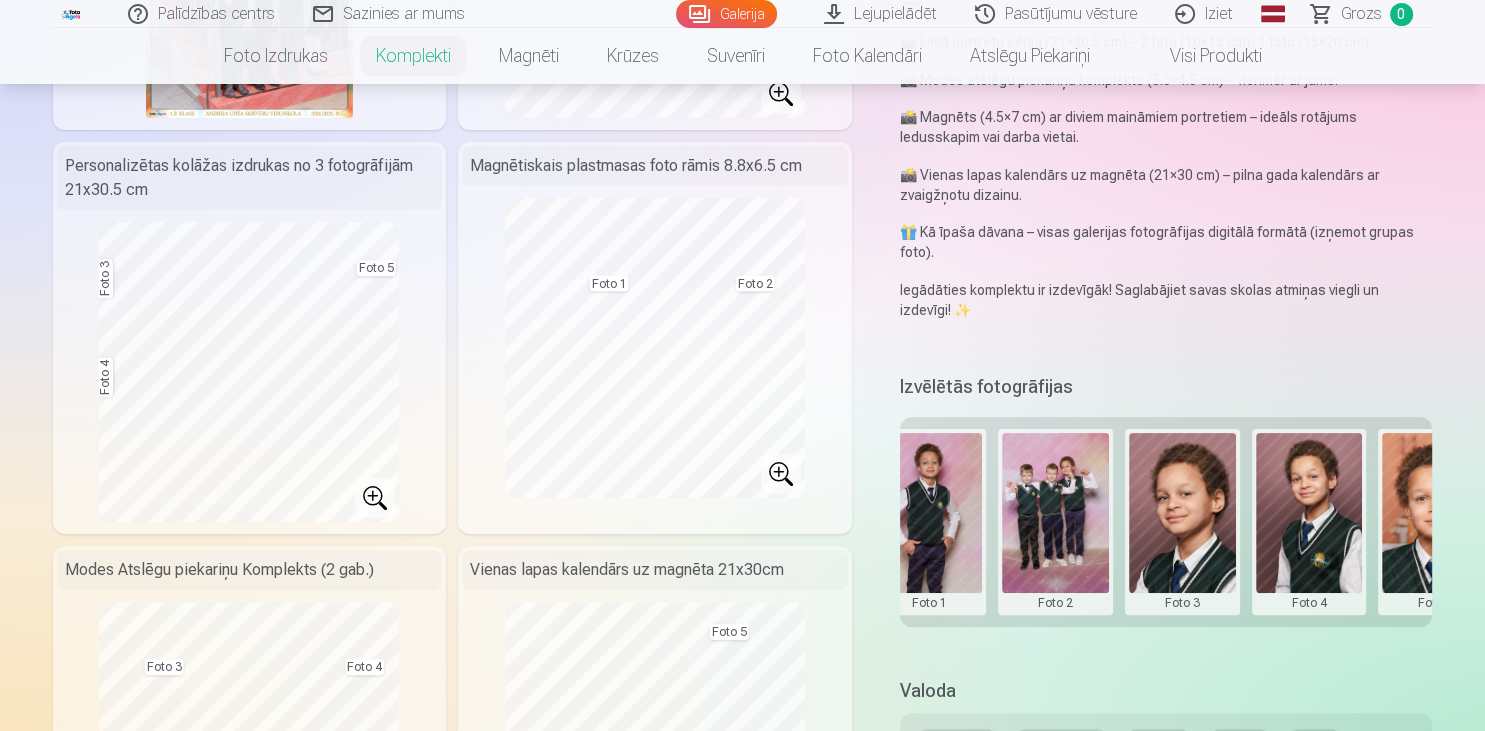 scroll, scrollTop: 0, scrollLeft: 0, axis: both 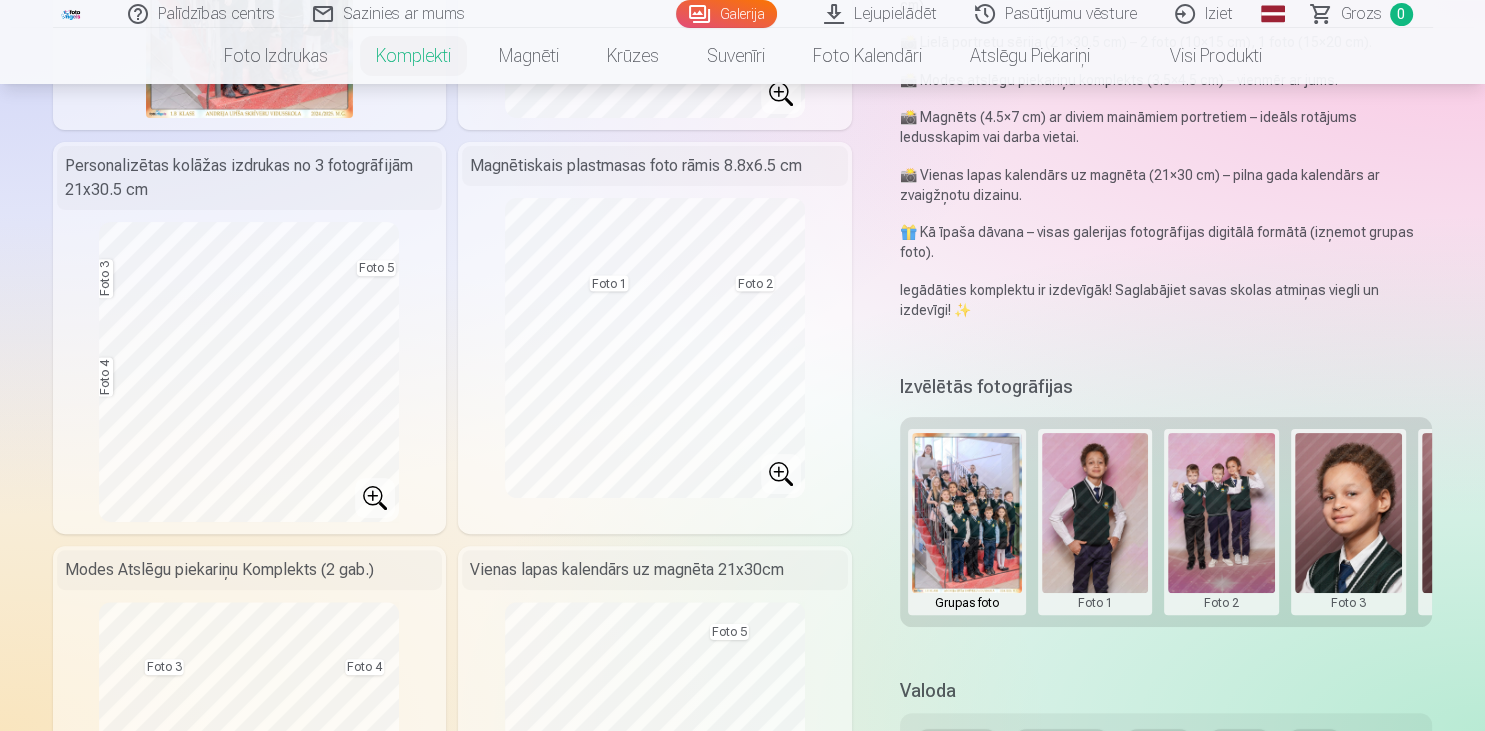 click at bounding box center [1221, 522] 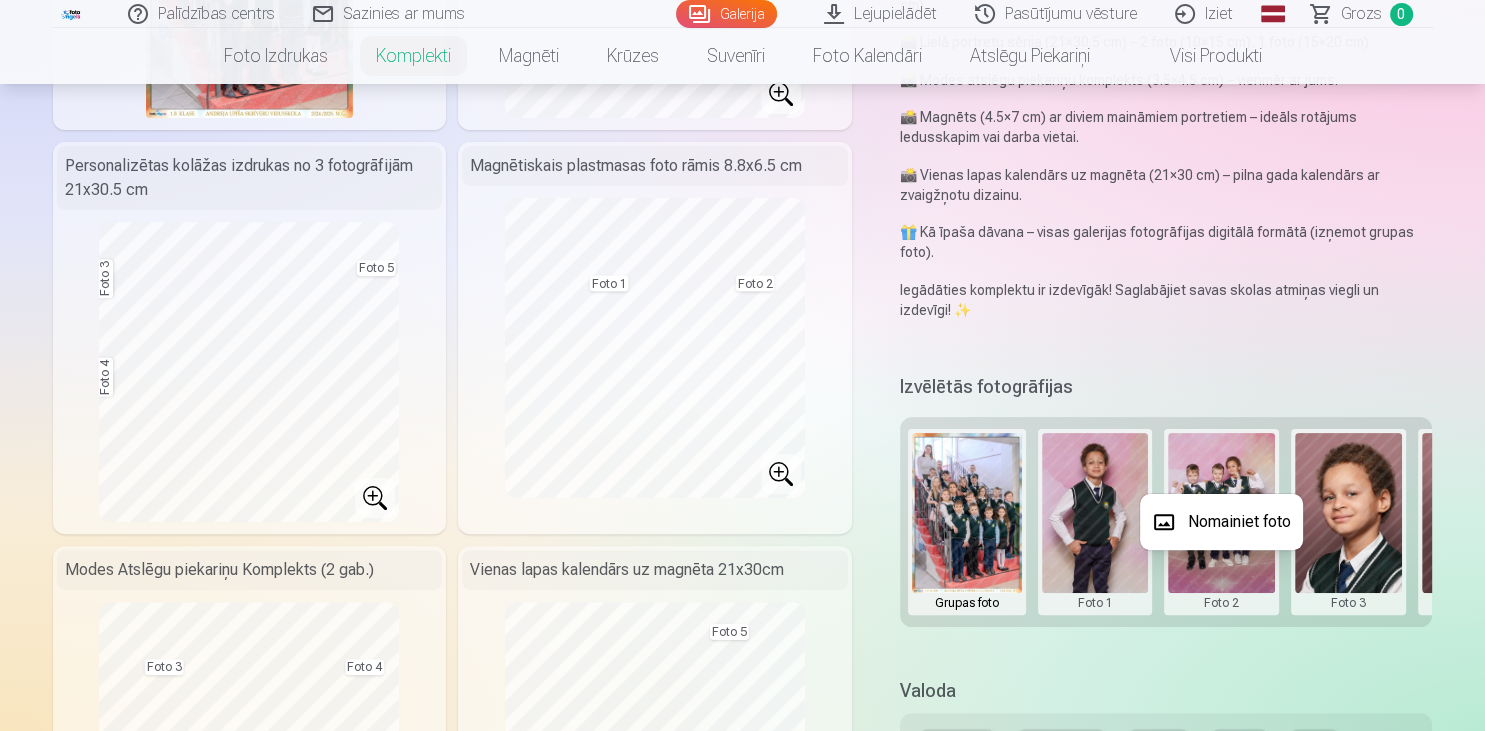 click on "Nomainiet foto" at bounding box center (1221, 522) 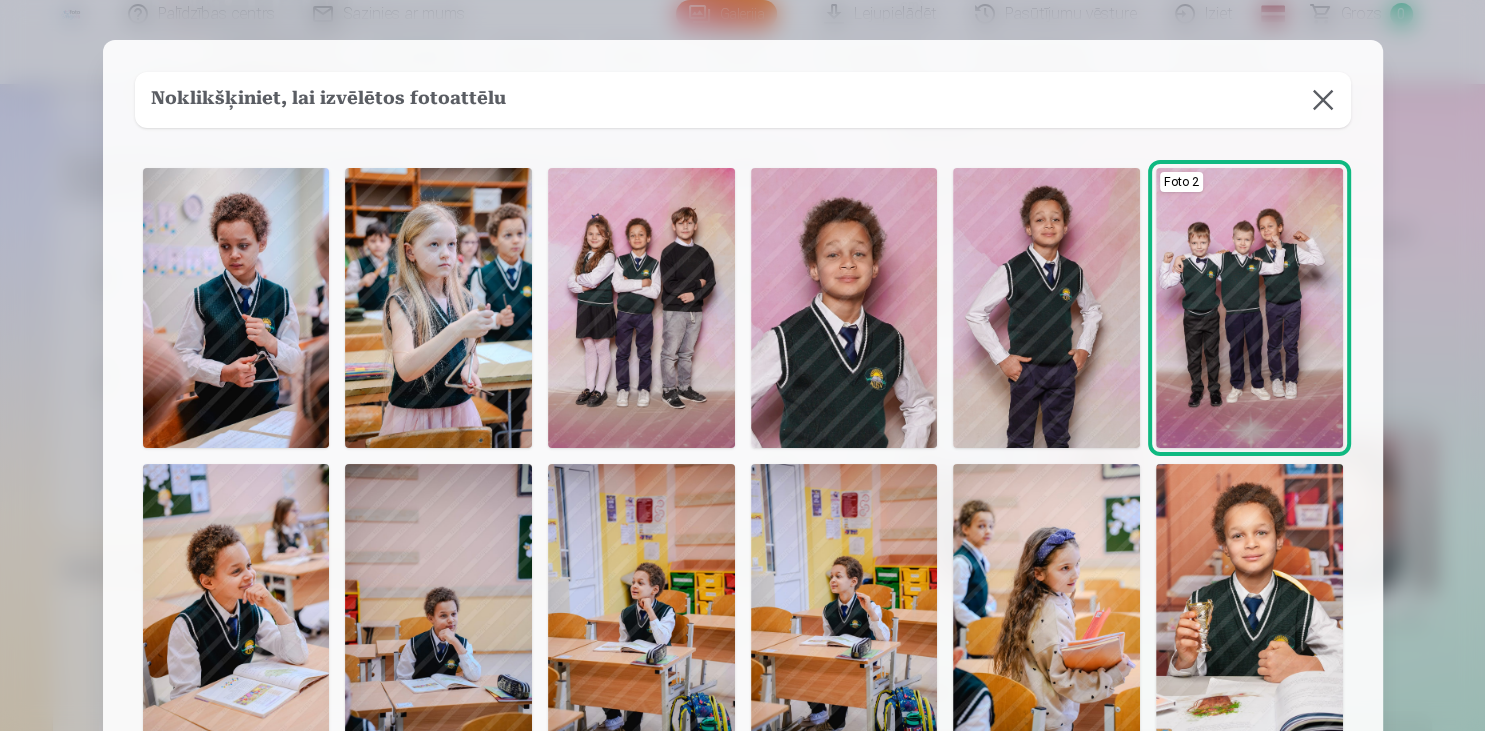 click at bounding box center [641, 308] 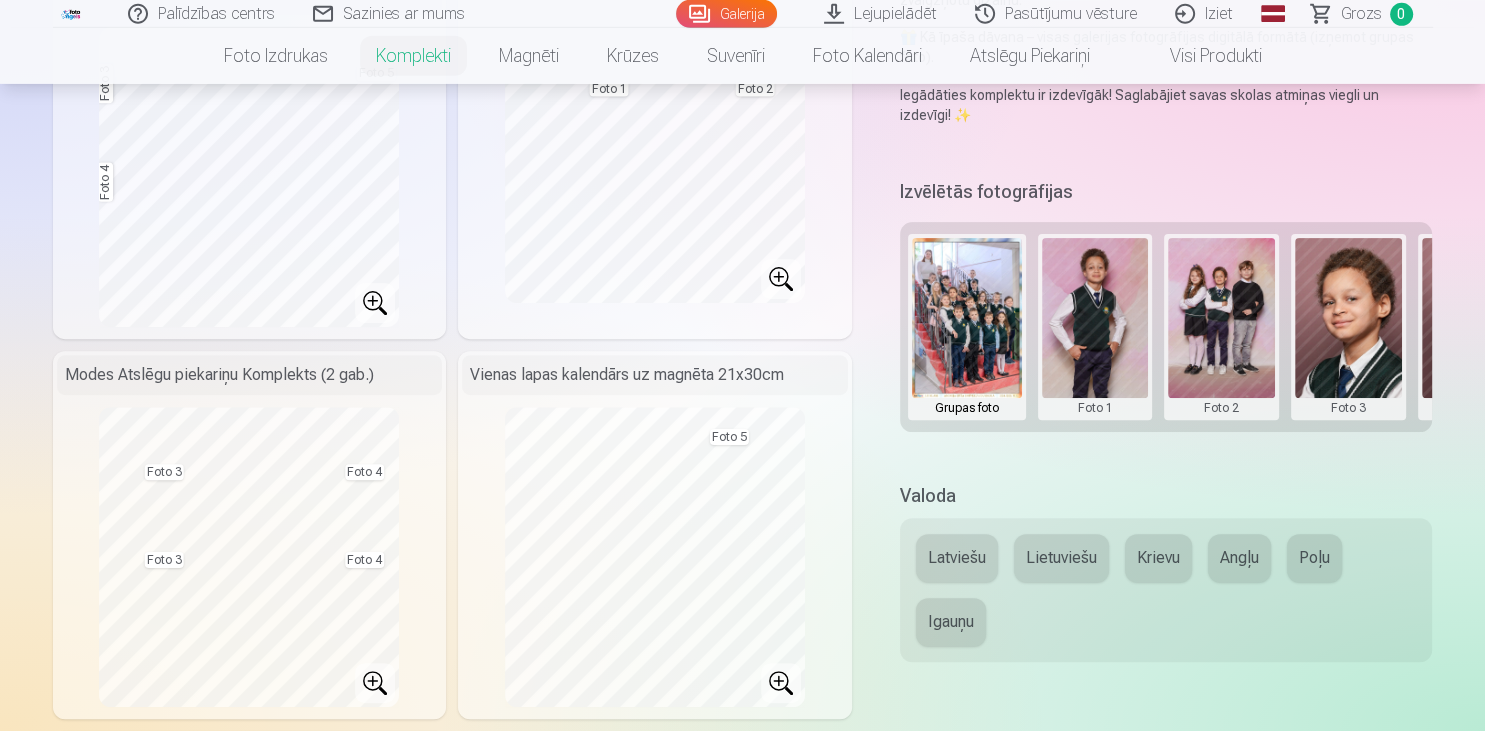 scroll, scrollTop: 528, scrollLeft: 0, axis: vertical 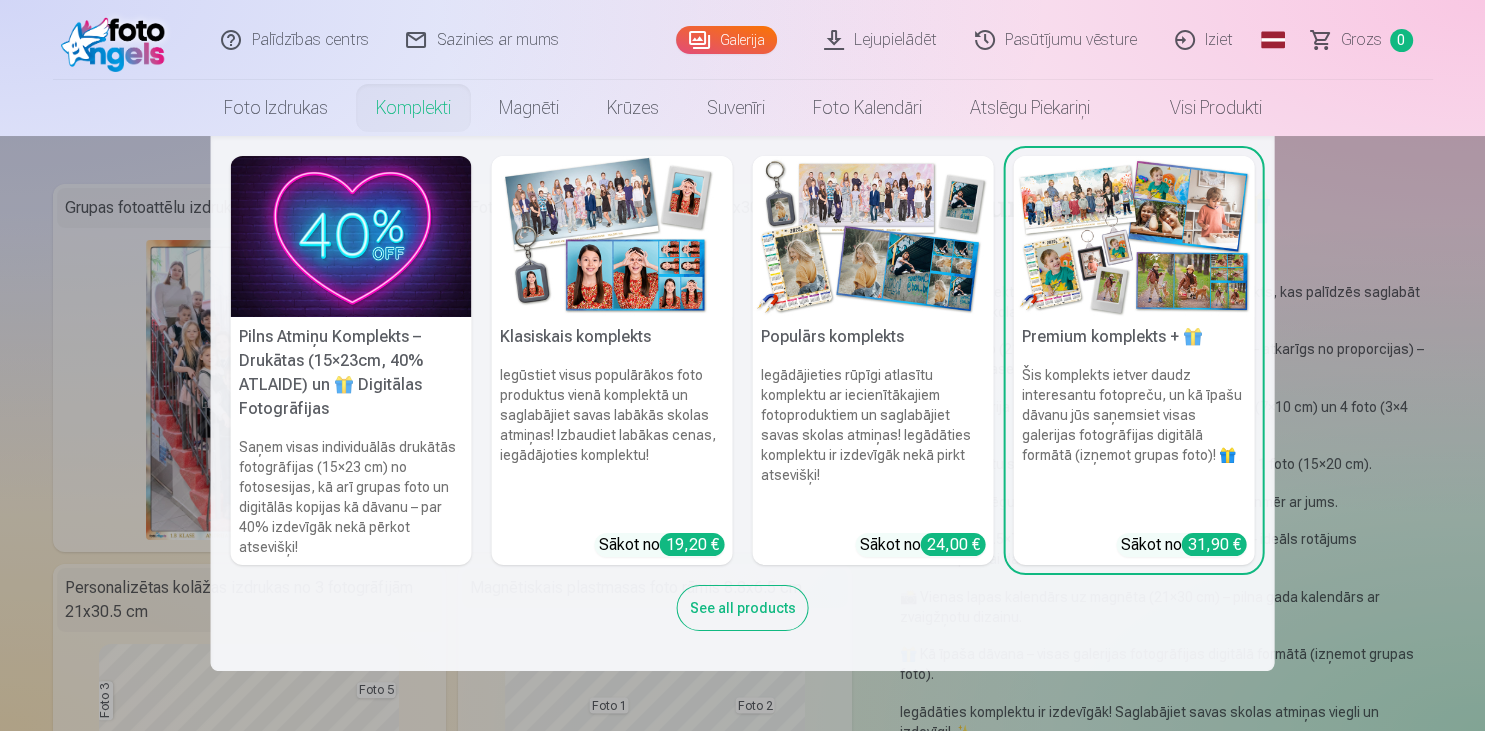click on "Komplekti" at bounding box center [413, 108] 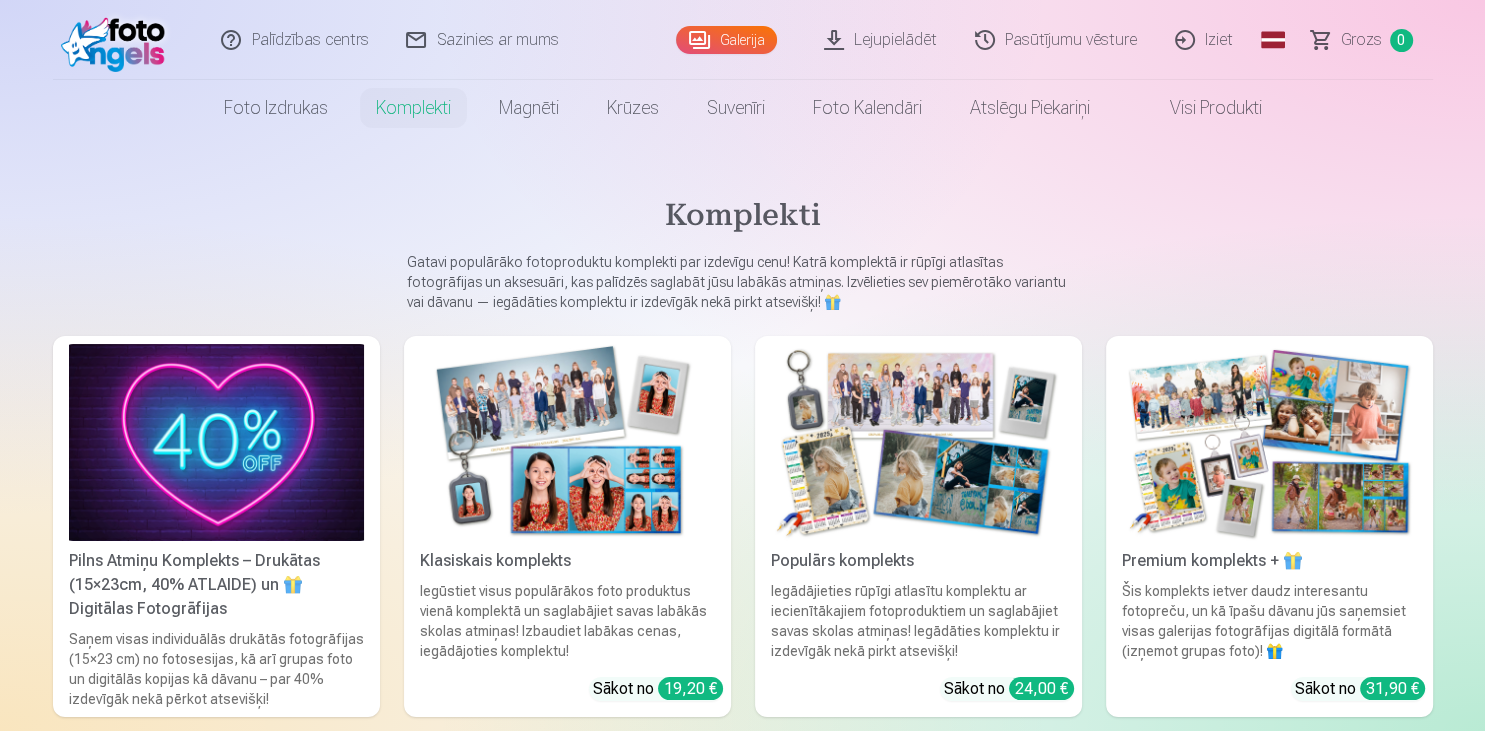 click at bounding box center [918, 442] 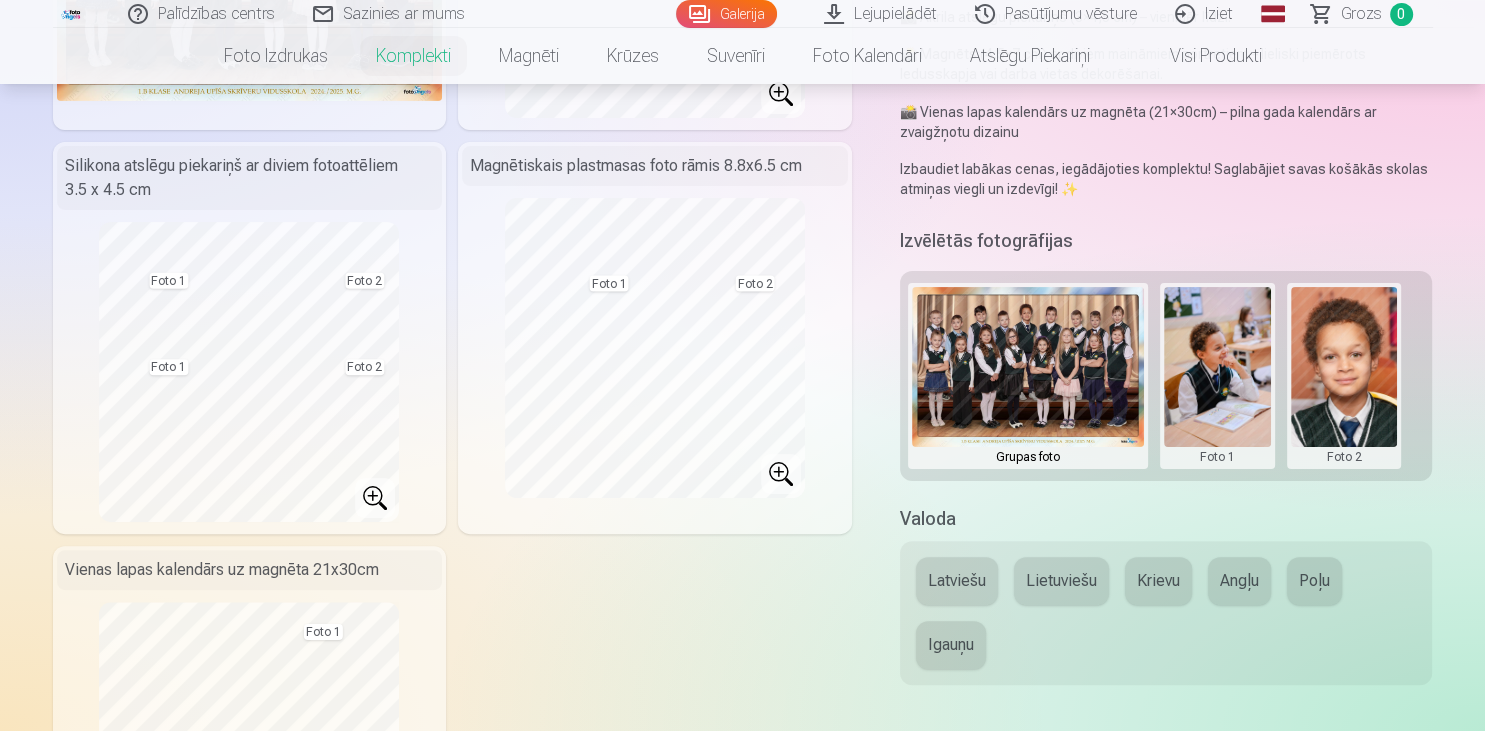 scroll, scrollTop: 0, scrollLeft: 0, axis: both 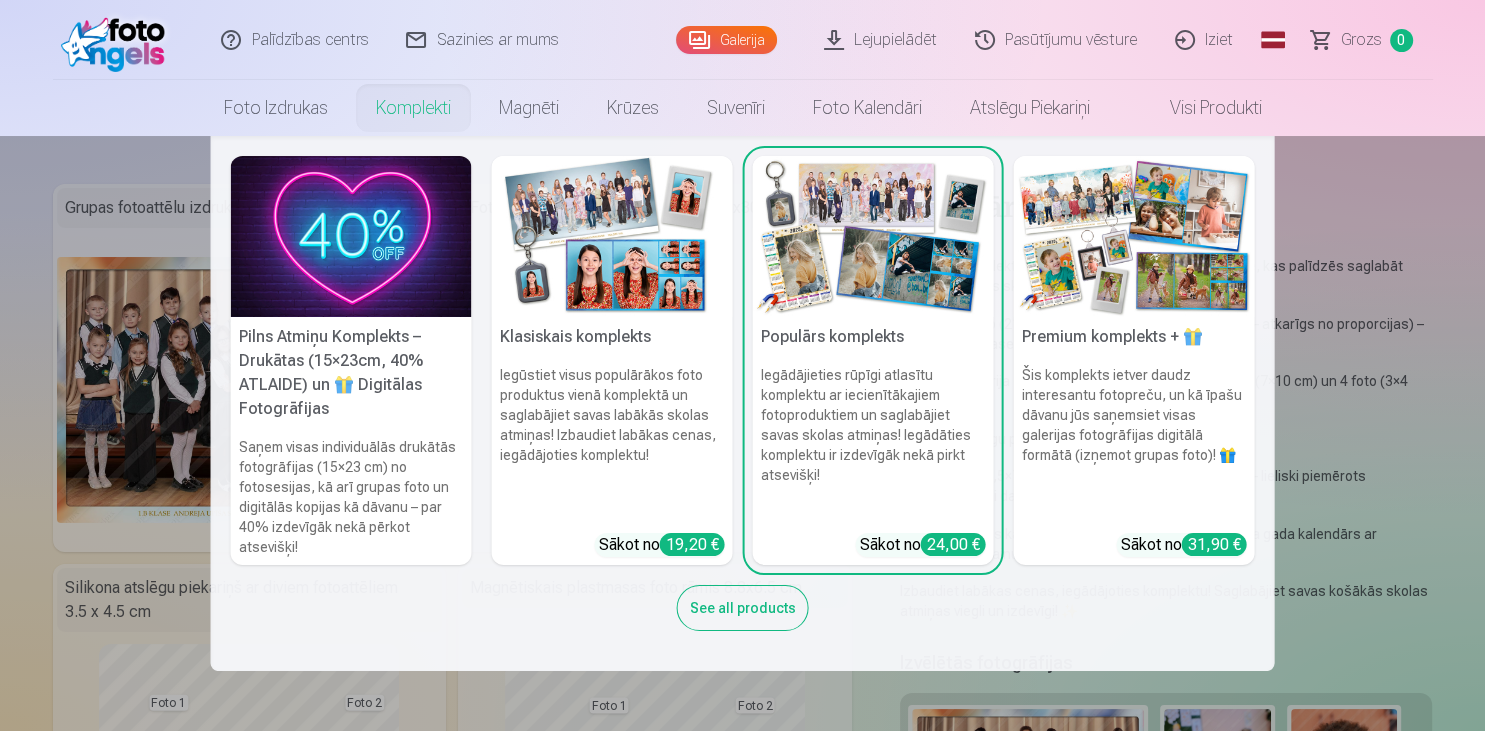 click on "Premium komplekts + 🎁" at bounding box center [1134, 337] 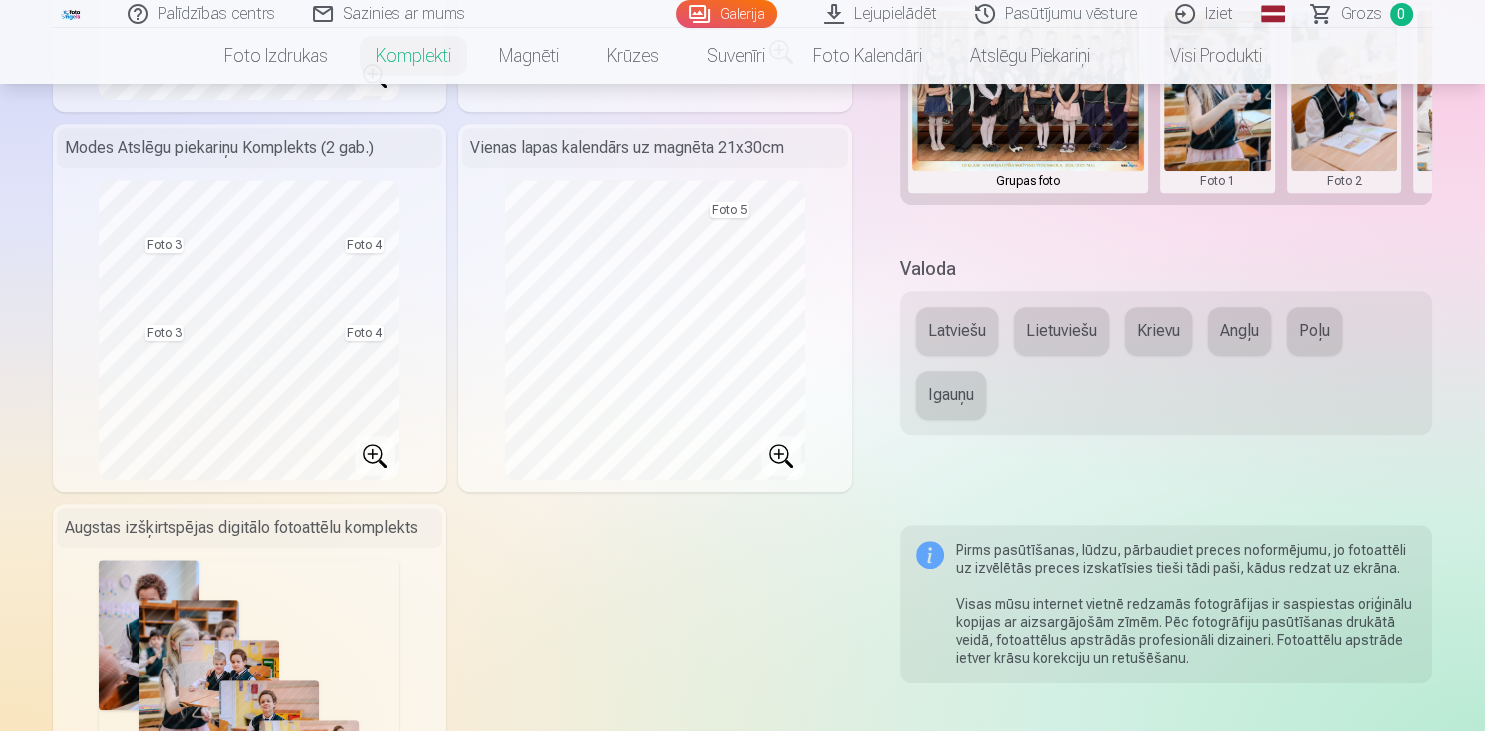 scroll, scrollTop: 739, scrollLeft: 0, axis: vertical 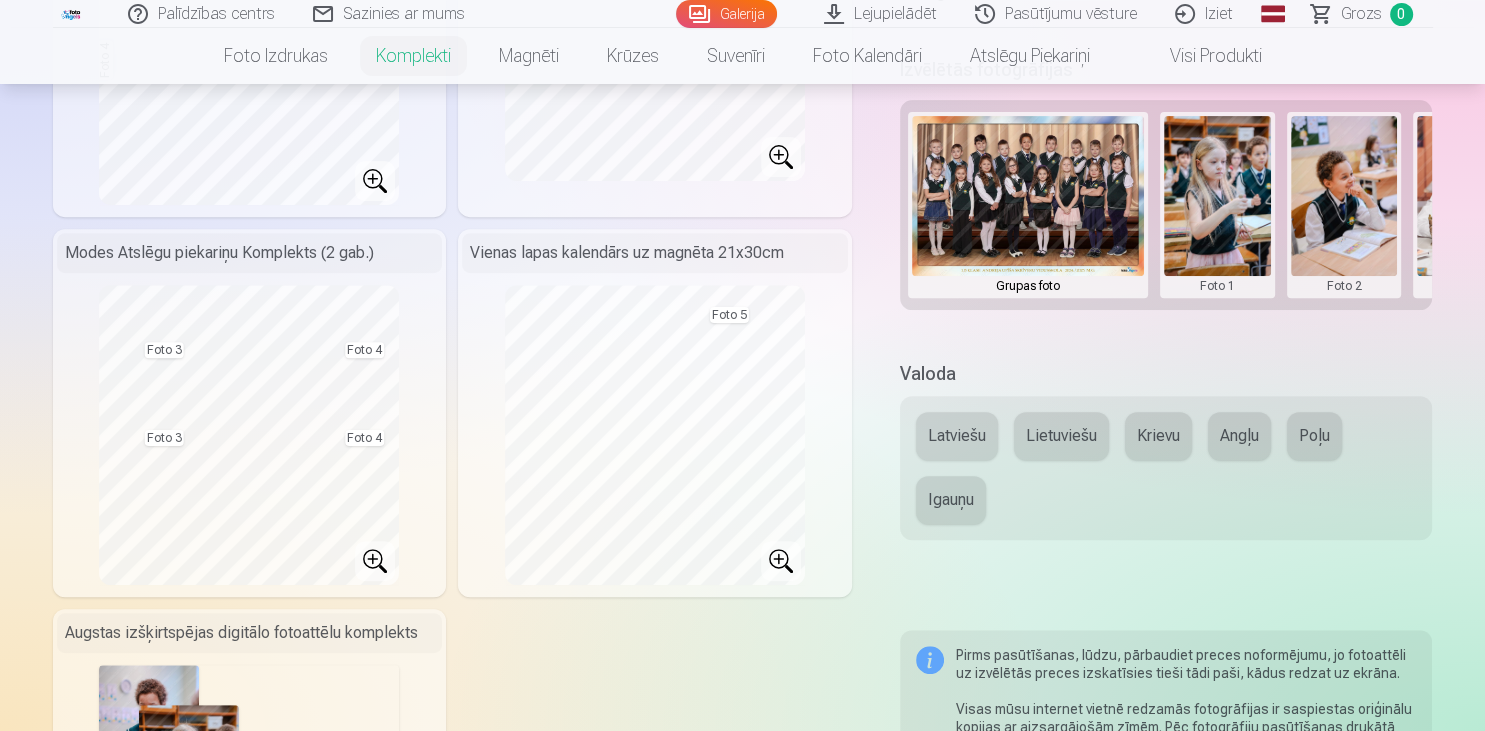 click at bounding box center (1217, 205) 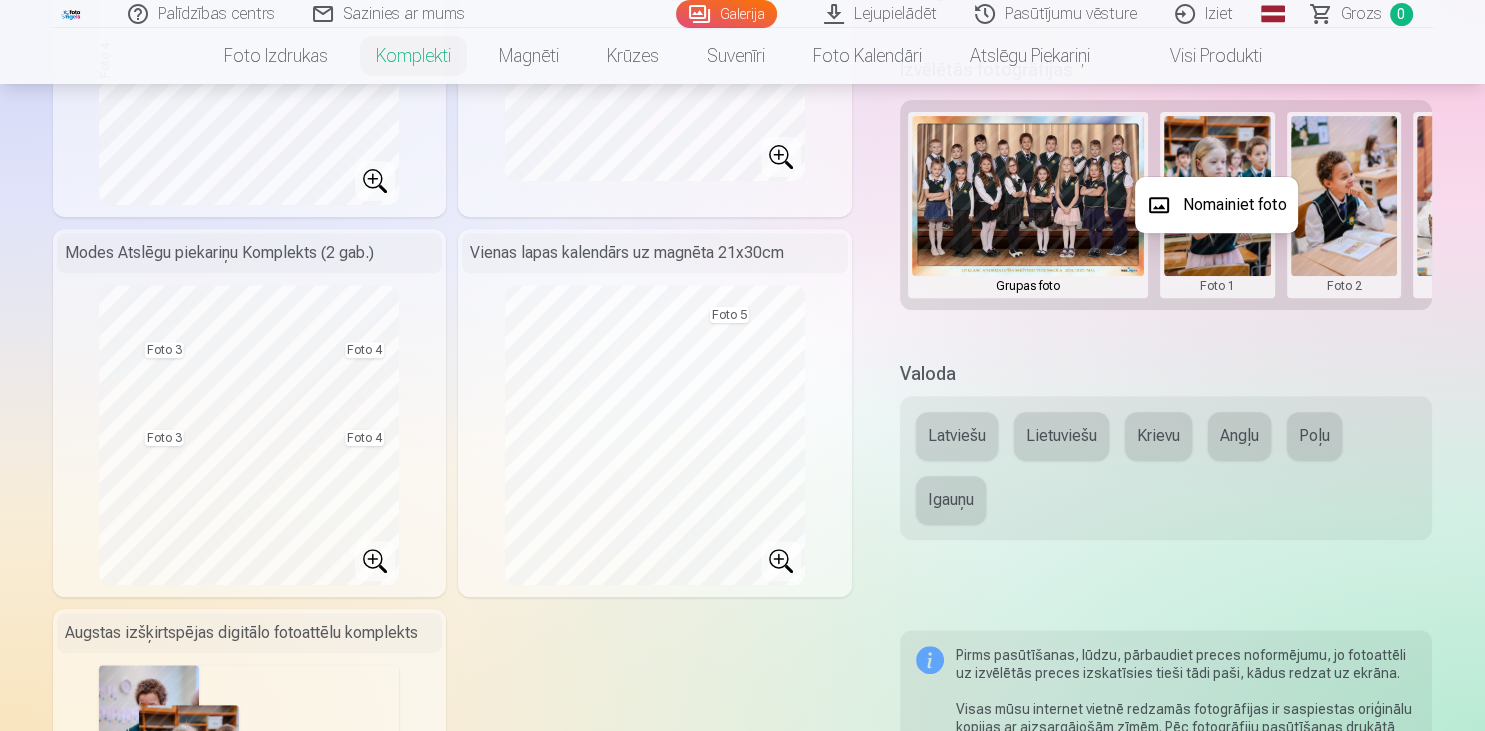 click on "Nomainiet foto" at bounding box center [1216, 205] 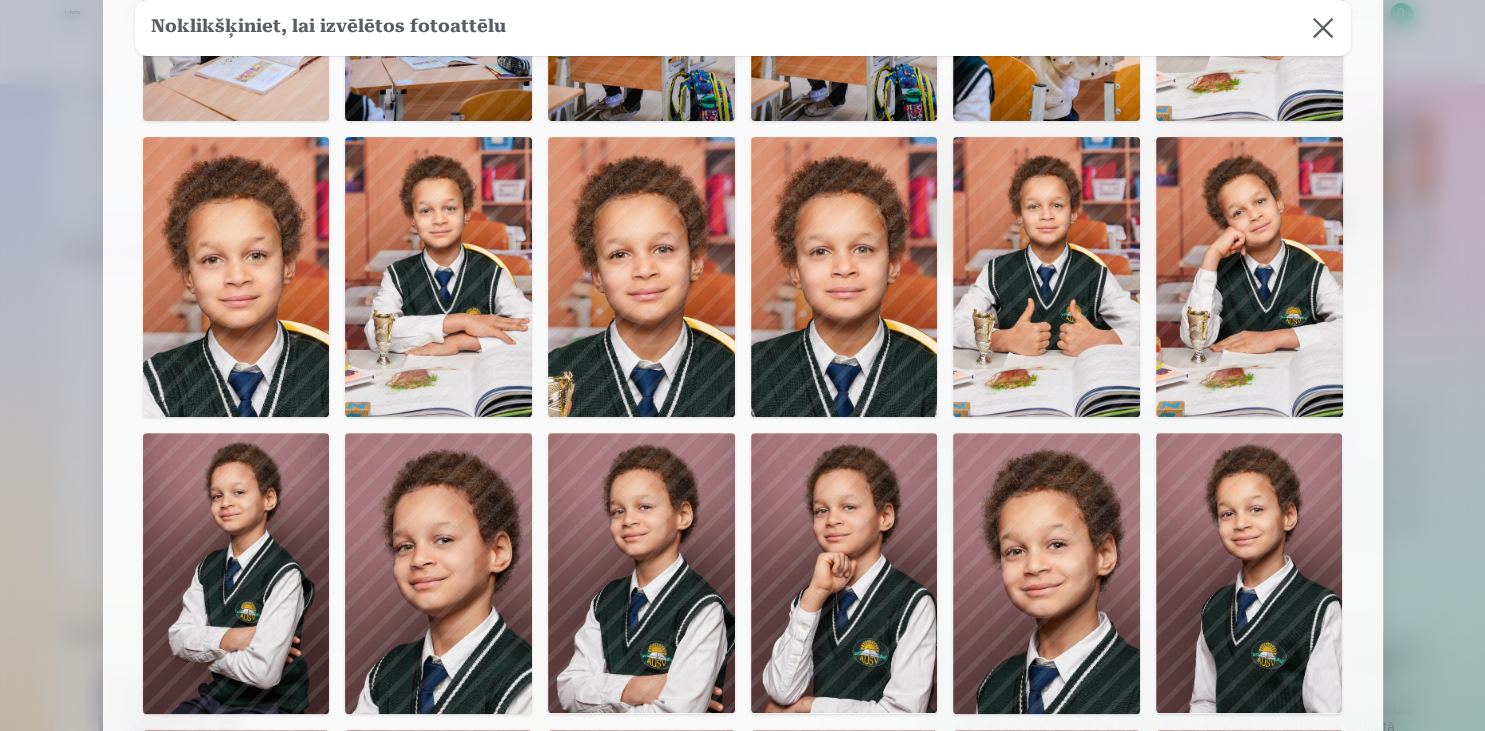 scroll, scrollTop: 624, scrollLeft: 0, axis: vertical 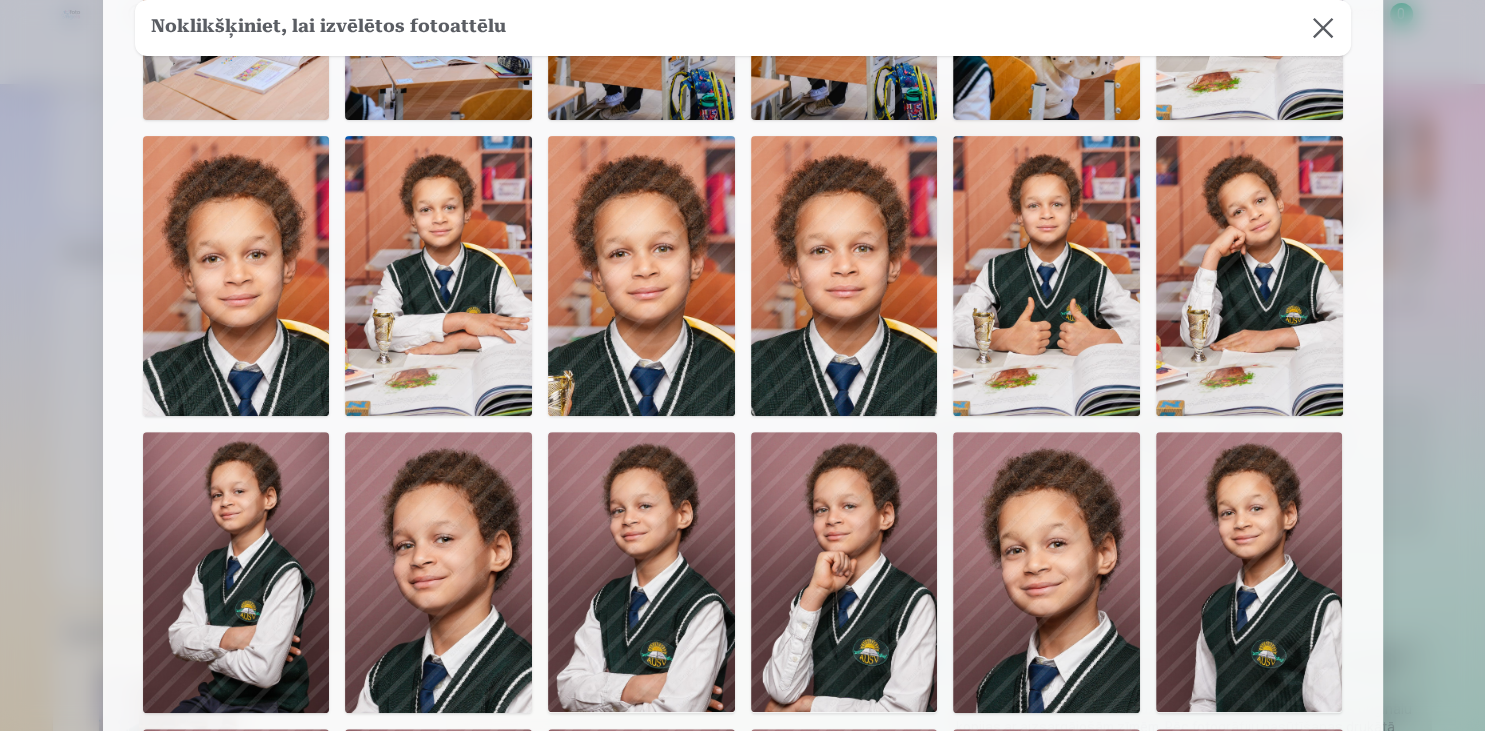 click at bounding box center (438, 276) 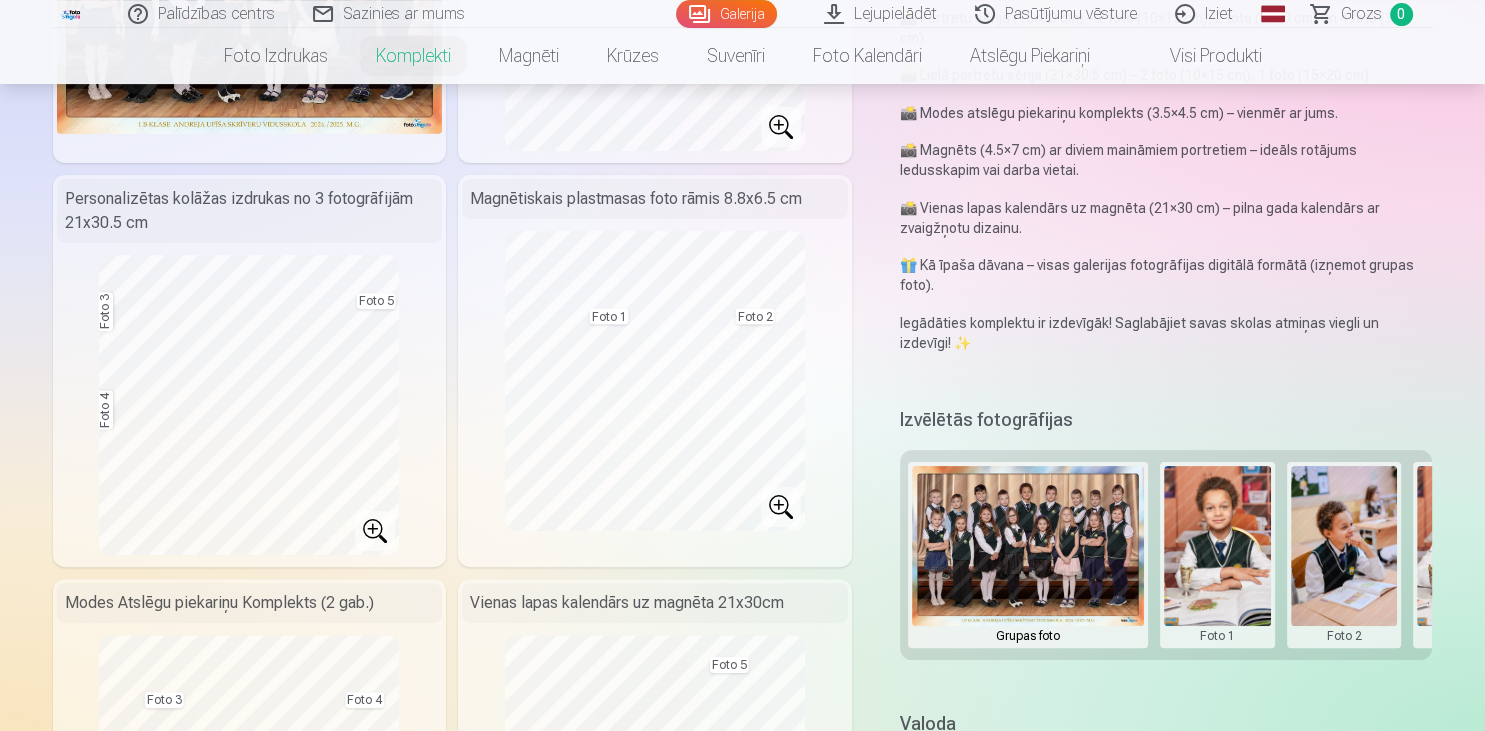 scroll, scrollTop: 422, scrollLeft: 0, axis: vertical 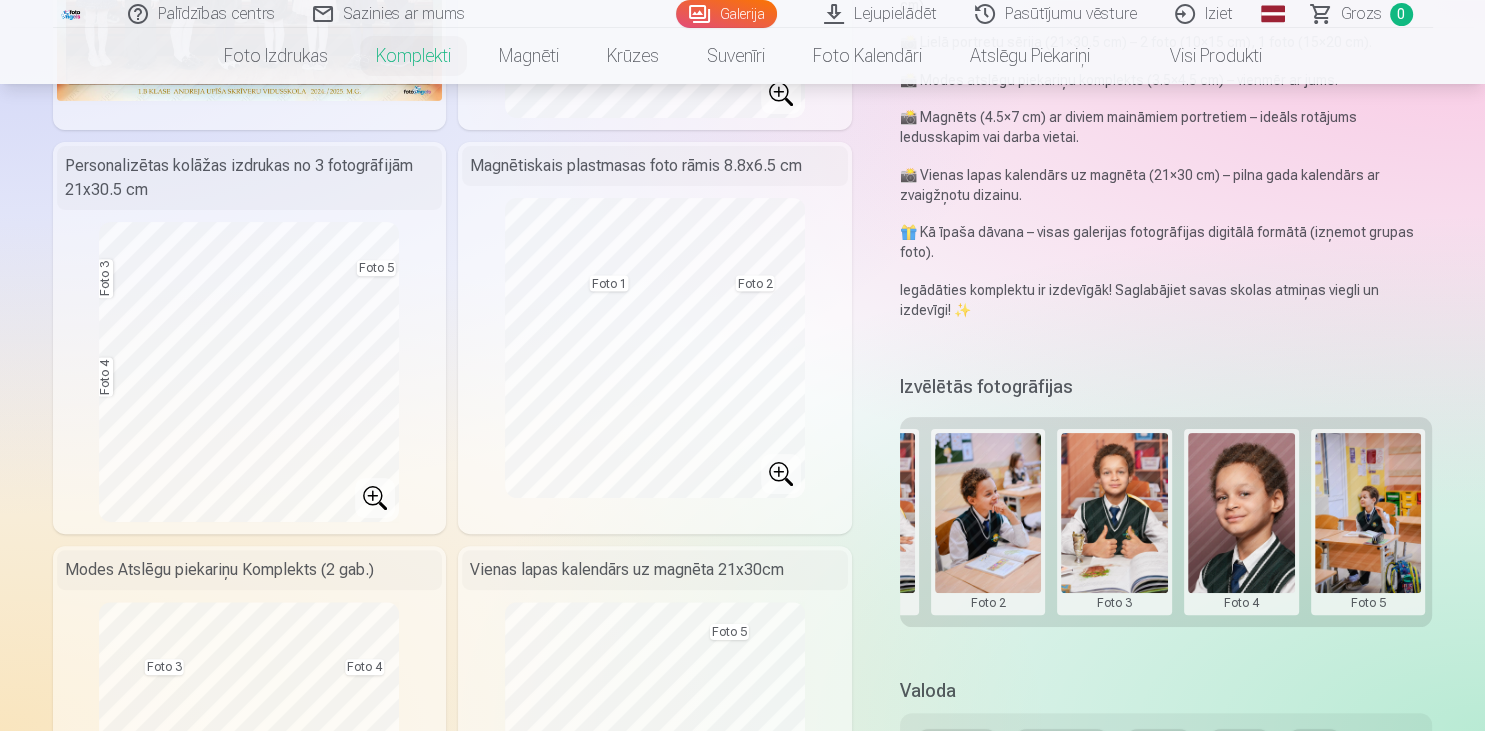 click at bounding box center [1368, 522] 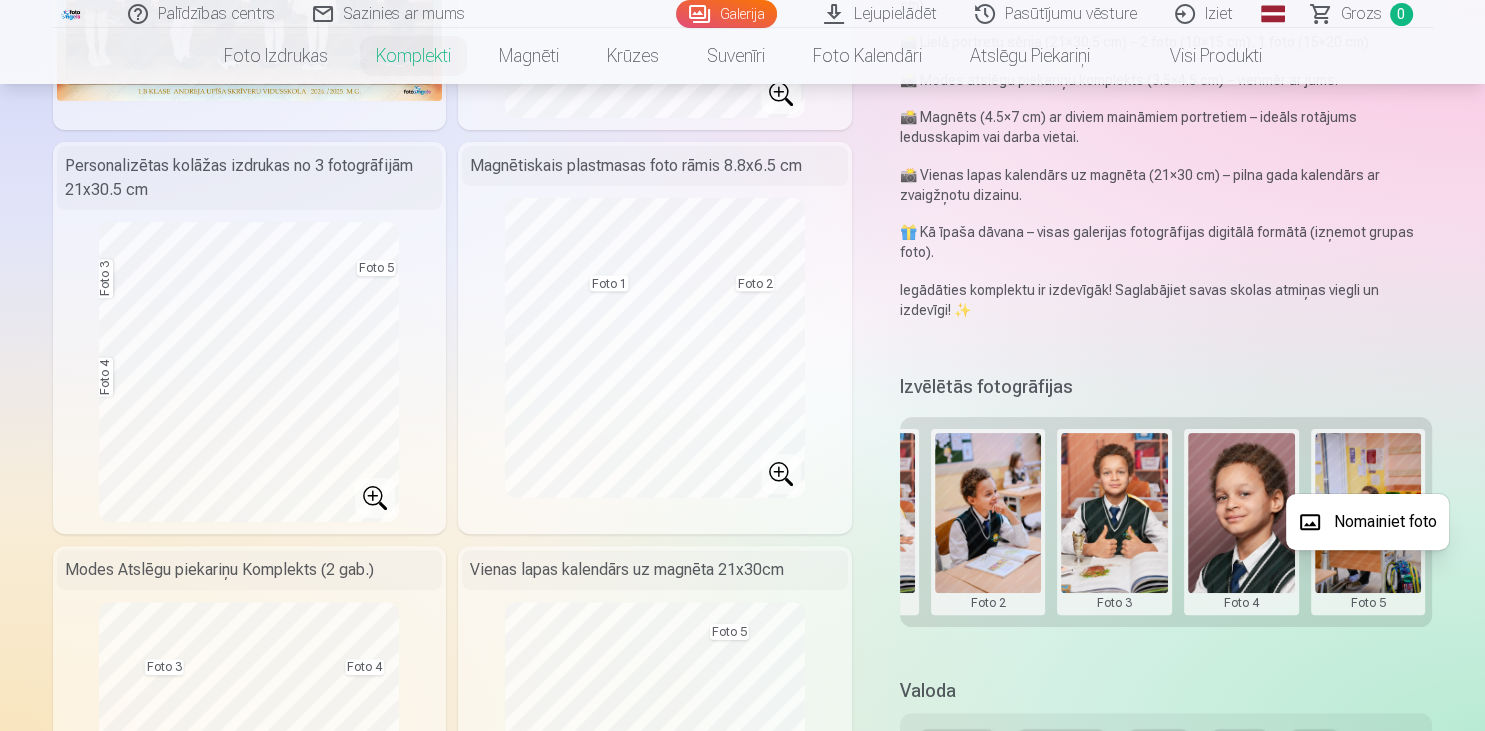 click on "Nomainiet foto" at bounding box center [1367, 522] 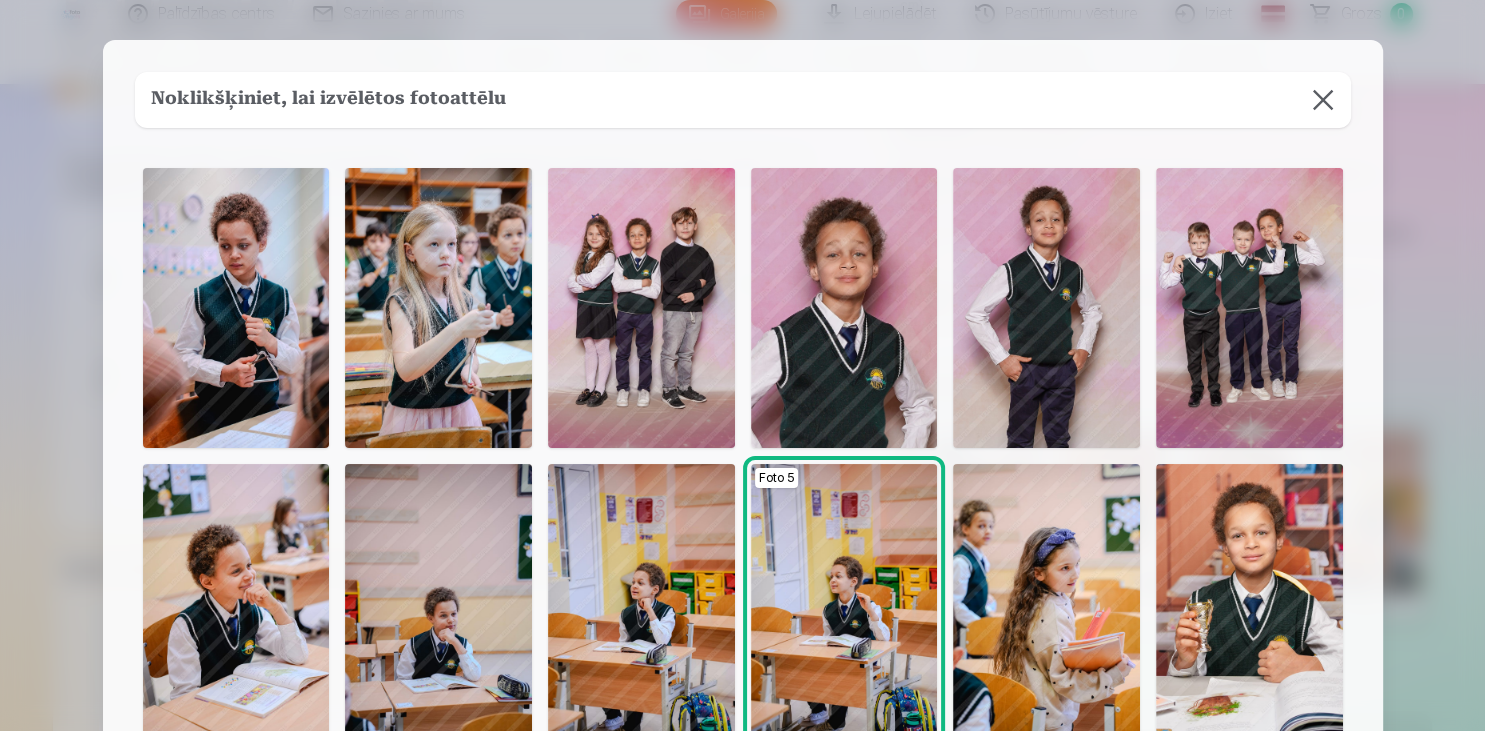 click at bounding box center [1046, 308] 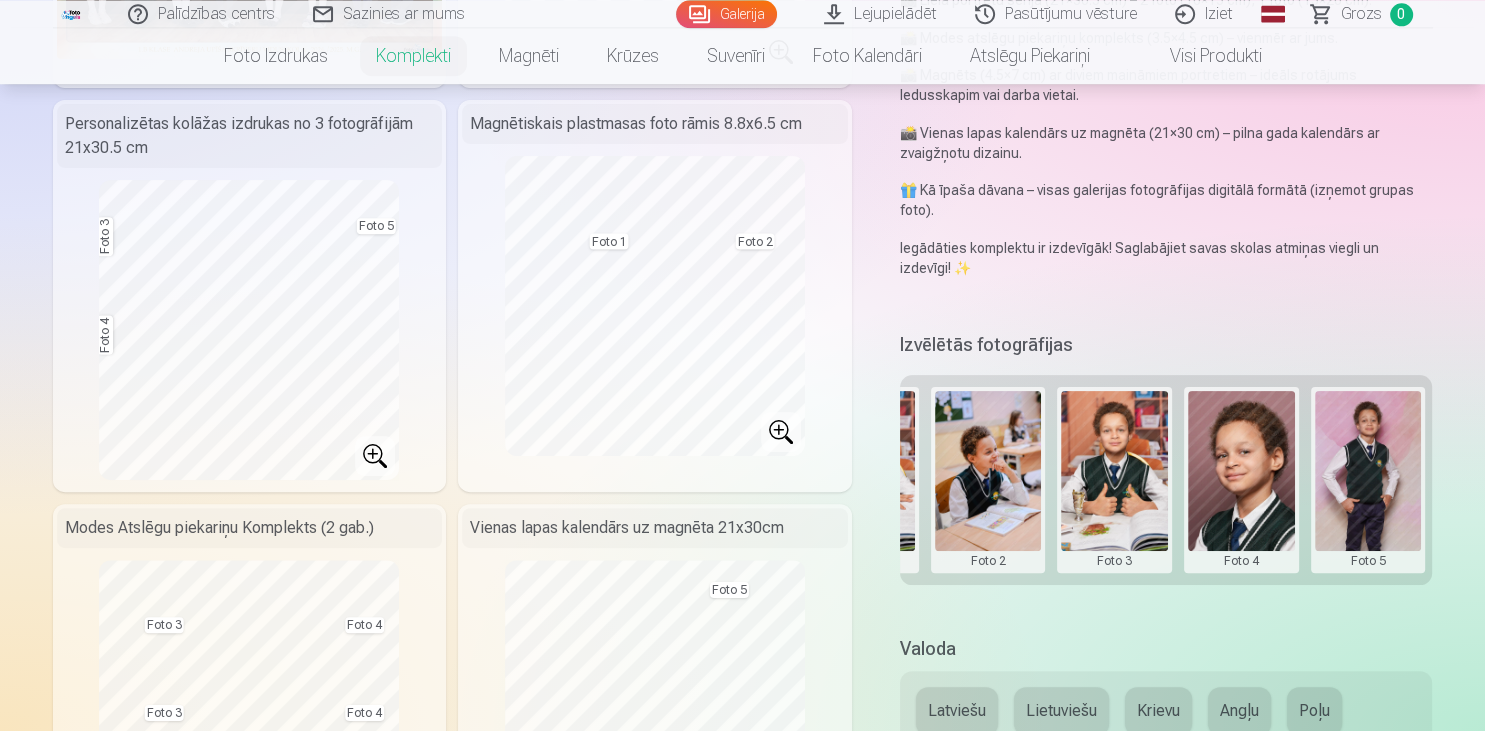 scroll, scrollTop: 422, scrollLeft: 0, axis: vertical 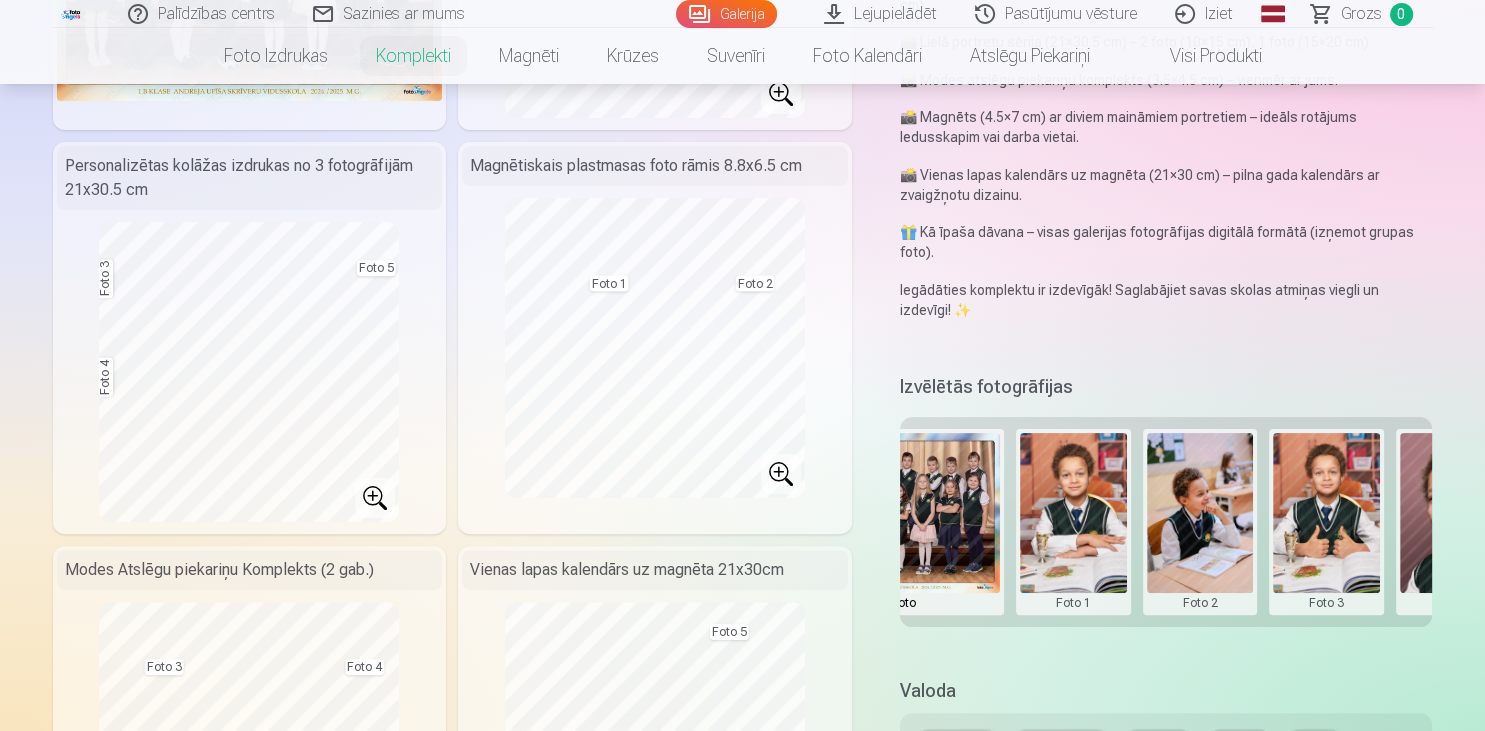 click at bounding box center [1073, 522] 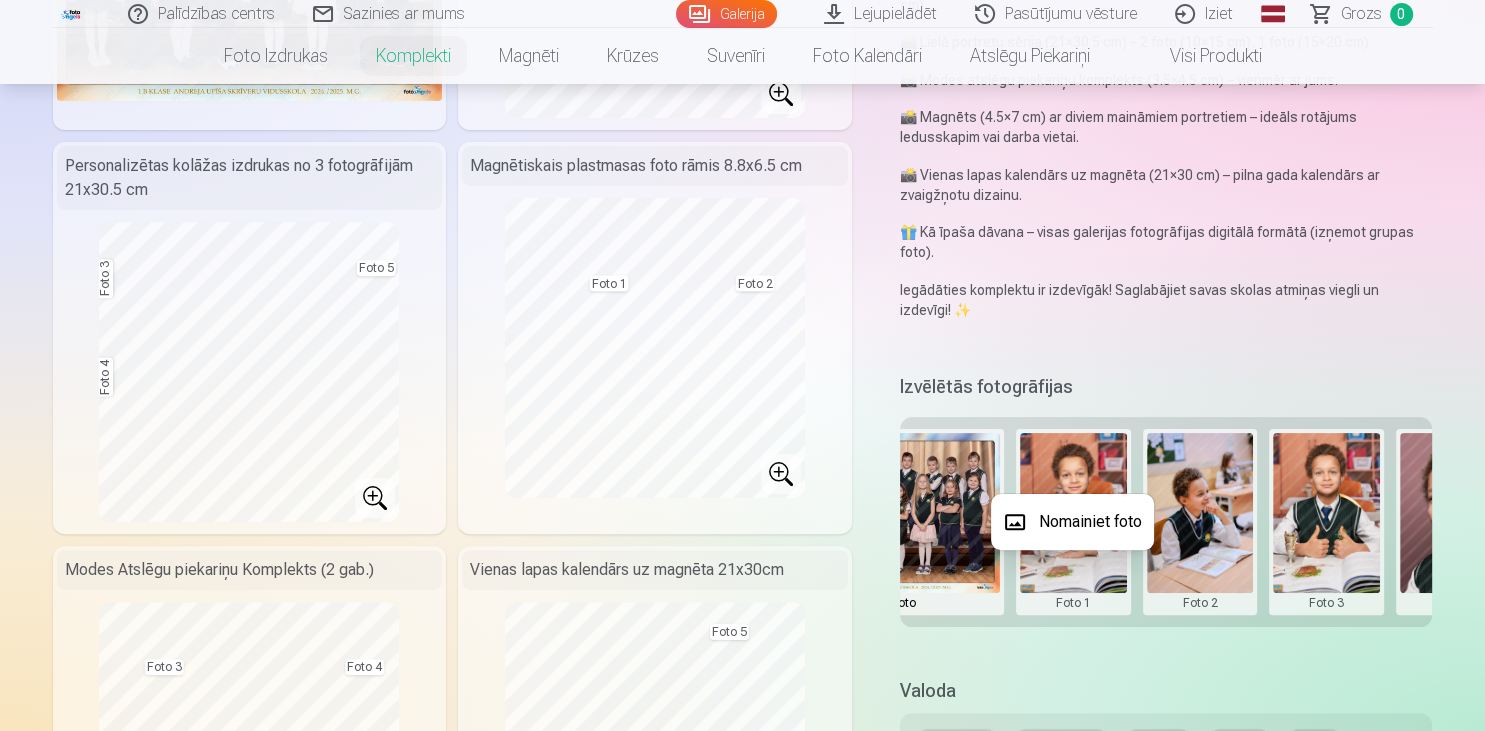 click on "Nomainiet foto" at bounding box center (1072, 522) 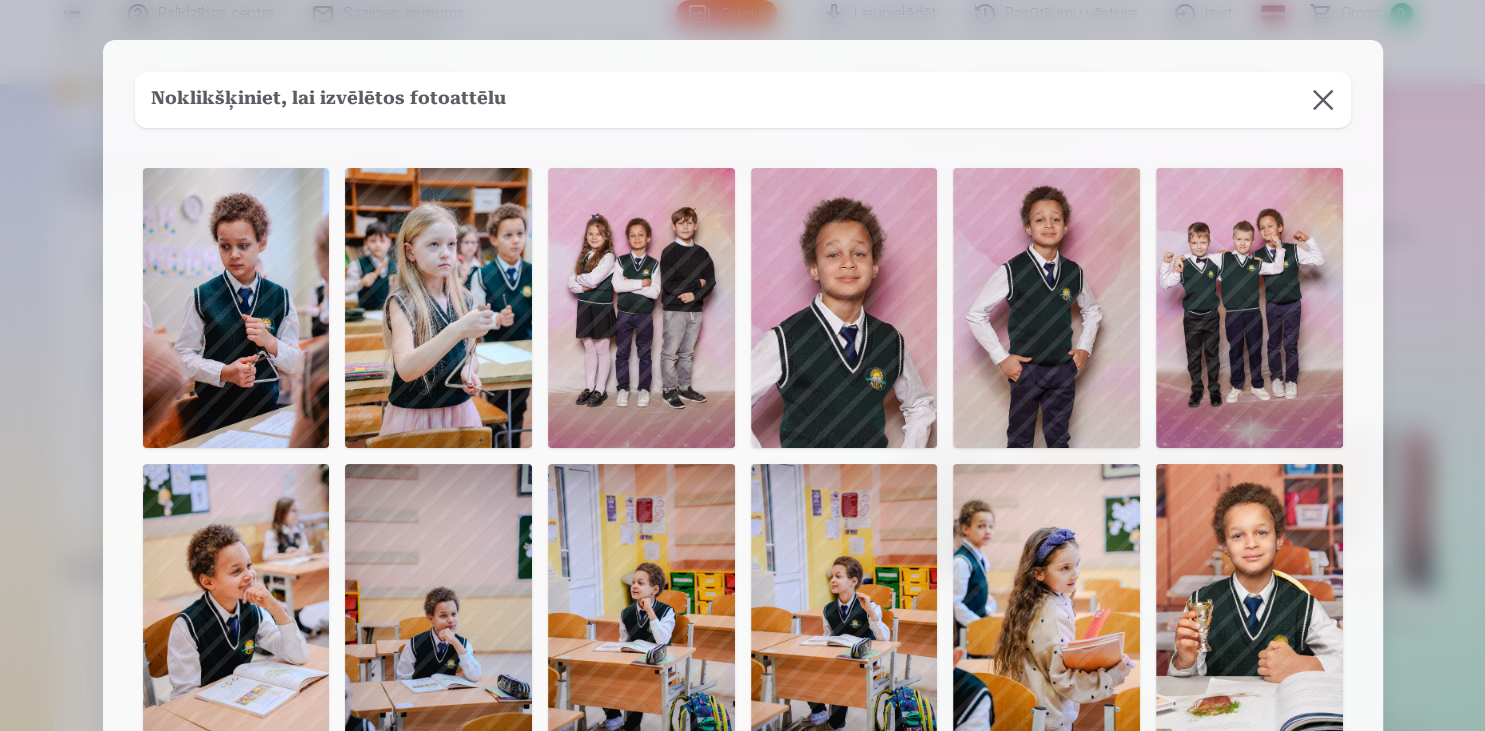 click at bounding box center [641, 308] 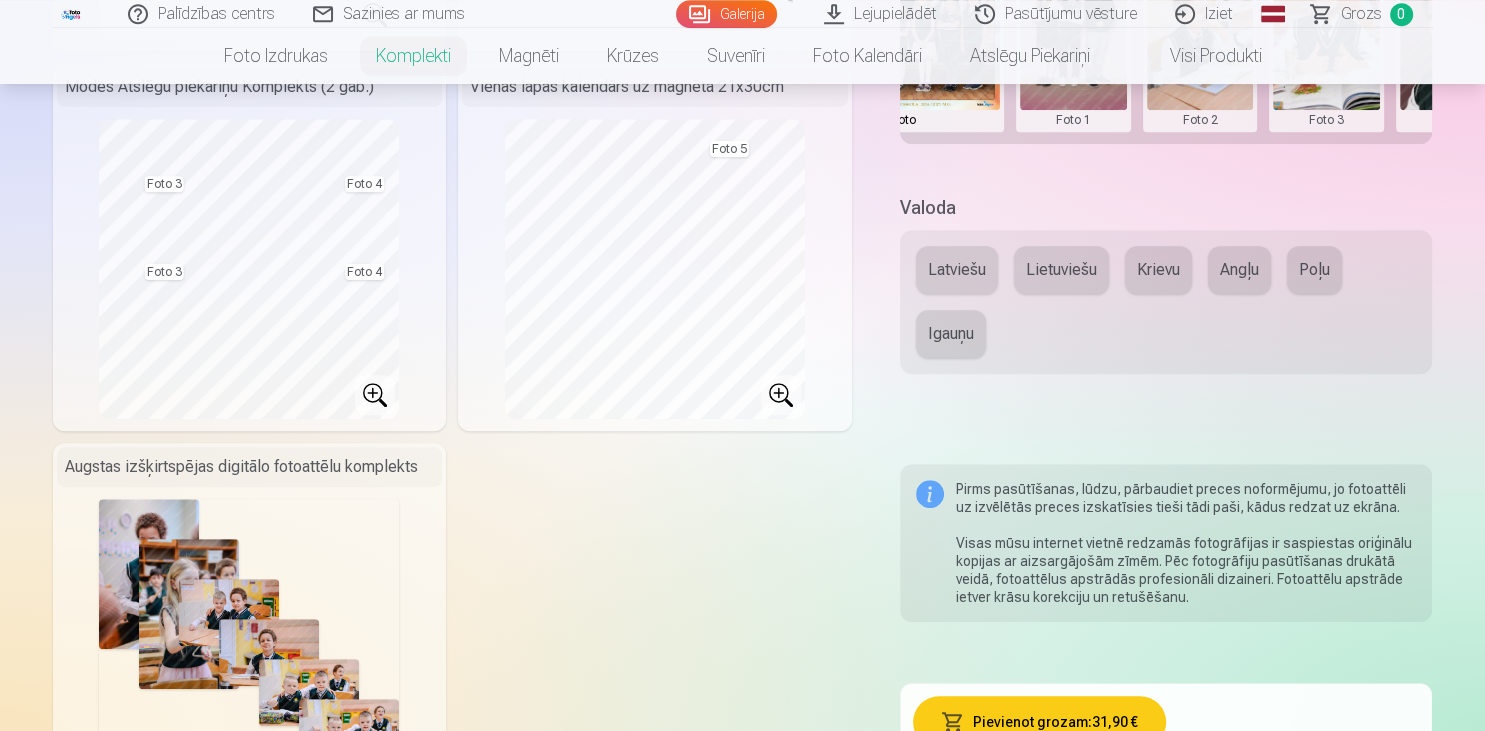 scroll, scrollTop: 1161, scrollLeft: 0, axis: vertical 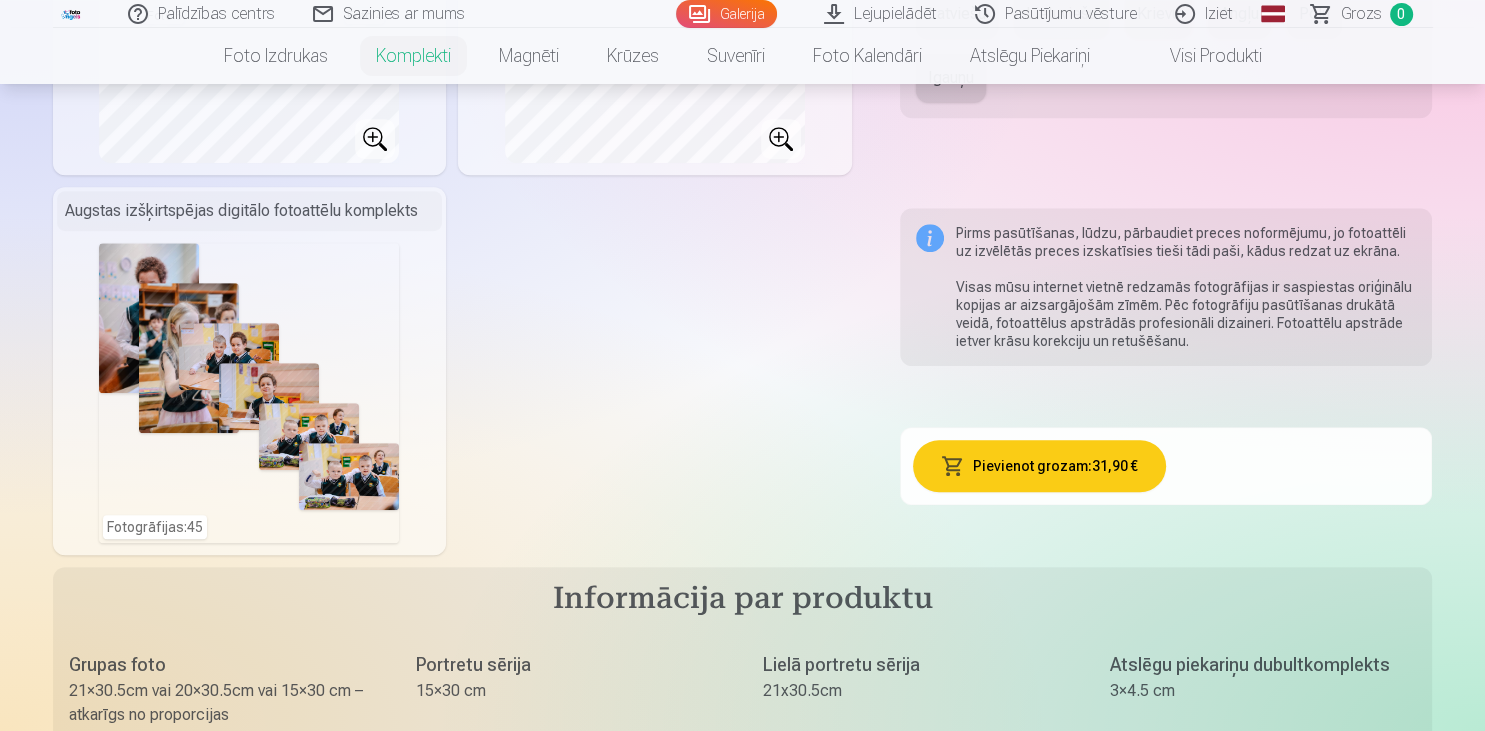 click on "Pievienot grozam :  31,90 €" at bounding box center [1039, 466] 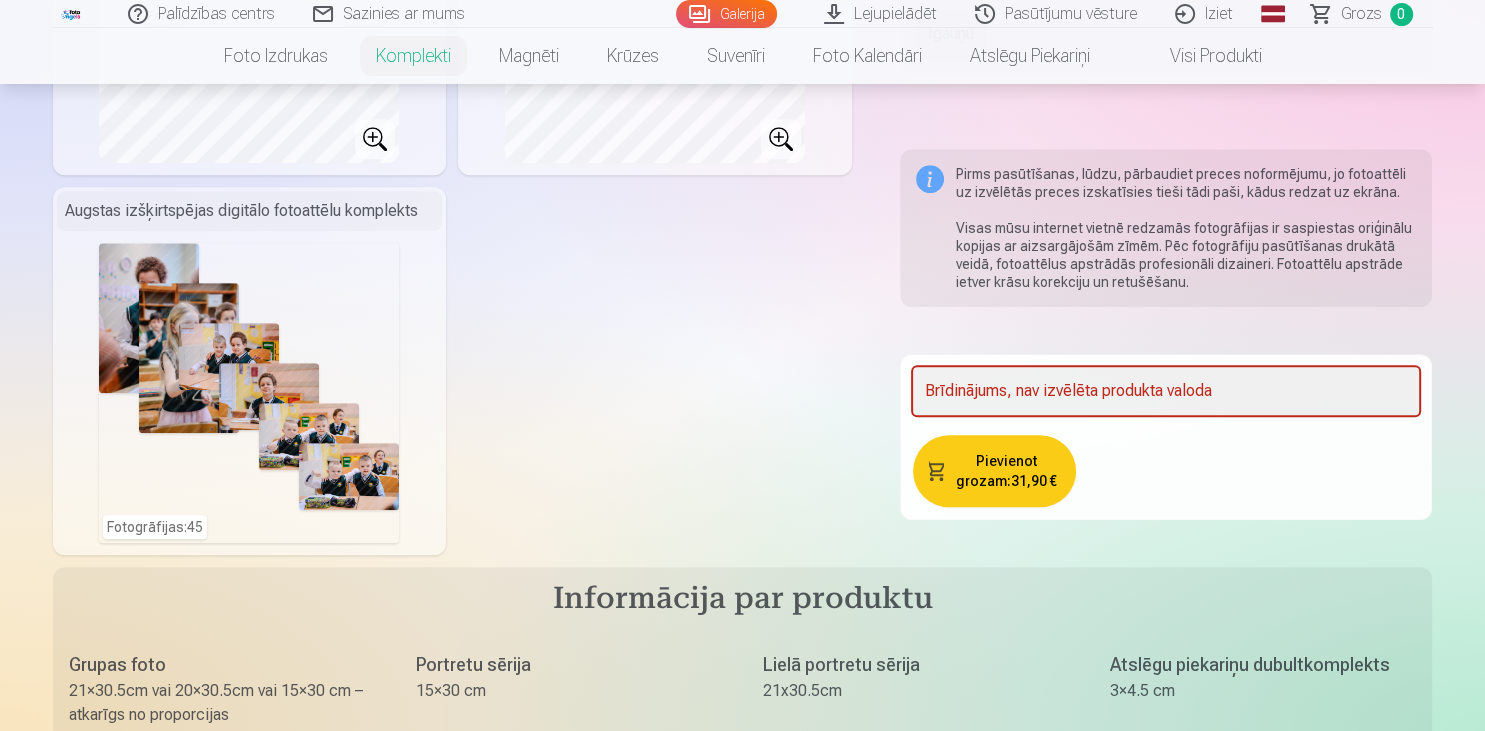 scroll, scrollTop: 844, scrollLeft: 0, axis: vertical 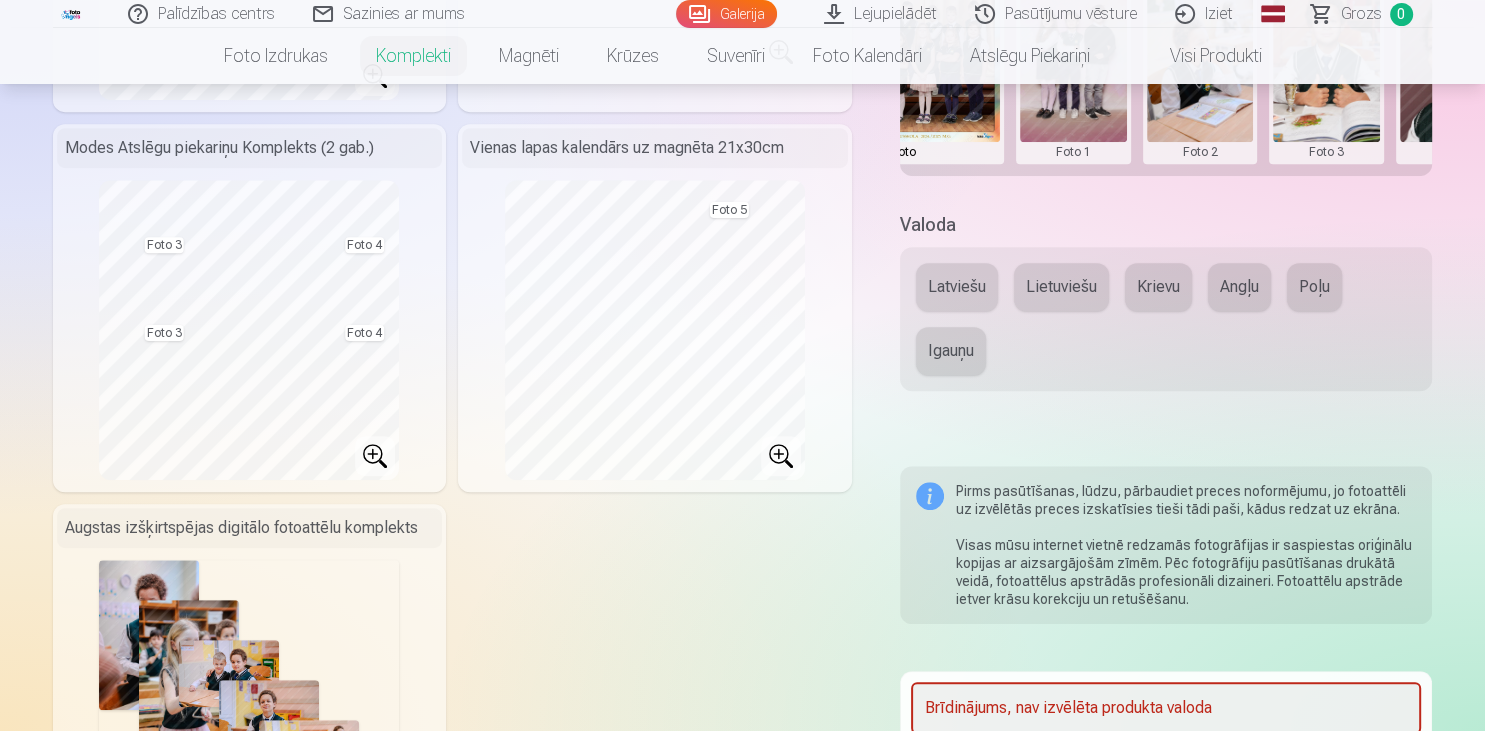 click on "Latviešu" at bounding box center [957, 287] 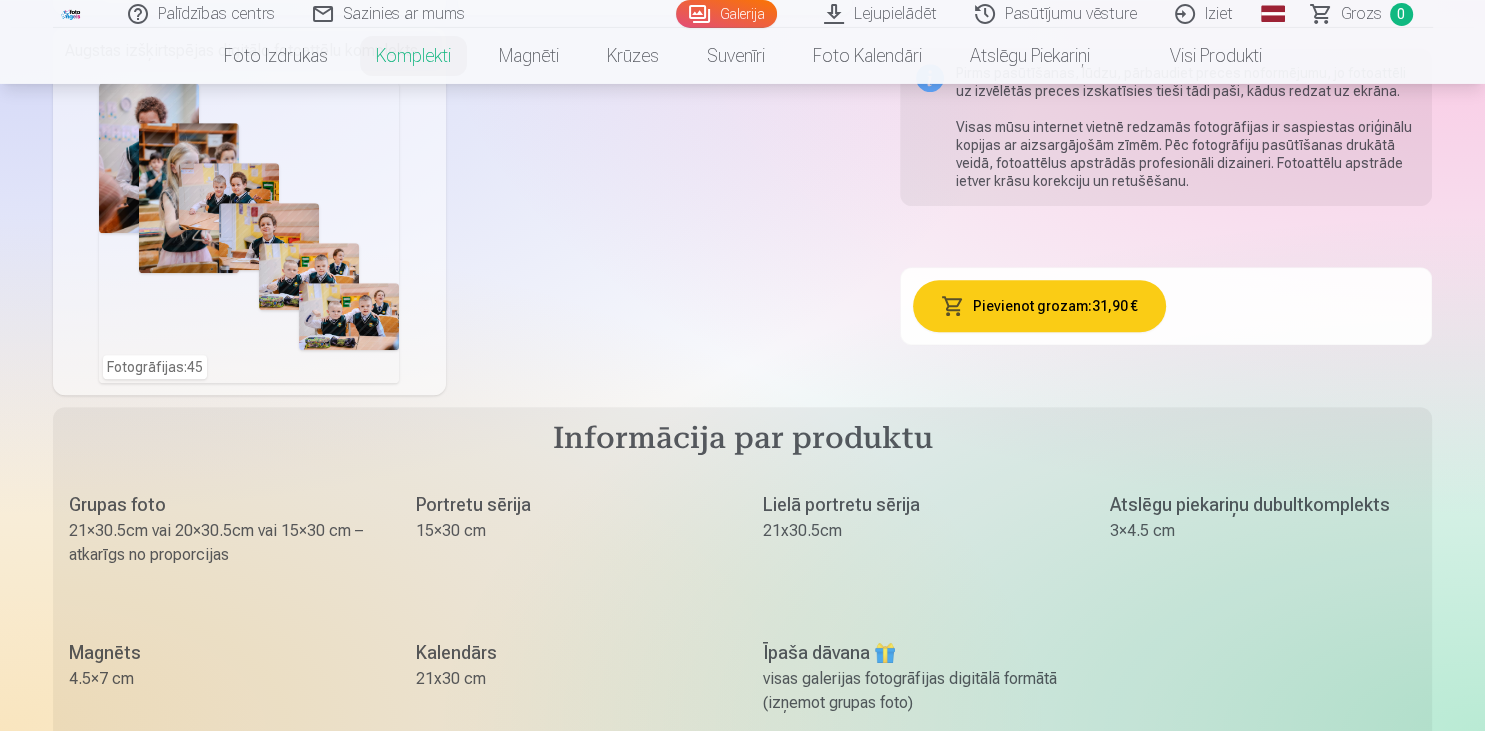 scroll, scrollTop: 1402, scrollLeft: 0, axis: vertical 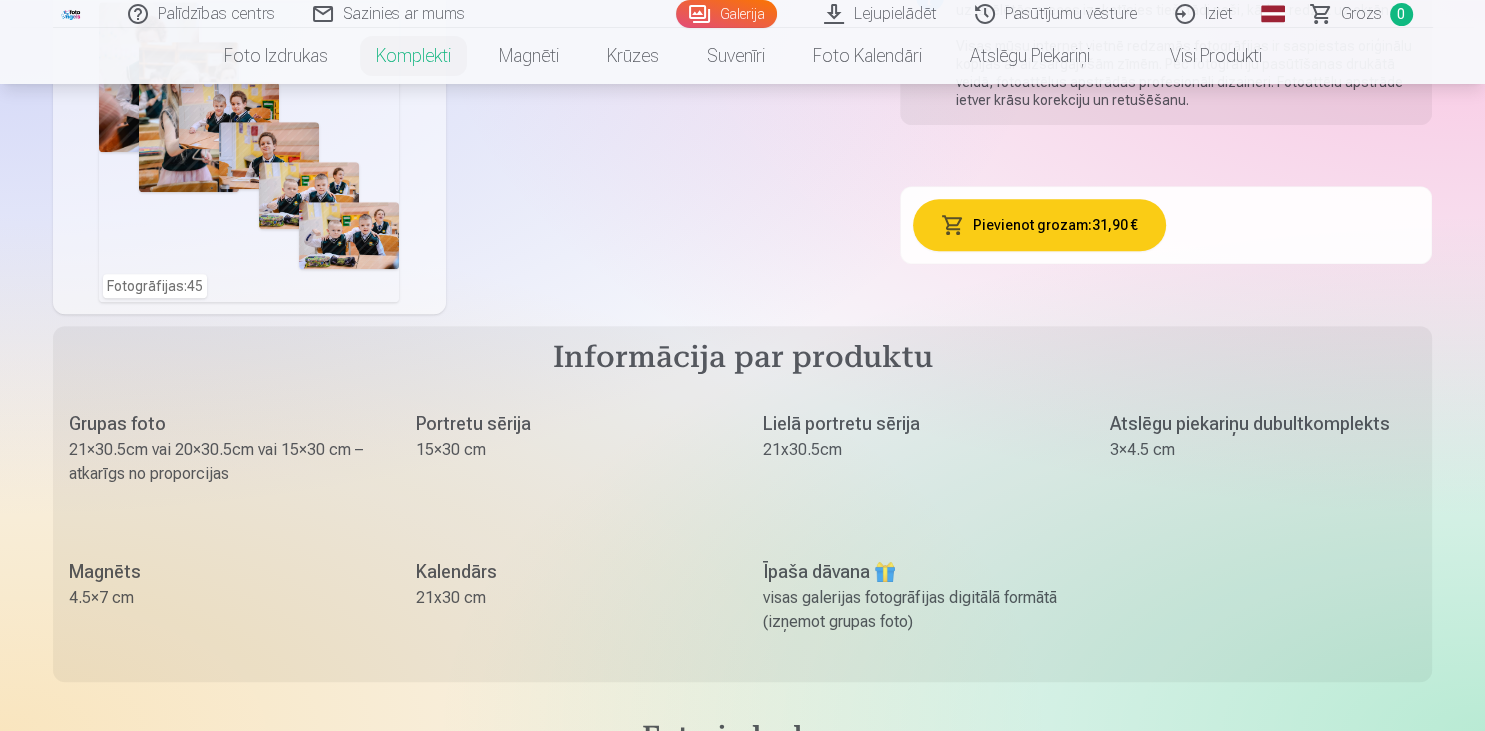 click on "Pievienot grozam :  31,90 €" at bounding box center [1039, 225] 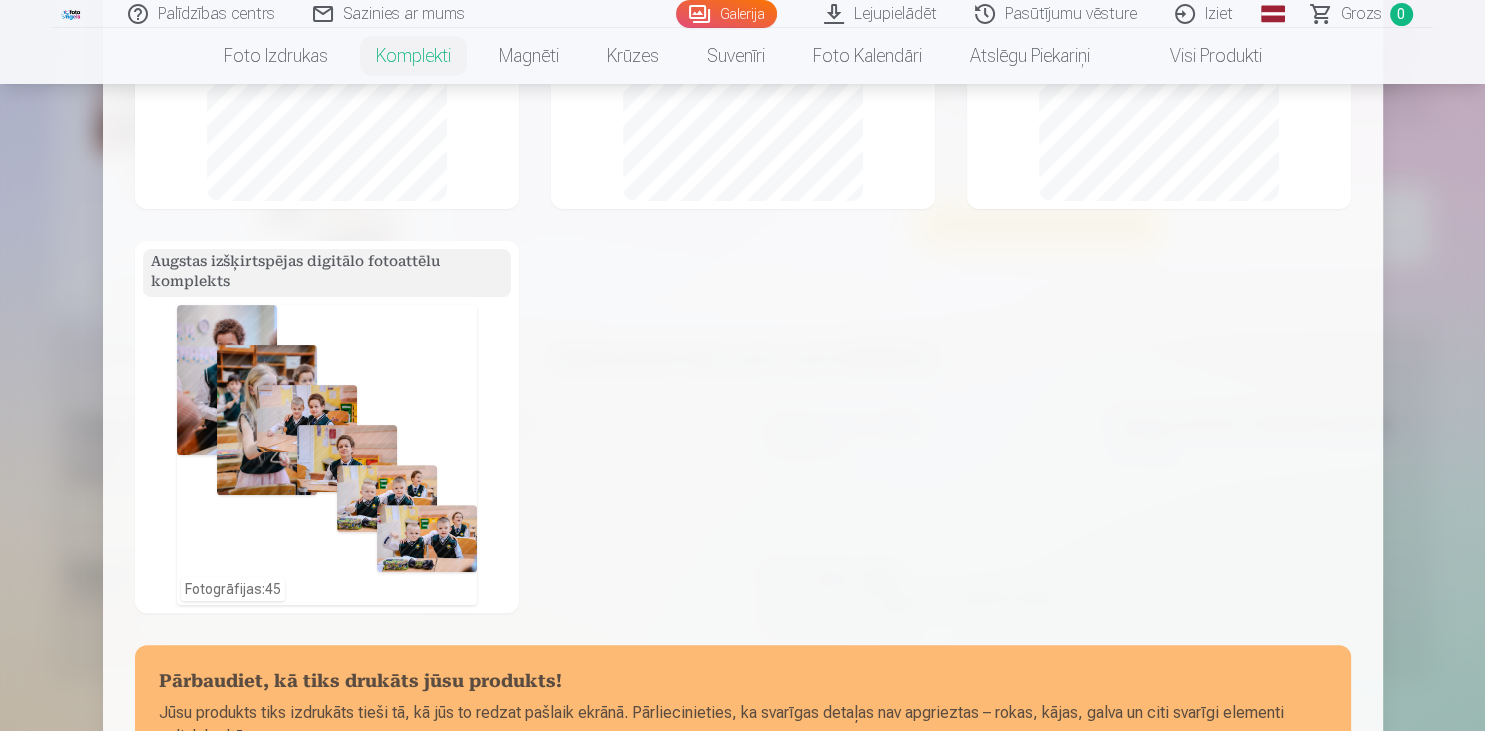 scroll, scrollTop: 821, scrollLeft: 0, axis: vertical 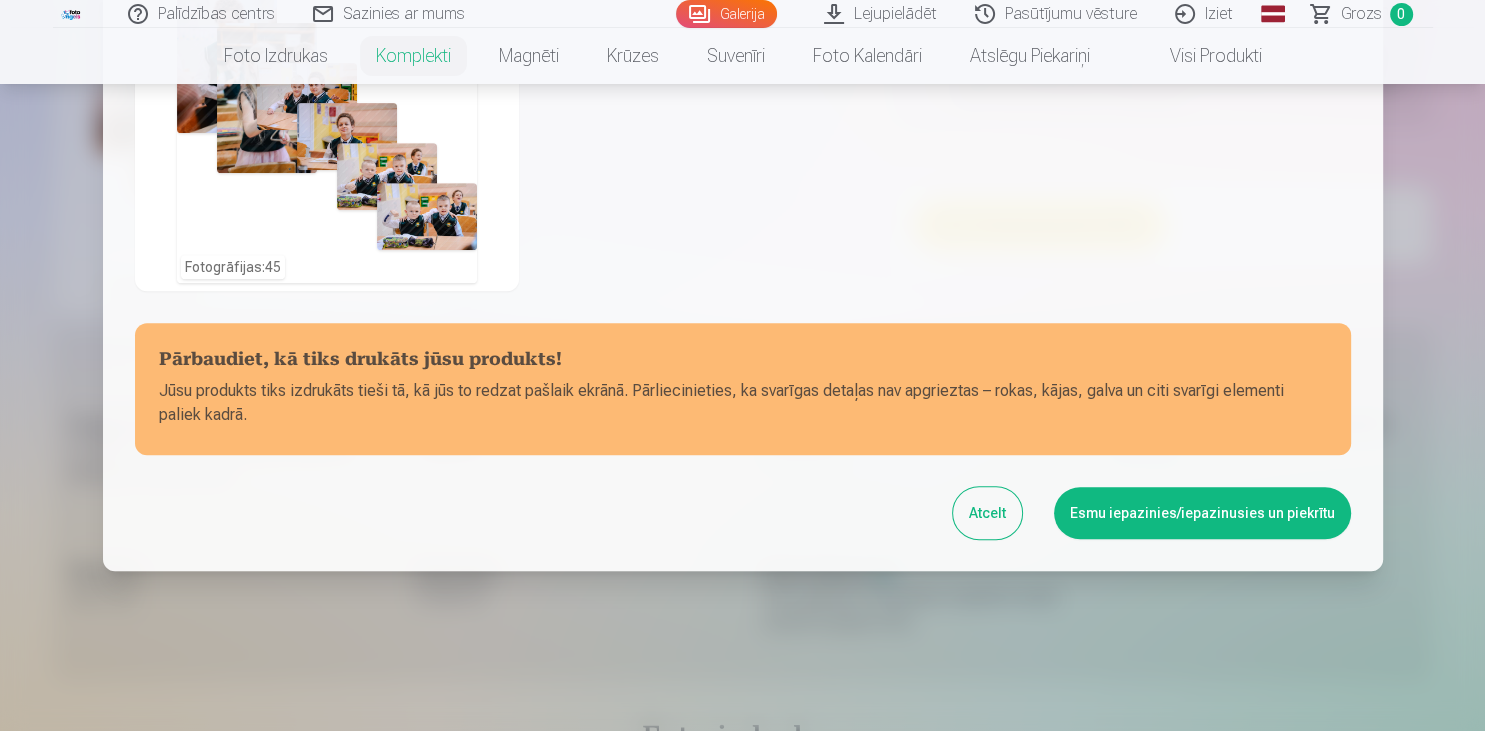 click on "Esmu iepazinies/iepazinusies un piekrītu" at bounding box center (1202, 513) 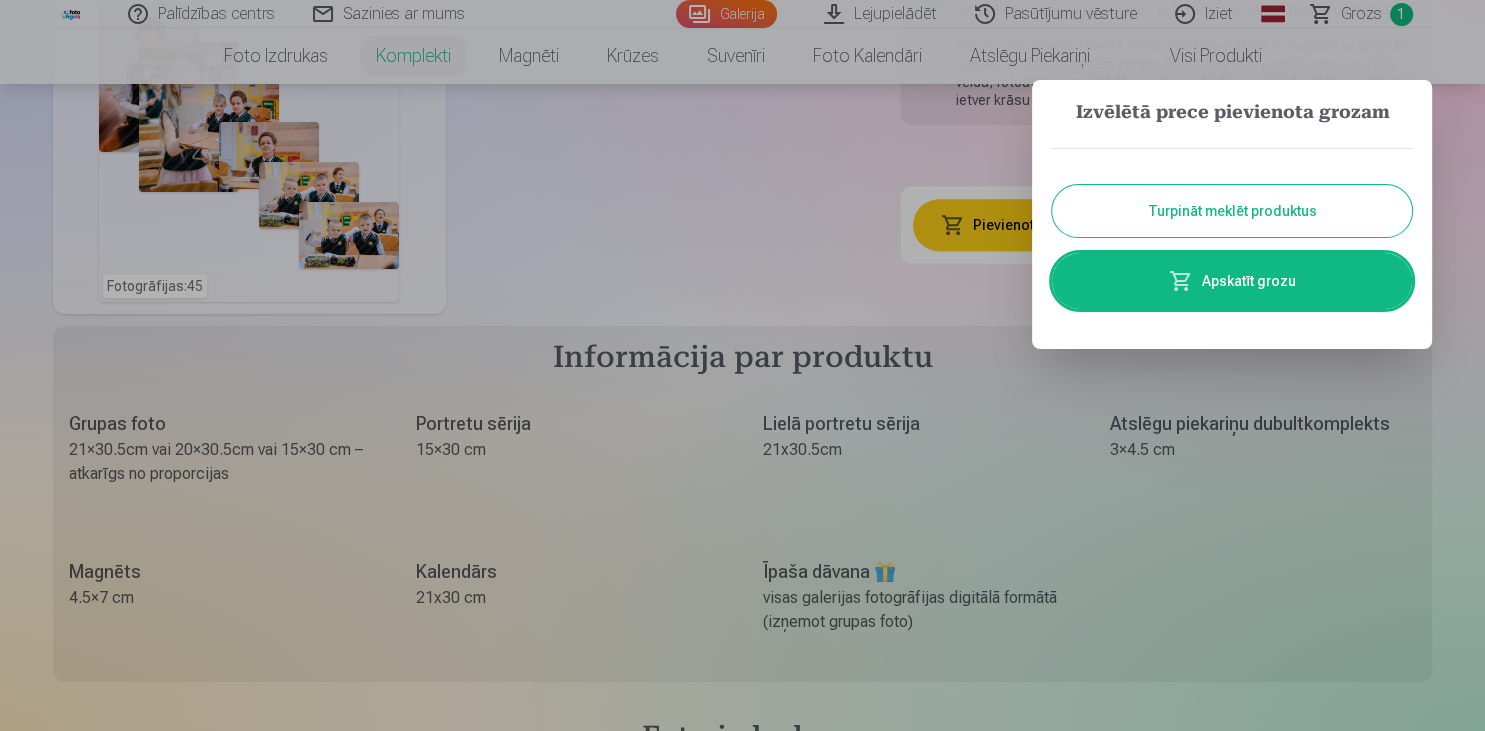click on "Turpināt meklēt produktus" at bounding box center [1232, 211] 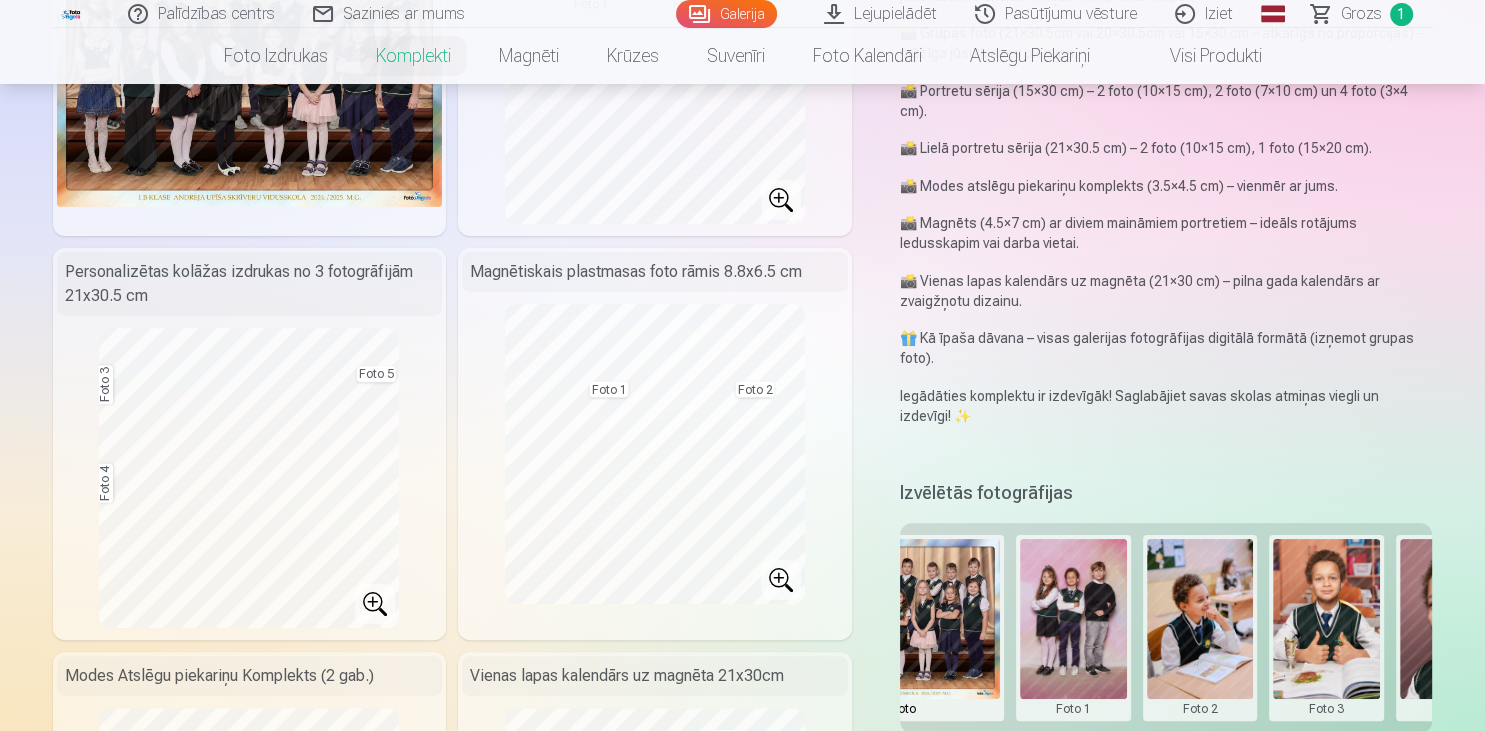scroll, scrollTop: 0, scrollLeft: 0, axis: both 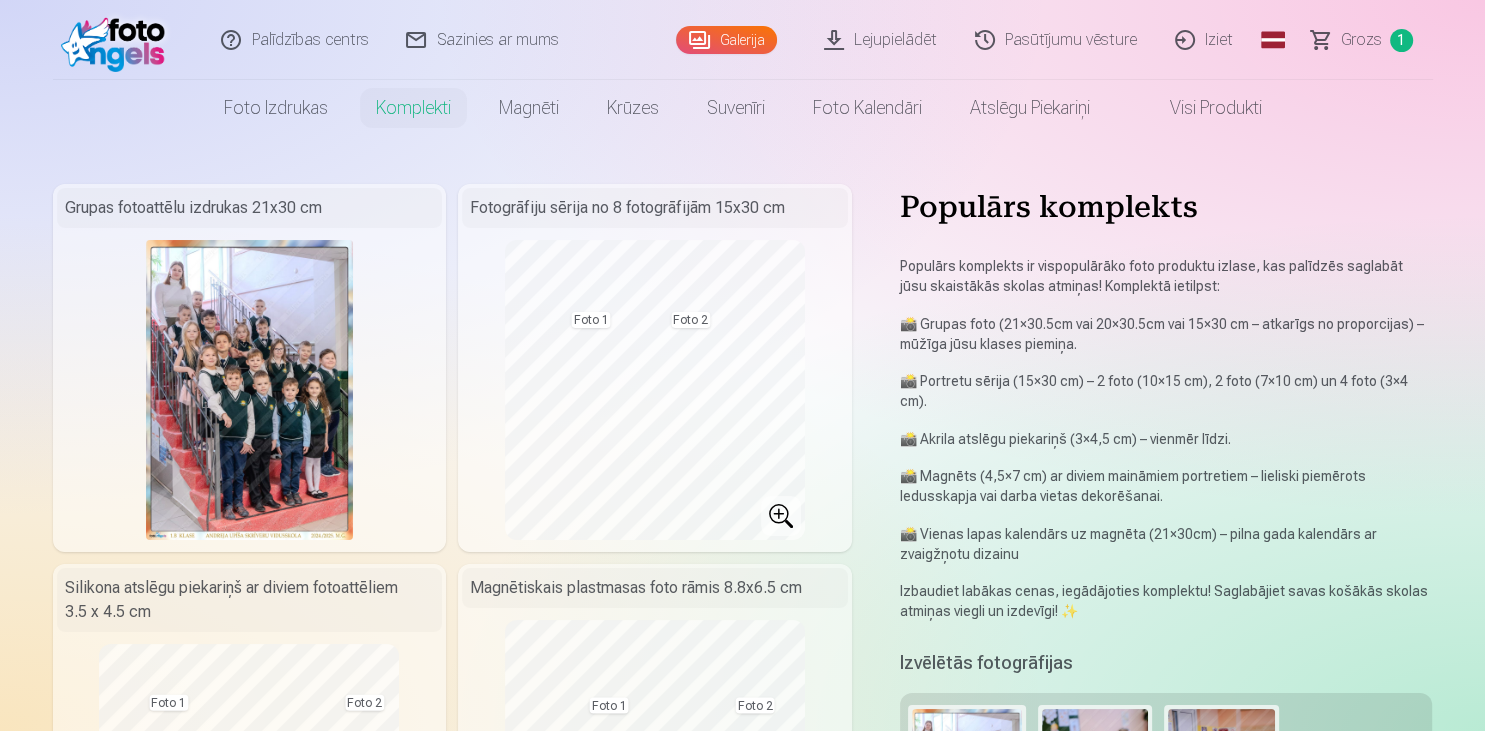 click on "Galerija" at bounding box center [726, 40] 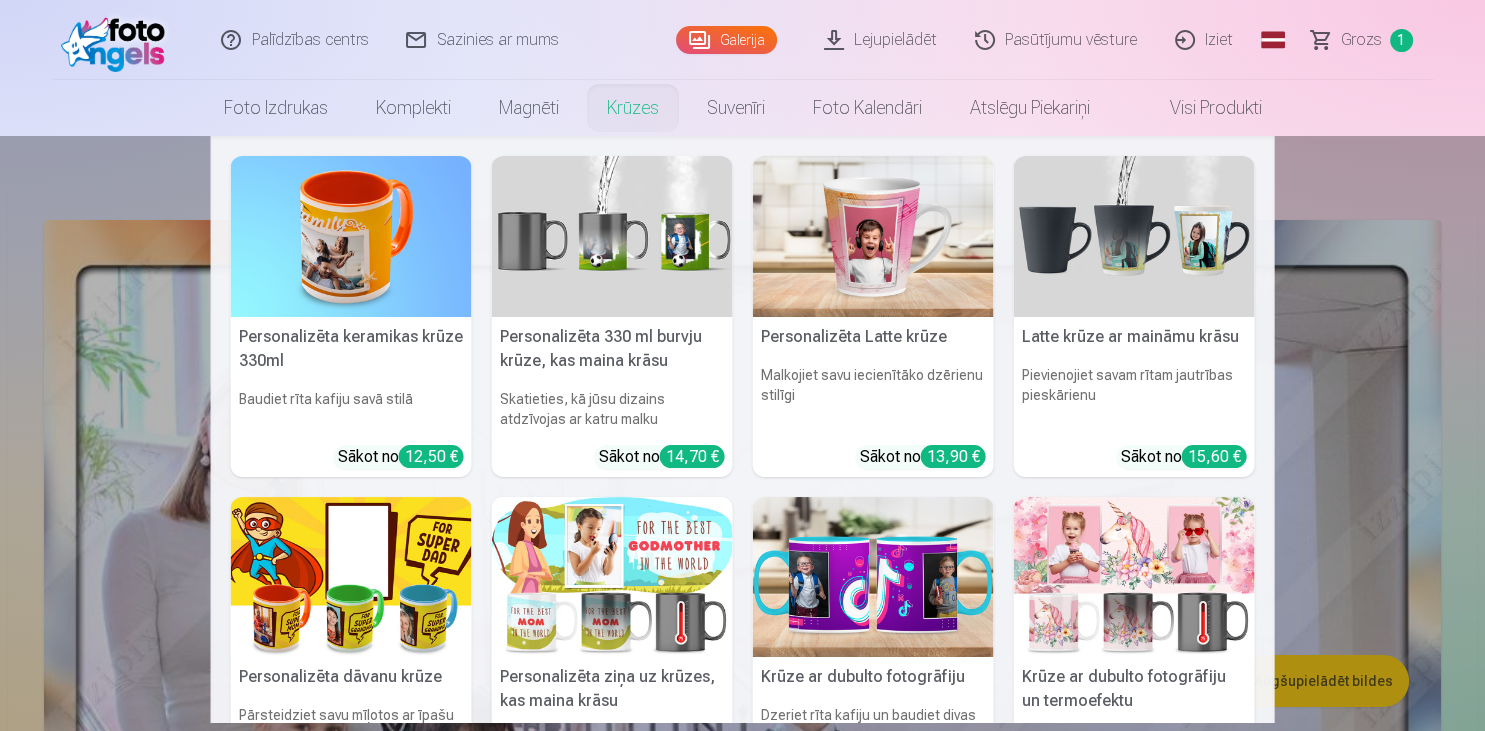 click on "Personalizēta keramikas krūze 330ml Baudiet rīta kafiju savā stilā Sākot no  [PRICE] Personalizēta 330 ml burvju krūze, kas maina krāsu Skatieties, kā jūsu dizains atdzīvojas ar katru malku Sākot no  [PRICE] Personalizēta Latte krūze Malkojiet savu iecienītāko dzērienu stilīgi Sākot no  [PRICE] Latte krūze ar maināmu krāsu Pievienojiet savam rītam jautrības pieskārienu Sākot no  [PRICE] Personalizēta dāvanu krūze Pārsteidziet savu mīļotos ar īpašu vēstījumu Sākot no  [PRICE] Personalizēta ziņa uz krūzes, kas maina krāsu Sāciet savu dienu ar īpašu novēlējumu Sākot no  [PRICE] Krūze ar dubulto fotogrāfiju Dzeriet rīta kafiju un baudiet divas iecienītākās atmiņas Sākot no  [PRICE] Krūze ar dubulto fotogrāfiju un termoefektu Skatieties, kā atmiņas atdzīvojas ar katru malku Sākot no  [PRICE] Keramikas krājkasīte Krājiet sīknaudu stilīgi Sākot no  [PRICE] See all products" at bounding box center [742, 429] 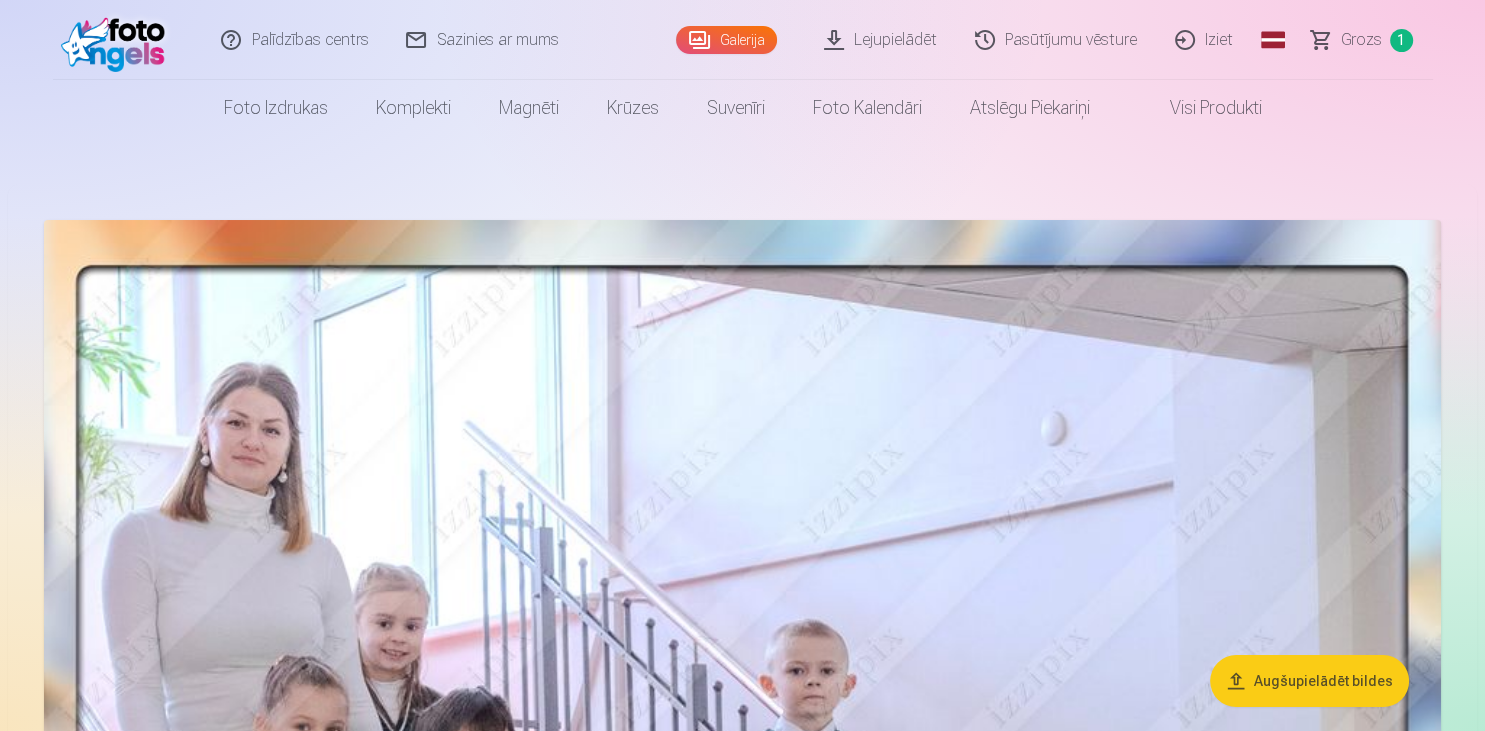click on "Galerija" at bounding box center [726, 40] 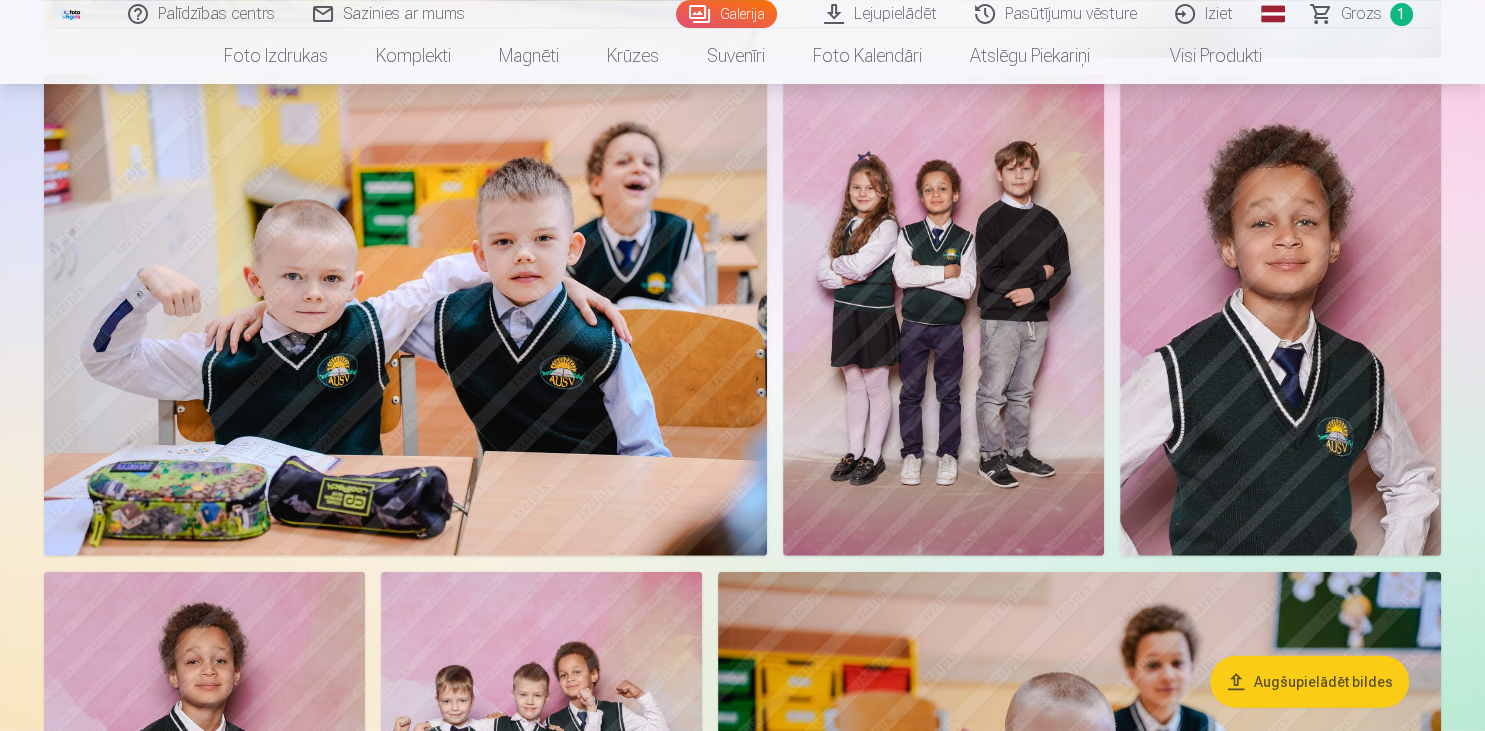 scroll, scrollTop: 5808, scrollLeft: 0, axis: vertical 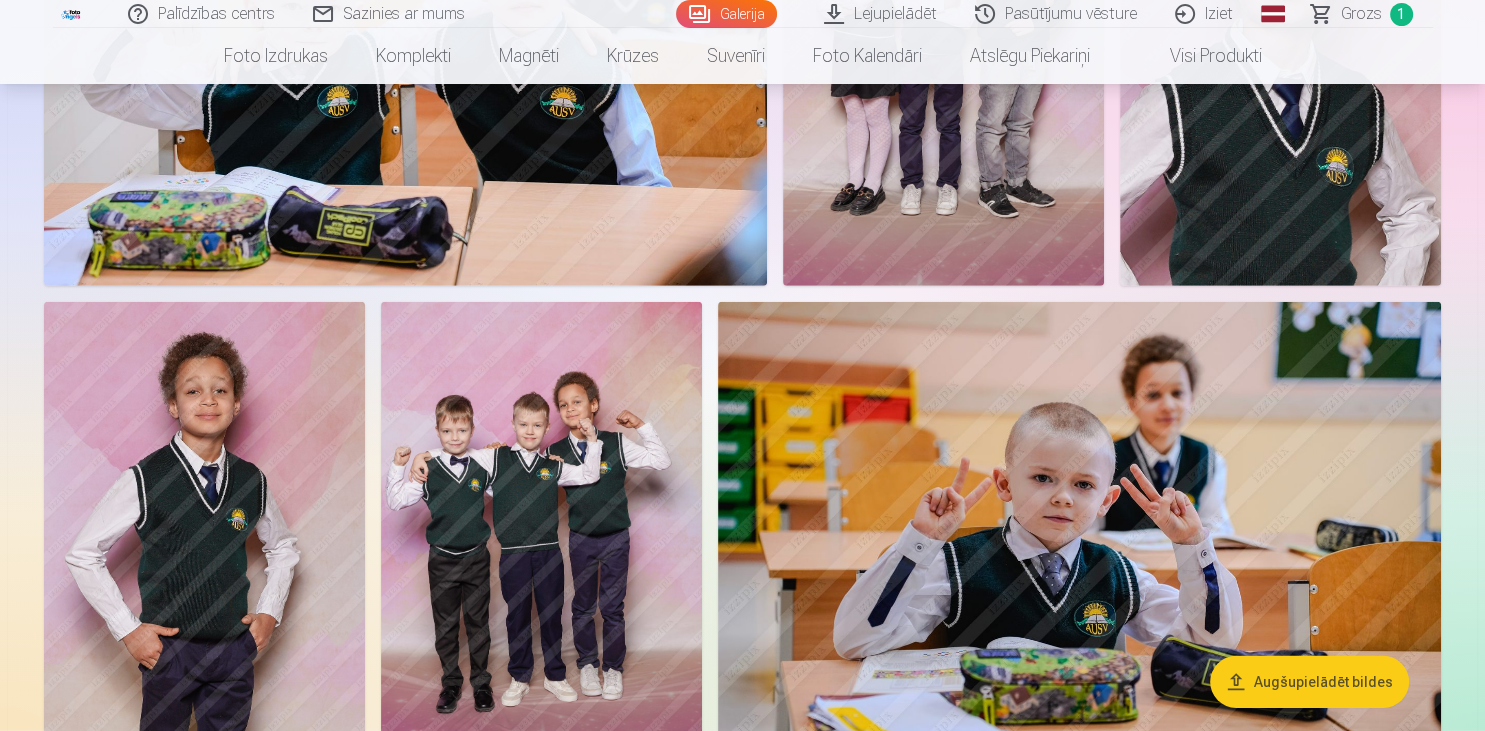 click at bounding box center [204, 543] 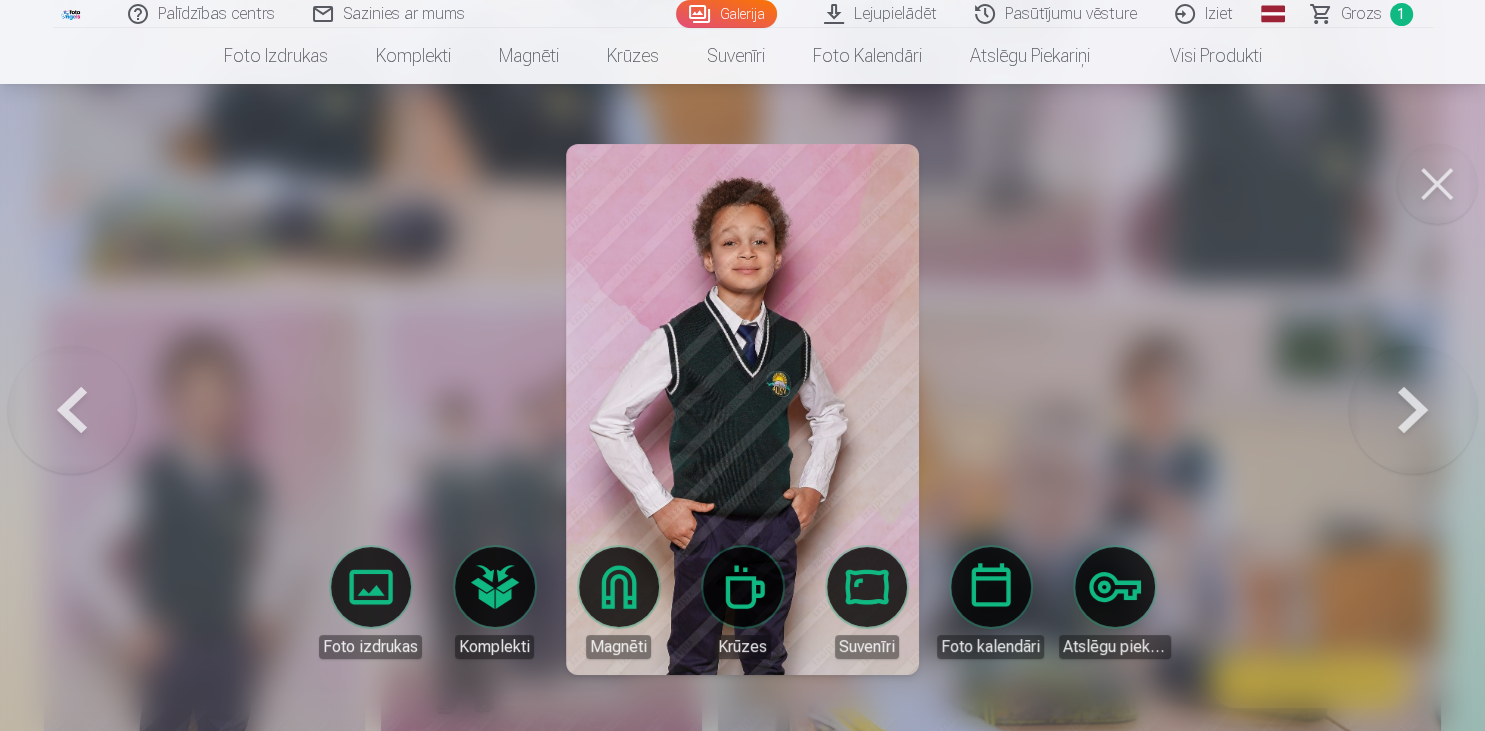 click at bounding box center (742, 365) 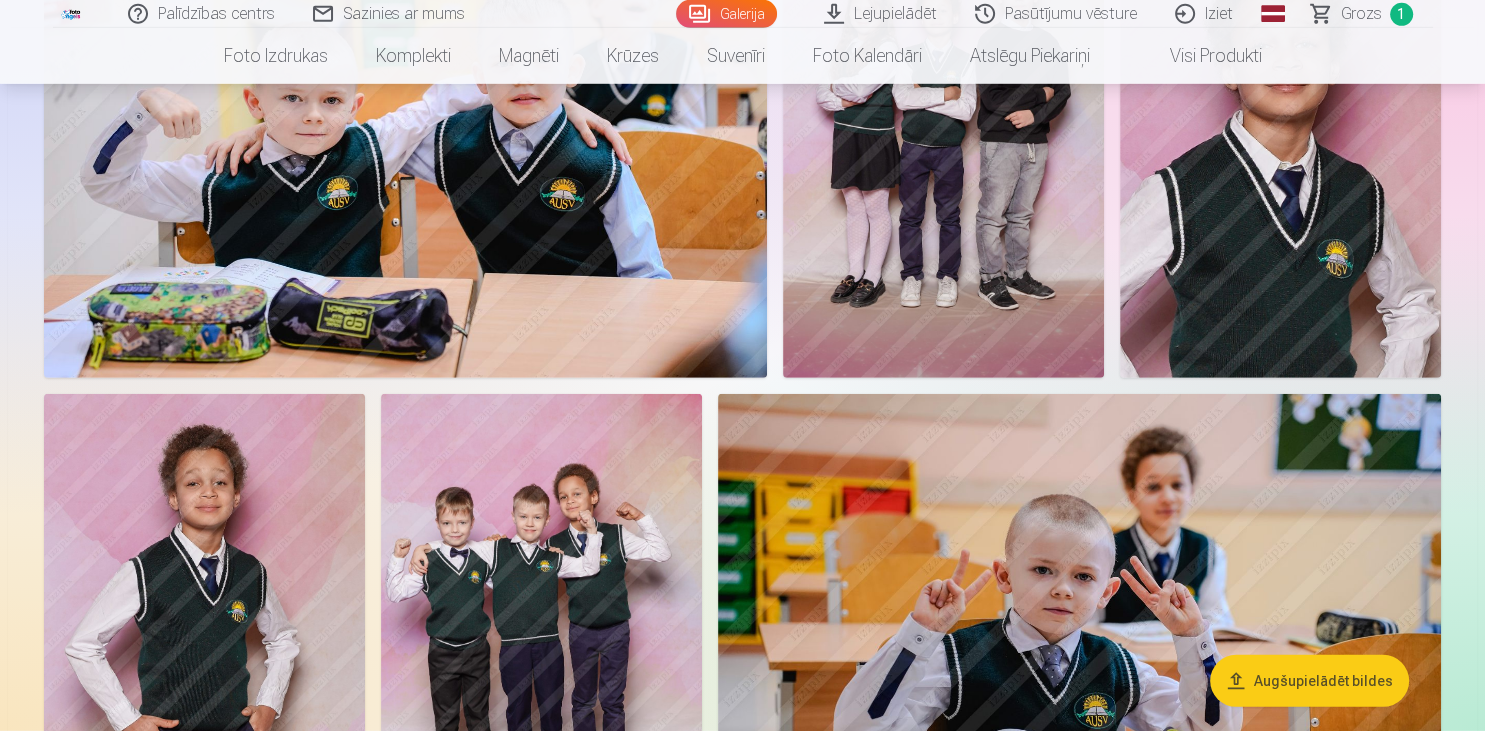 scroll, scrollTop: 5702, scrollLeft: 0, axis: vertical 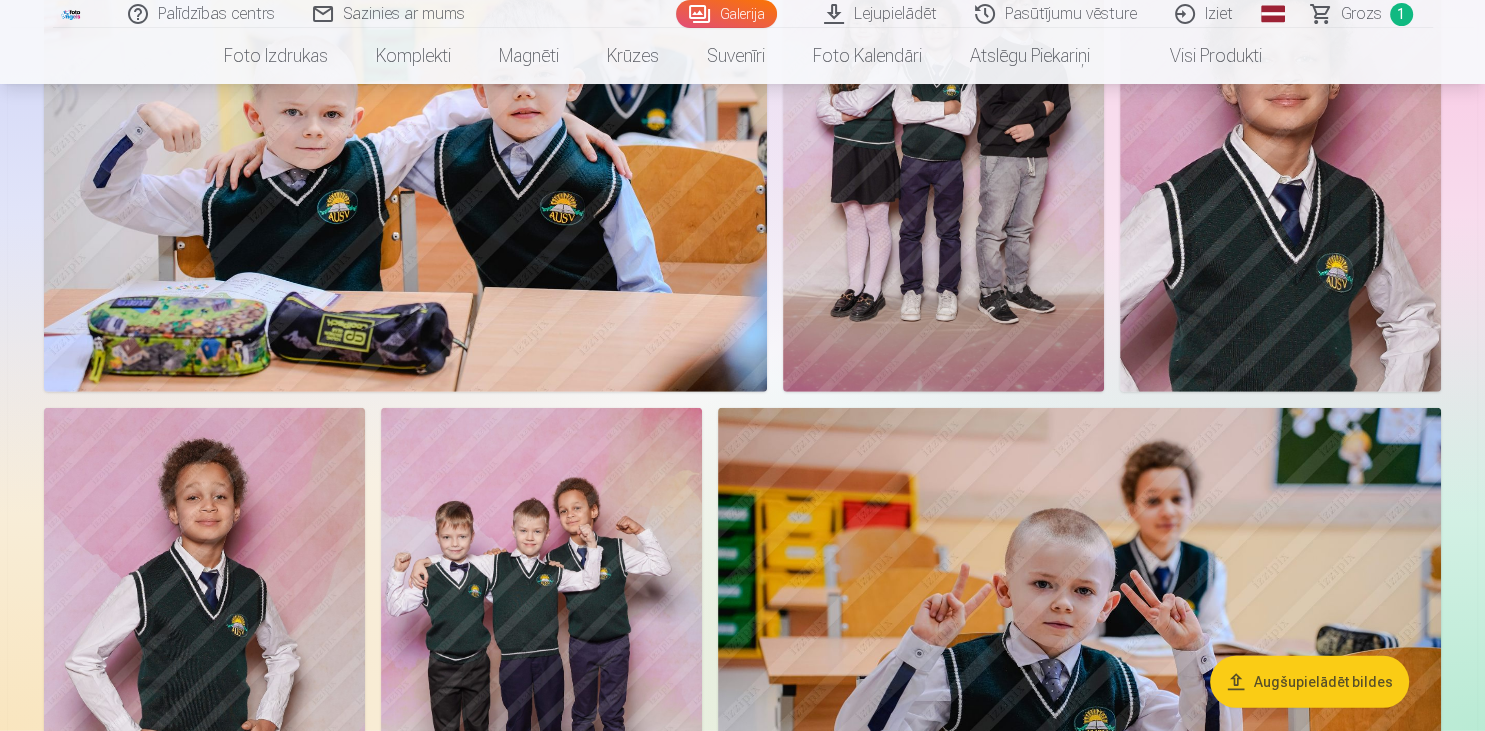 click at bounding box center (943, 151) 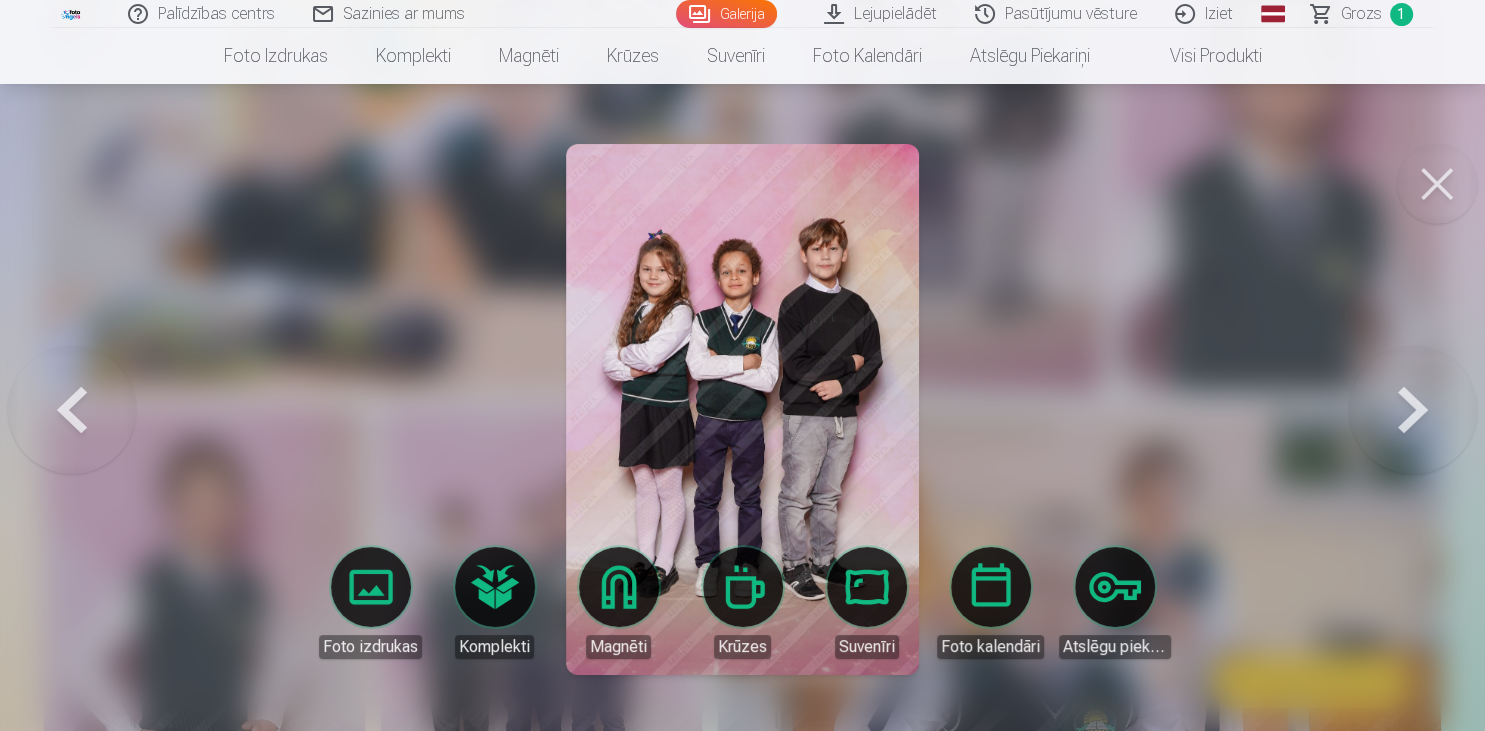 click at bounding box center (743, 409) 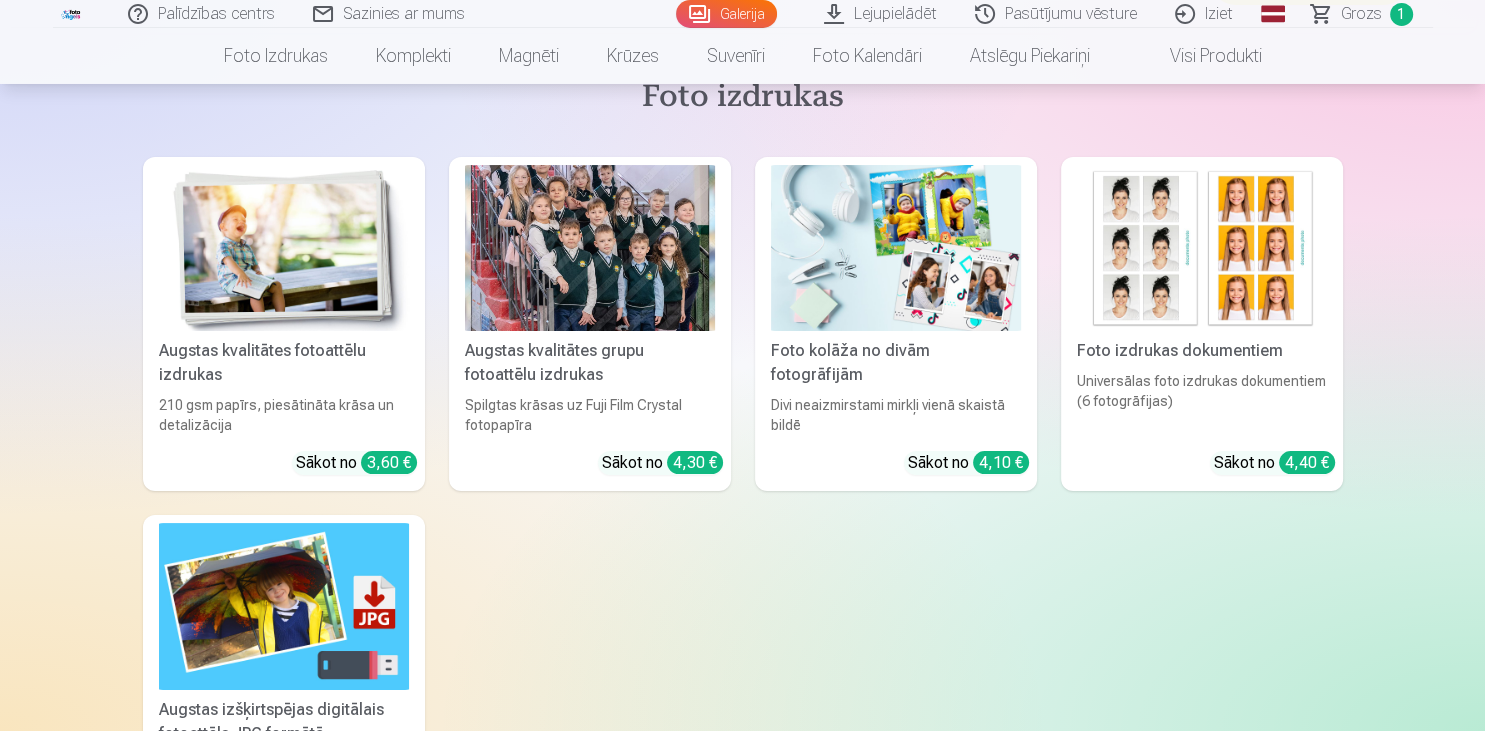 scroll, scrollTop: 15100, scrollLeft: 0, axis: vertical 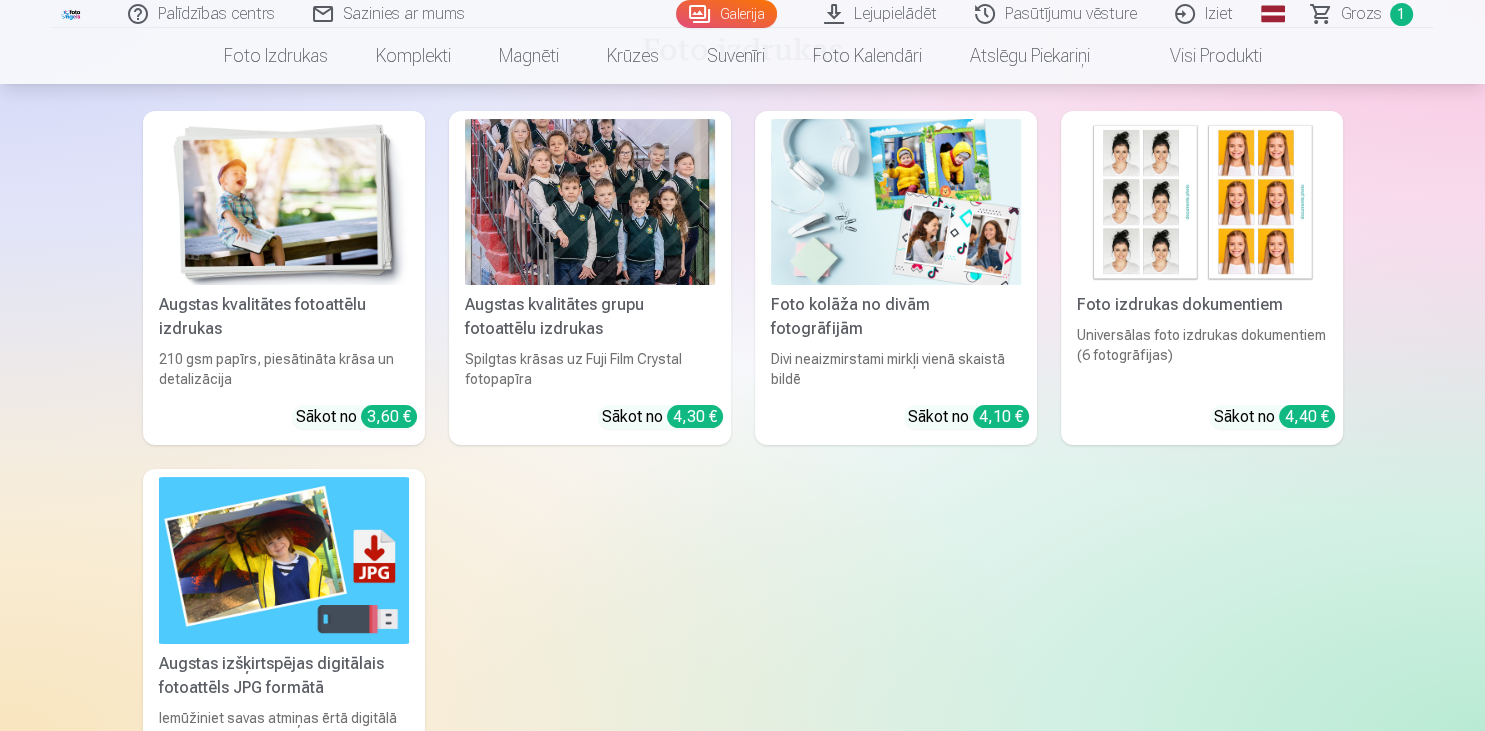 click at bounding box center (284, 202) 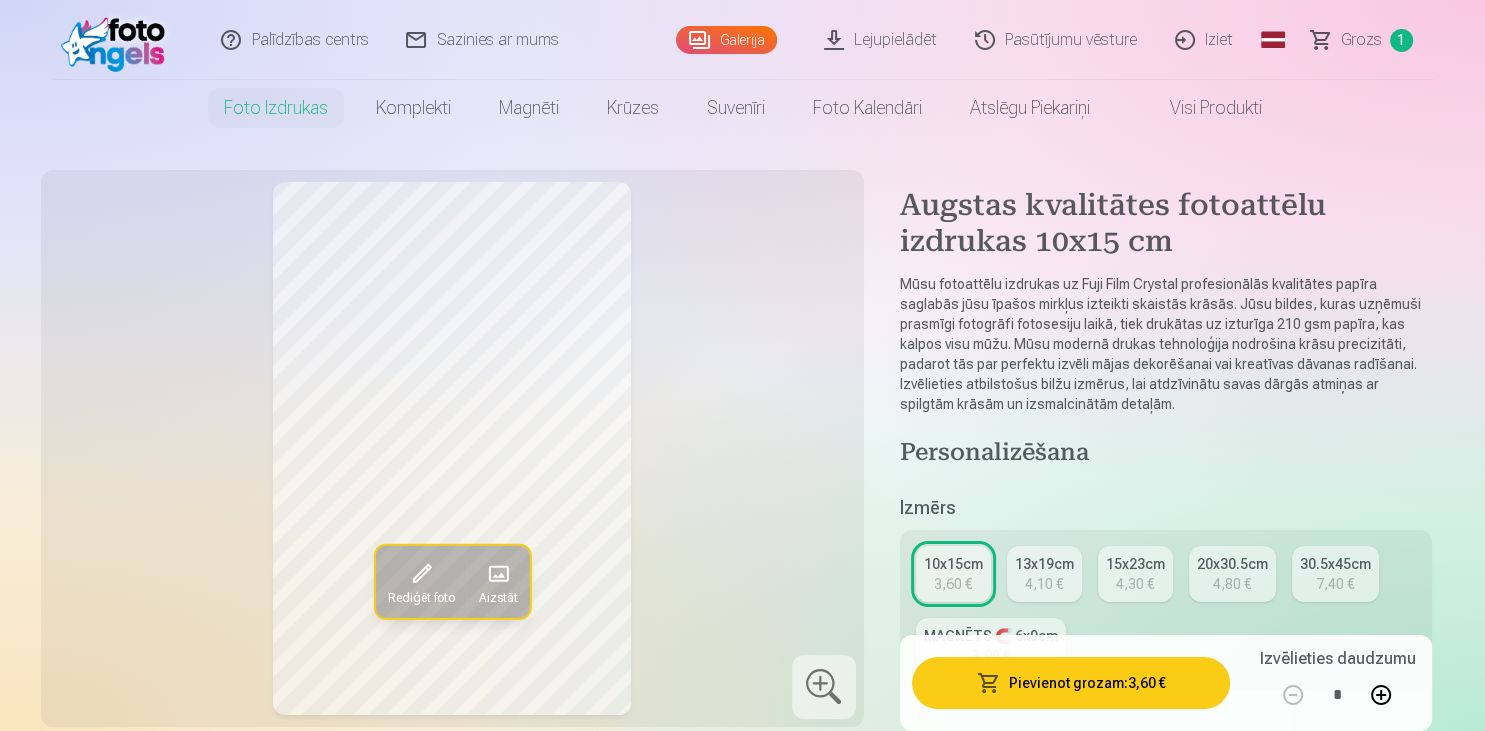 scroll, scrollTop: 0, scrollLeft: 0, axis: both 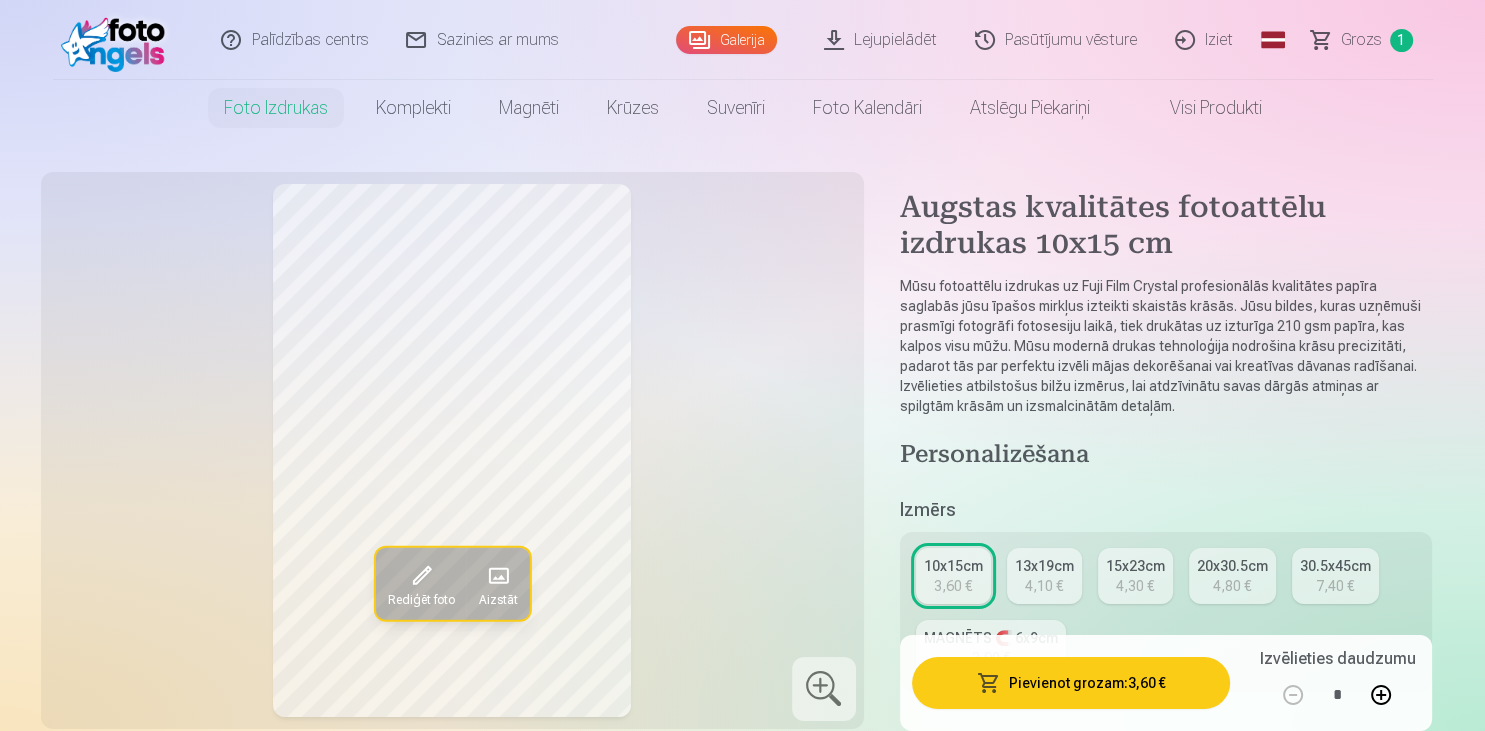 click on "Pievienot grozam :  3,60 €" at bounding box center [1071, 683] 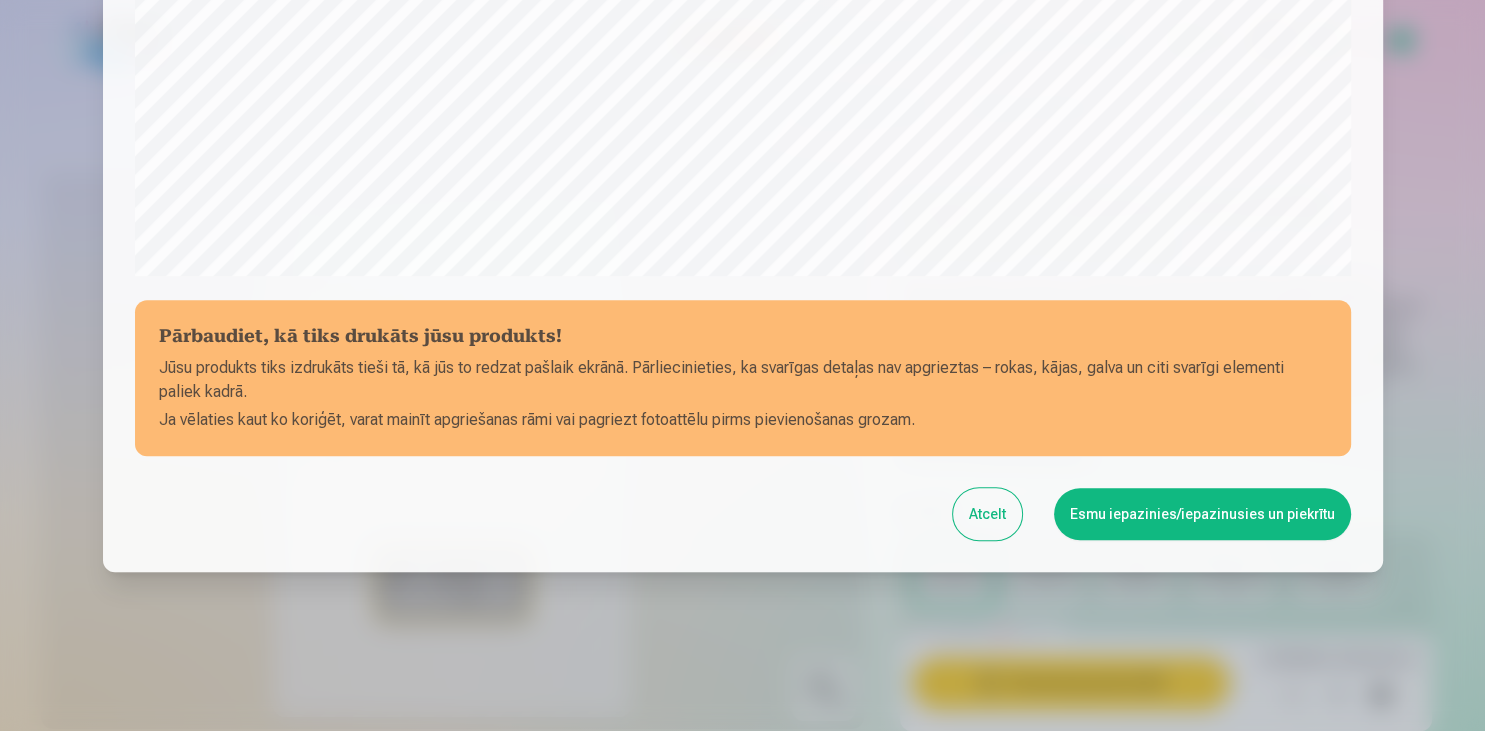scroll, scrollTop: 709, scrollLeft: 0, axis: vertical 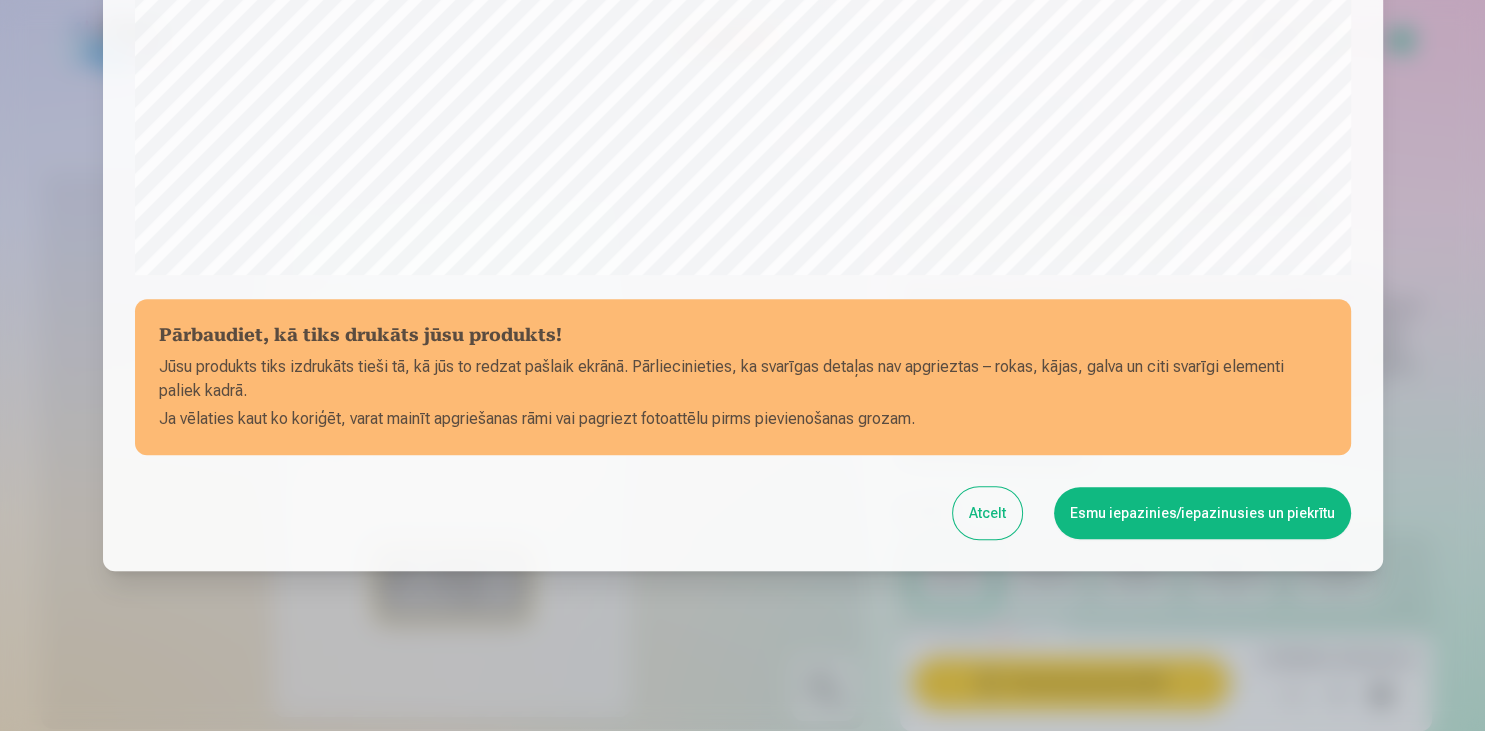 click on "Esmu iepazinies/iepazinusies un piekrītu" at bounding box center [1202, 513] 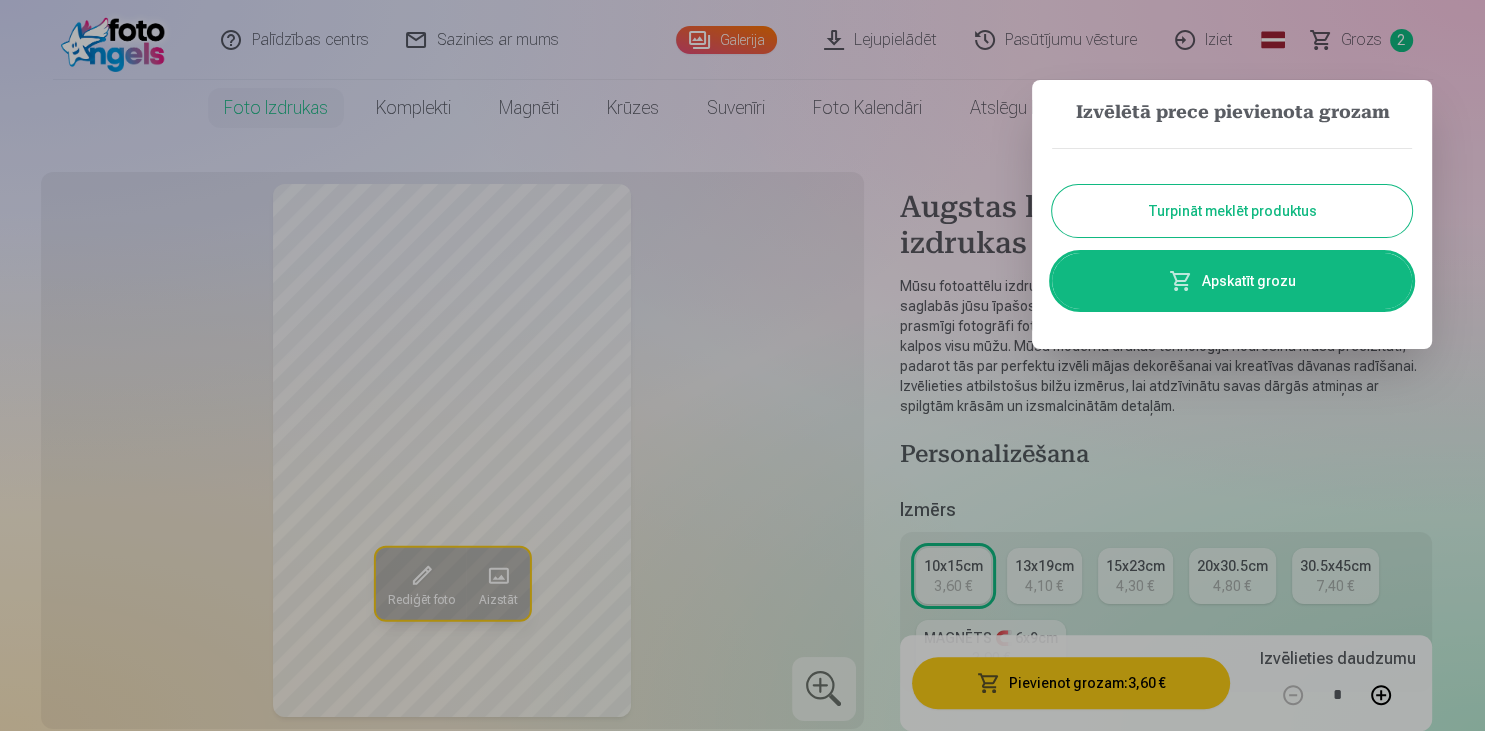click on "Turpināt meklēt produktus" at bounding box center (1232, 211) 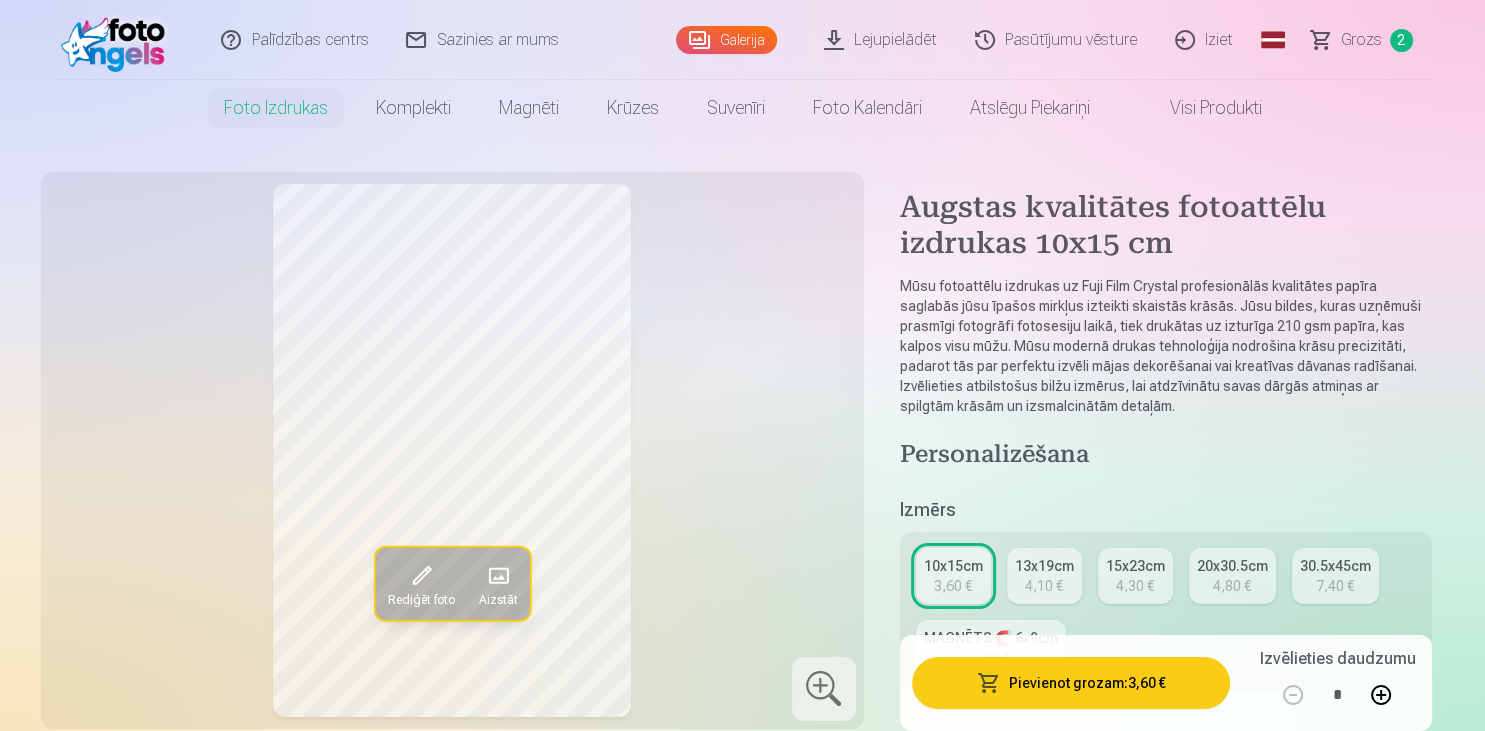 click on "Rediģēt foto Aizstāt" at bounding box center [452, 450] 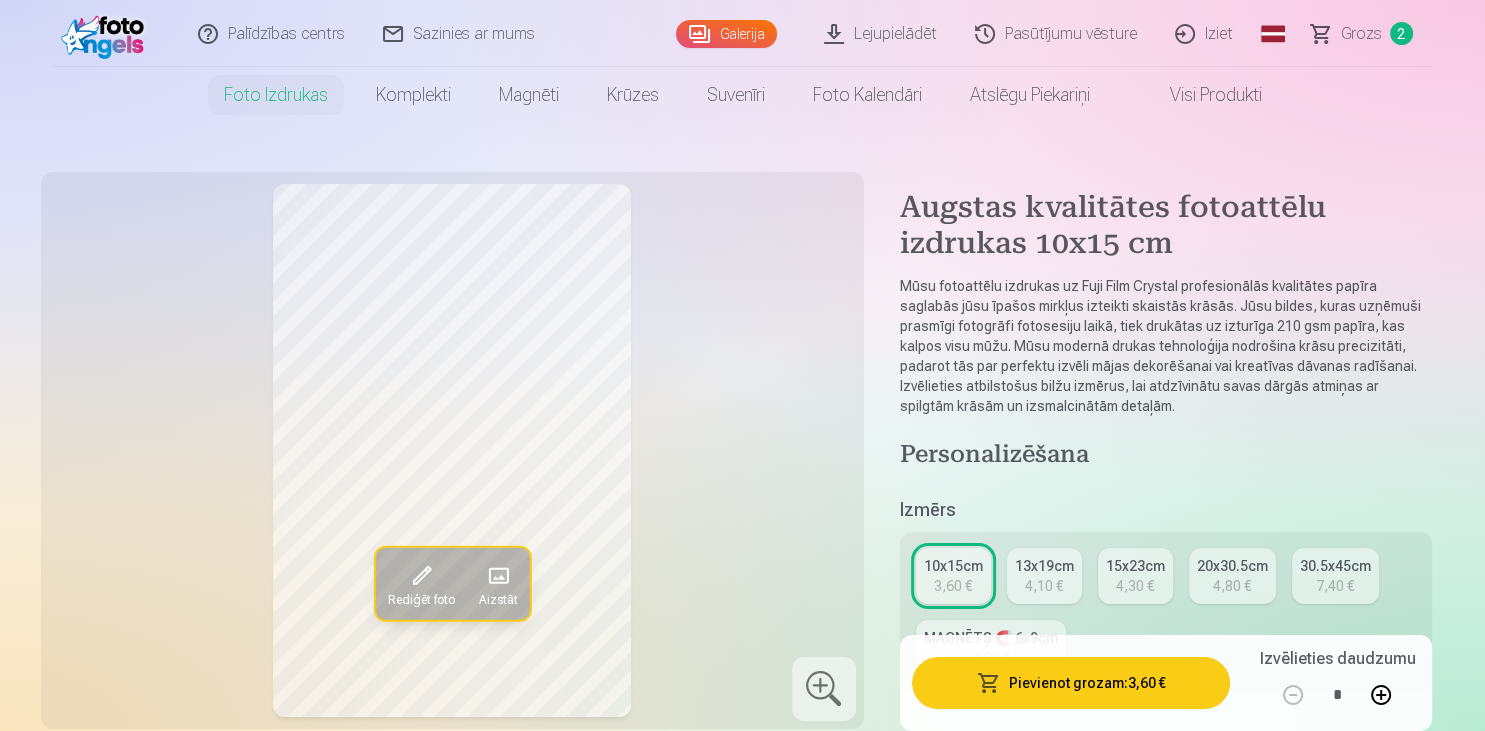 scroll, scrollTop: 105, scrollLeft: 0, axis: vertical 